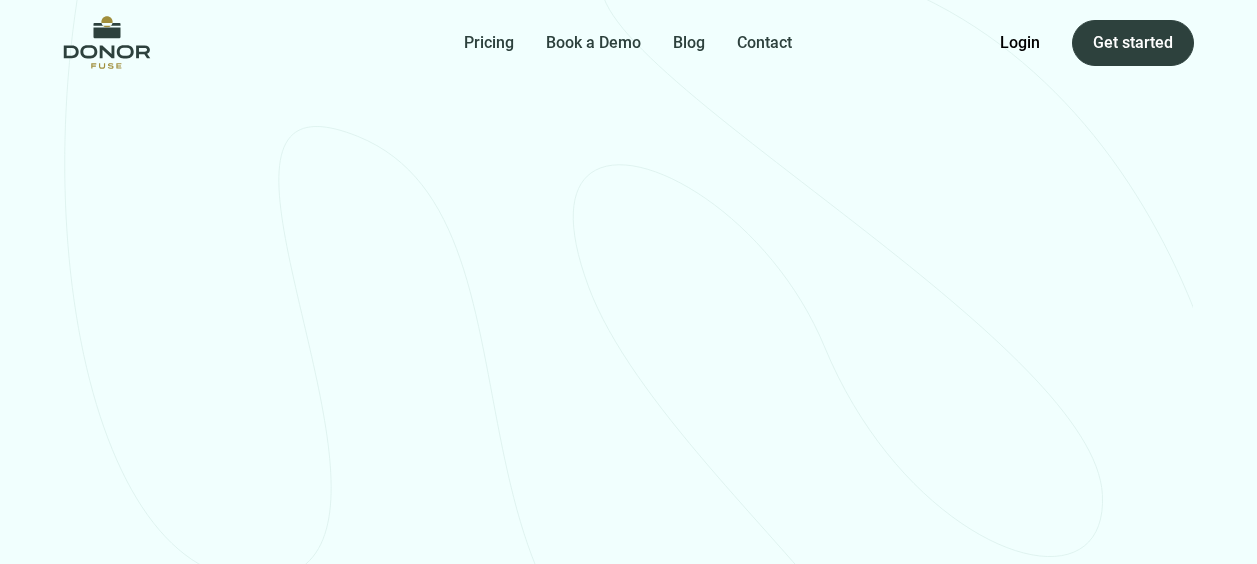 scroll, scrollTop: 0, scrollLeft: 0, axis: both 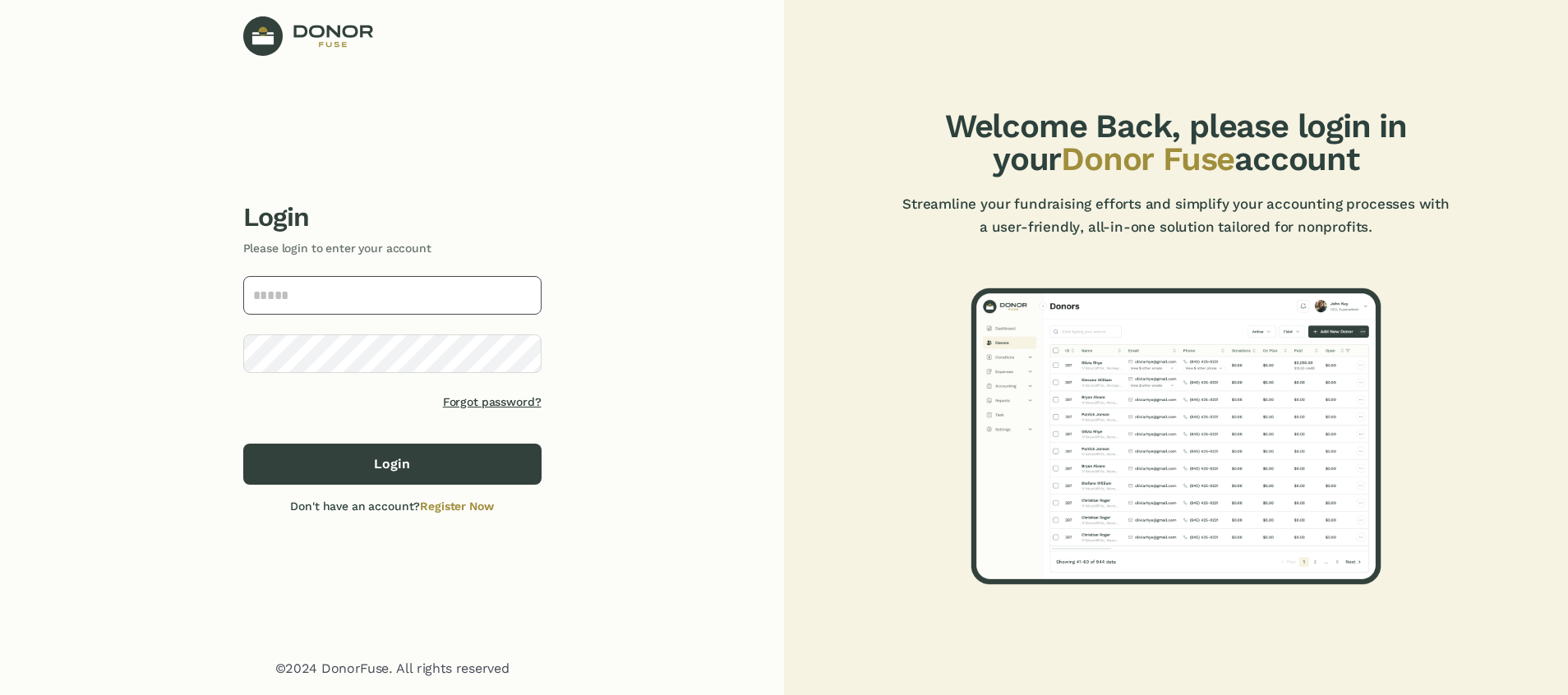 click at bounding box center (392, 295) 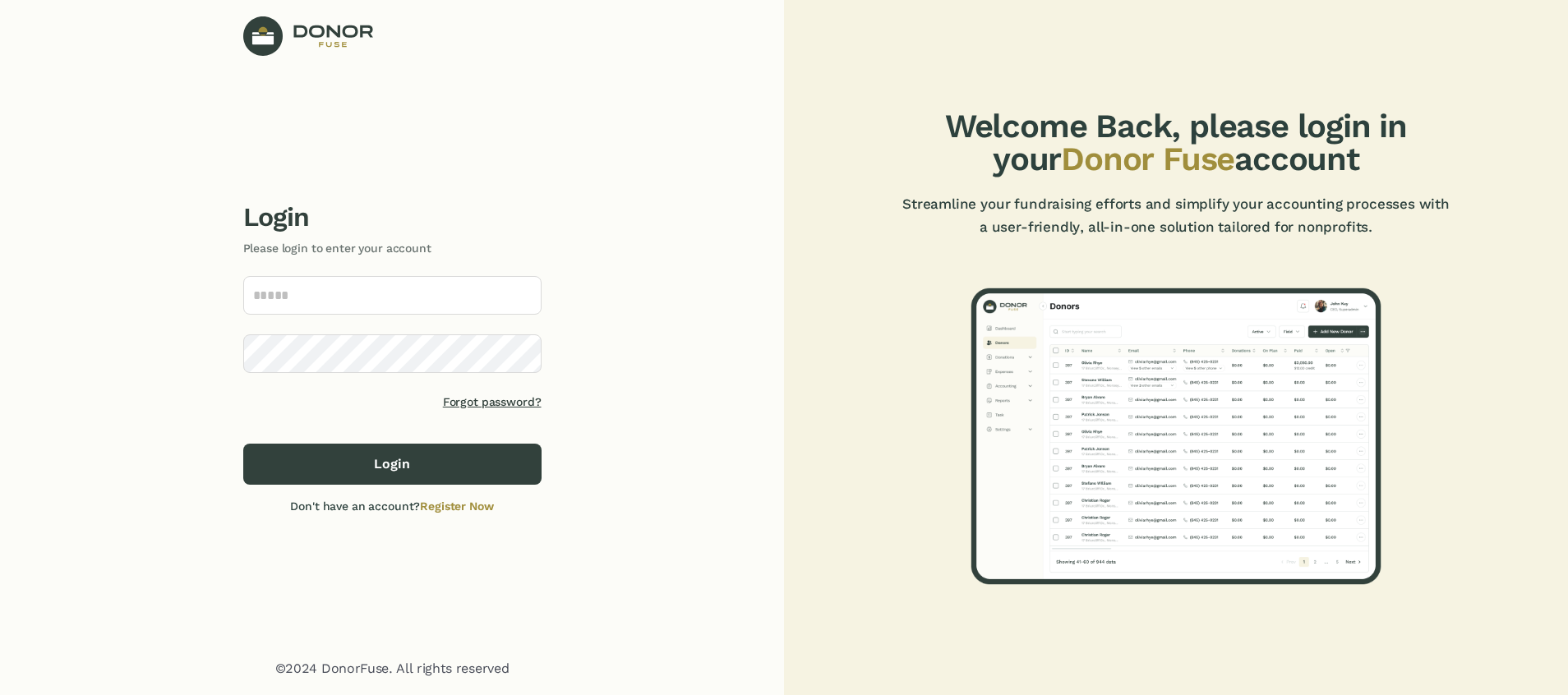 click at bounding box center [523, 295] 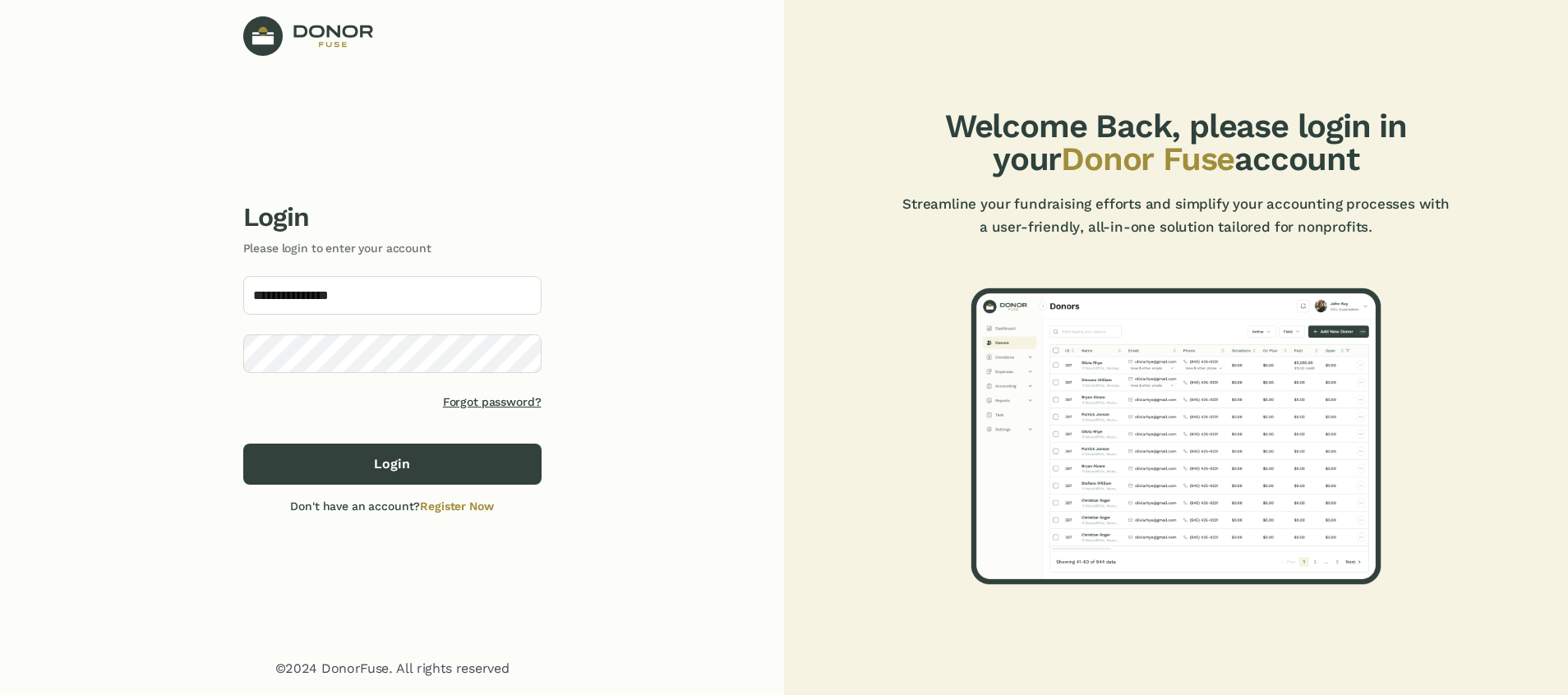 click on "**********" at bounding box center [392, 357] 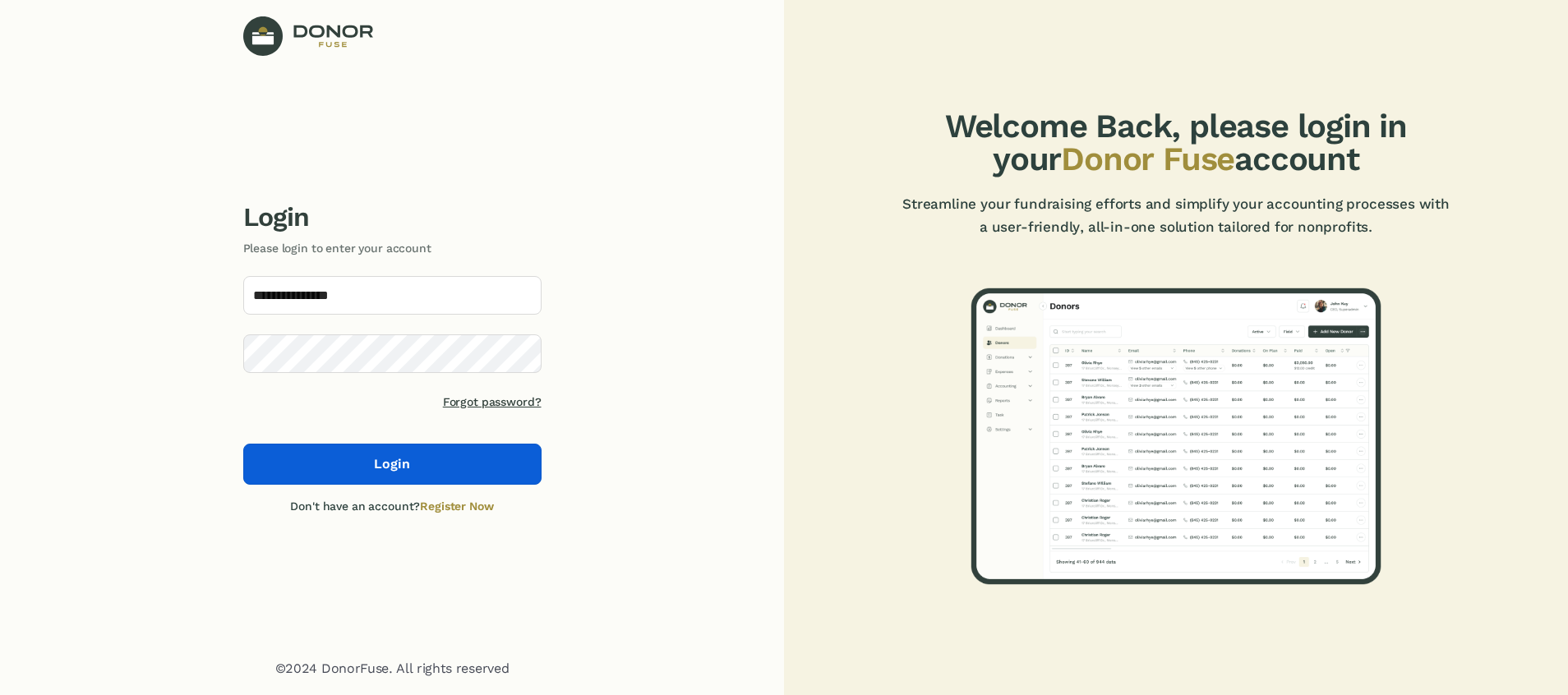 click on "Login" at bounding box center (392, 464) 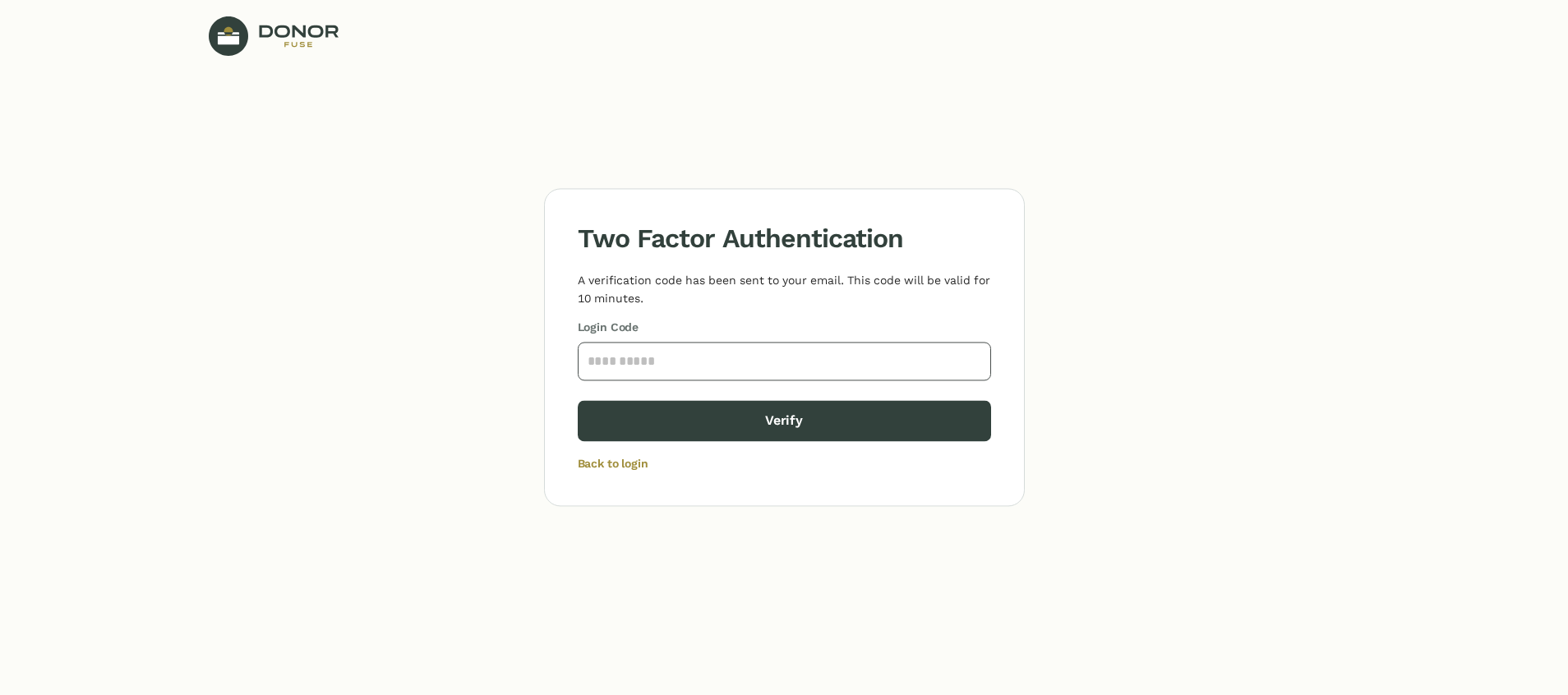 click at bounding box center [784, 361] 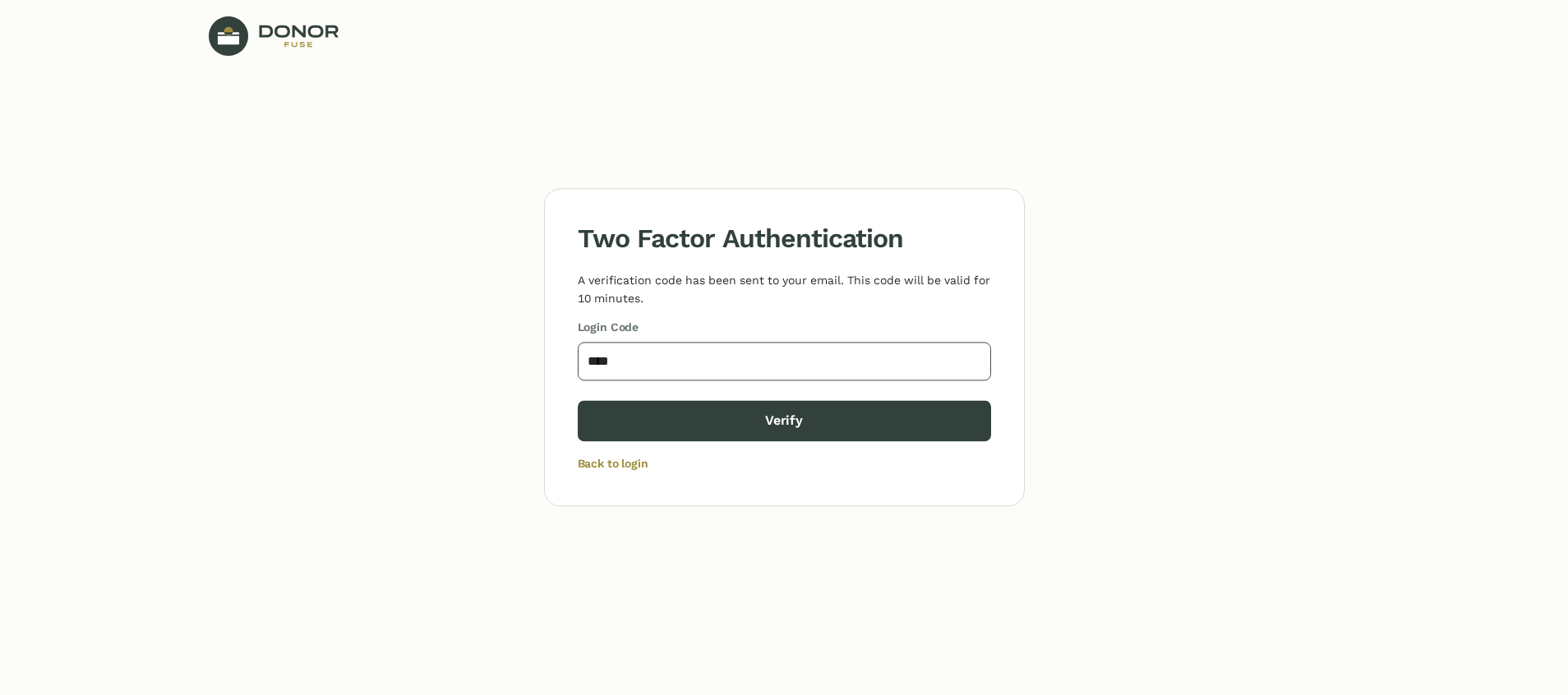 type on "****" 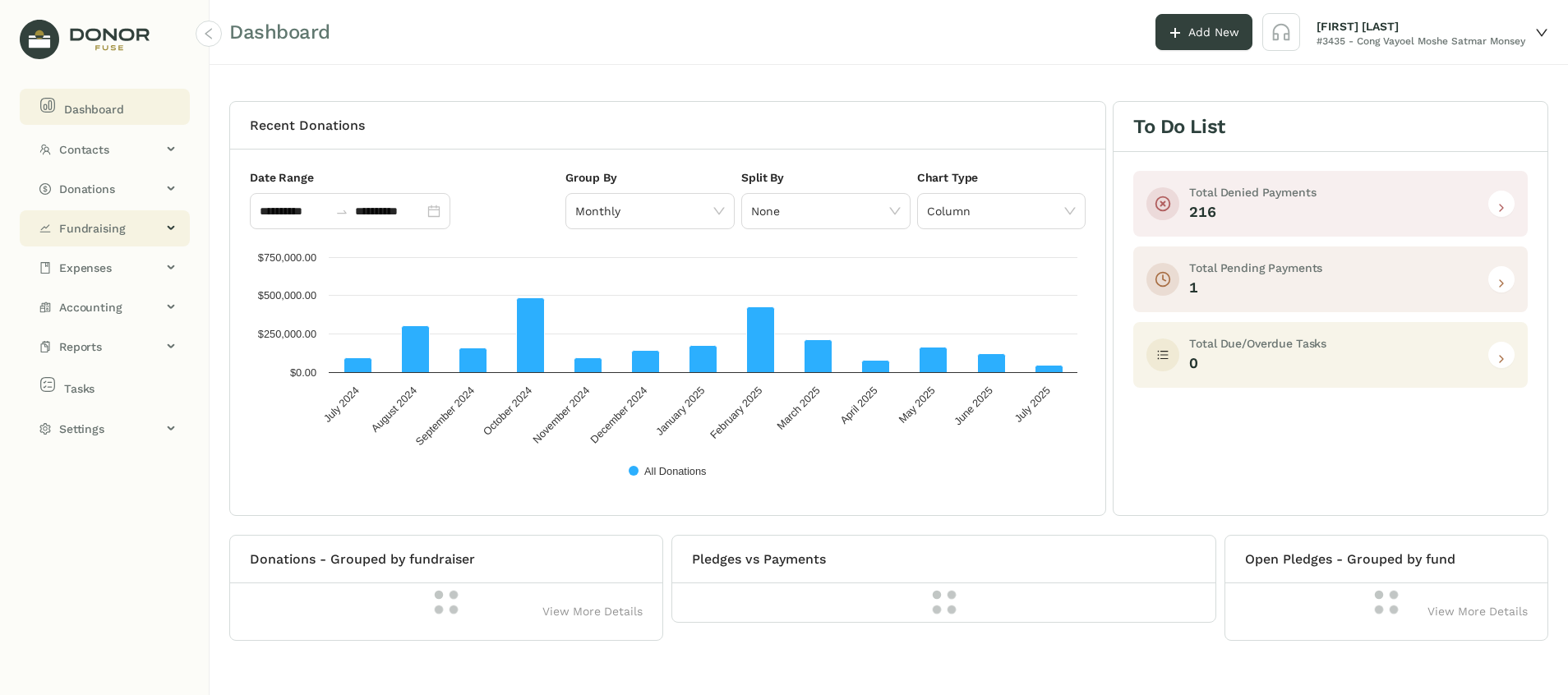 click on "Fundraising" at bounding box center (104, 228) 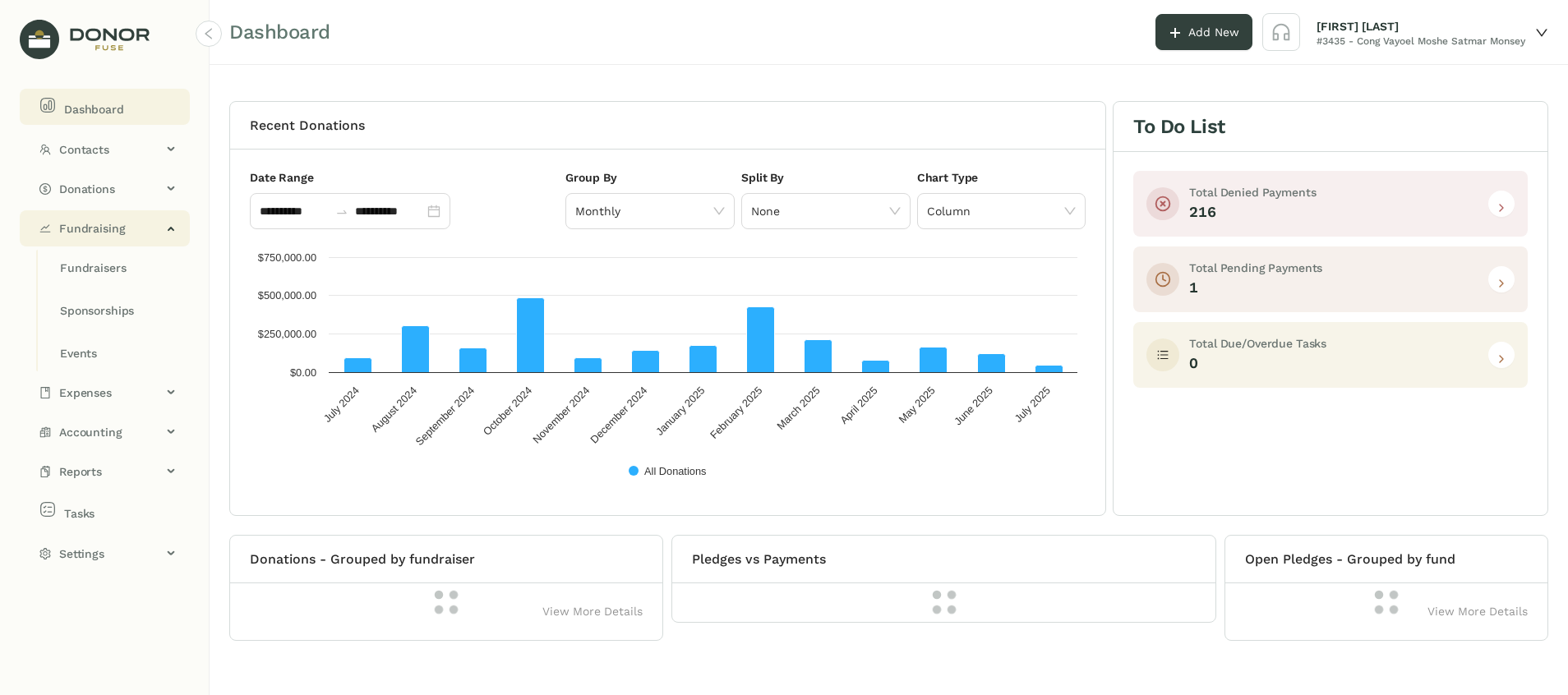 click on "Fundraising" at bounding box center [104, 228] 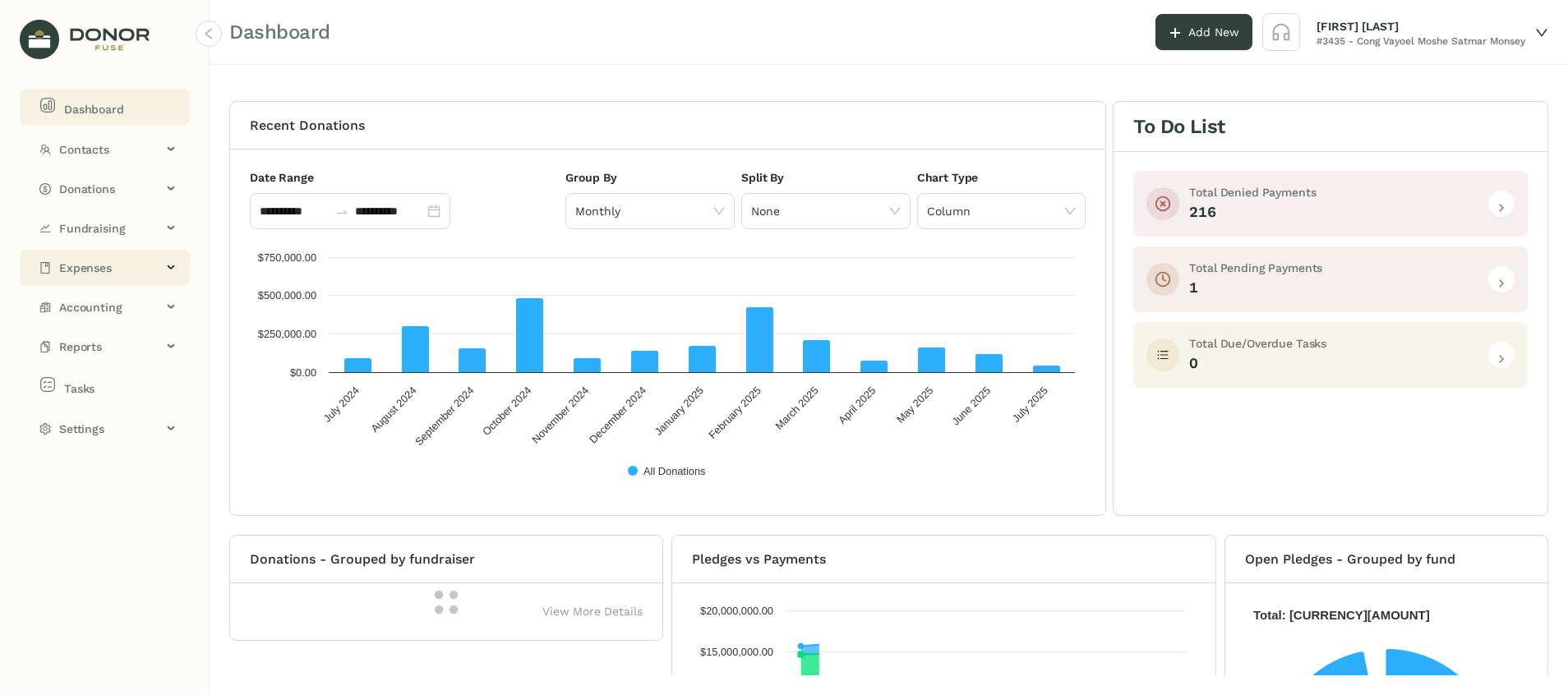 click on "Expenses" at bounding box center [104, 268] 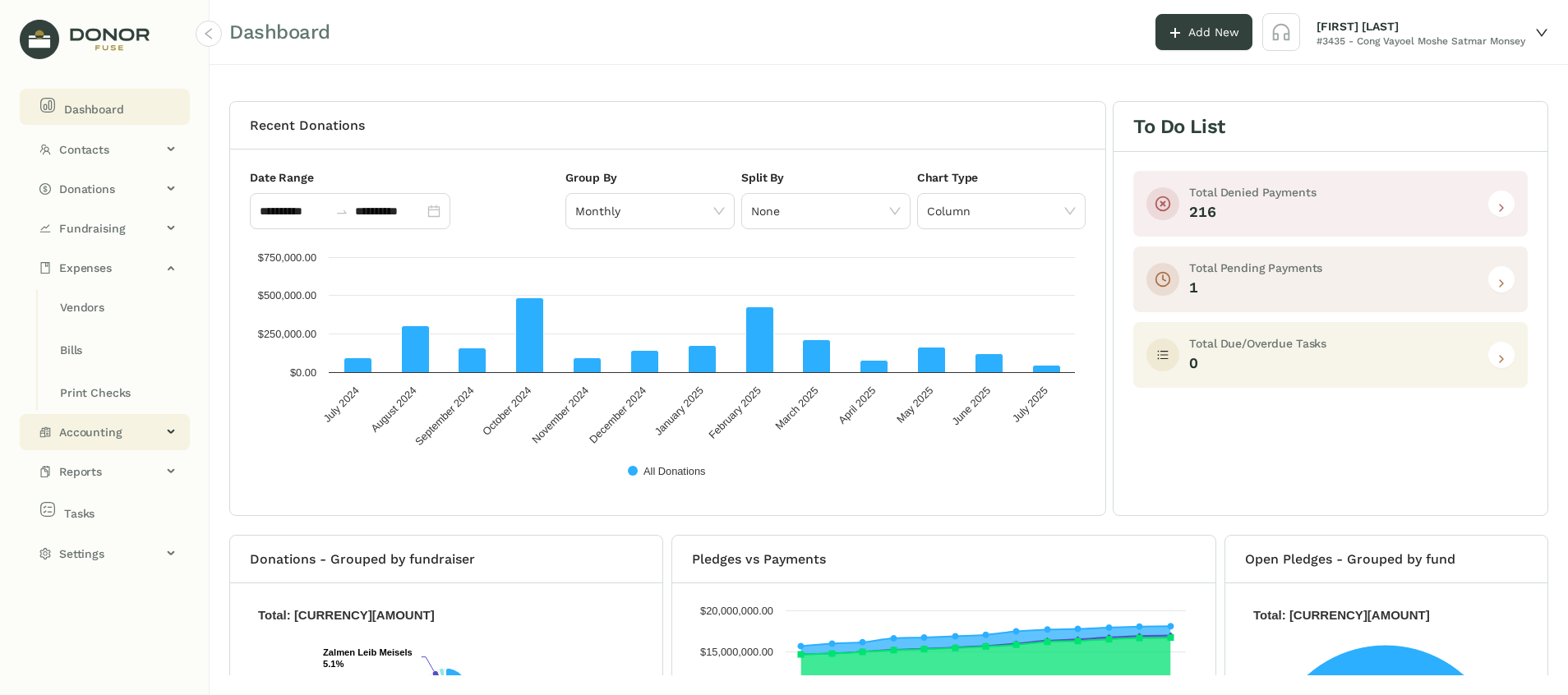 click on "Accounting" at bounding box center (110, 432) 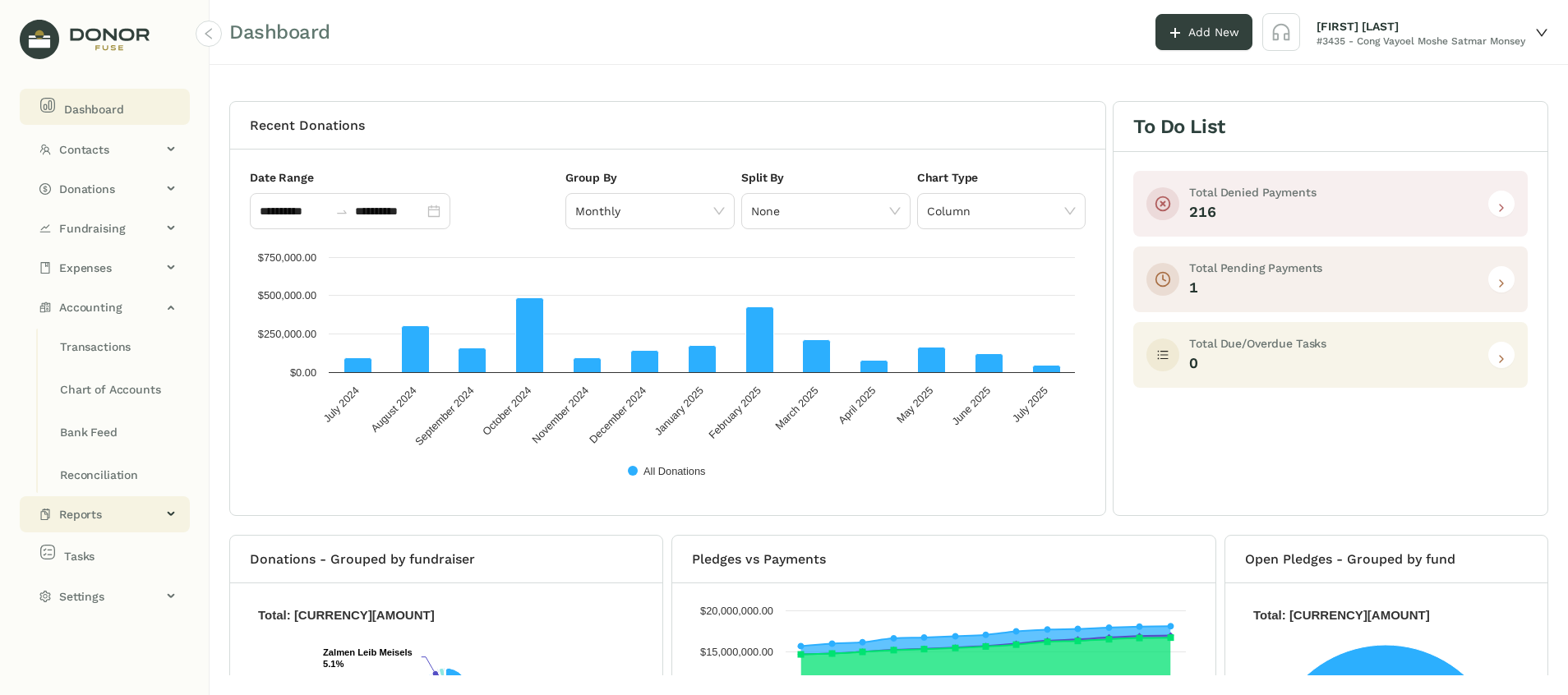 click on "Reports" at bounding box center [104, 514] 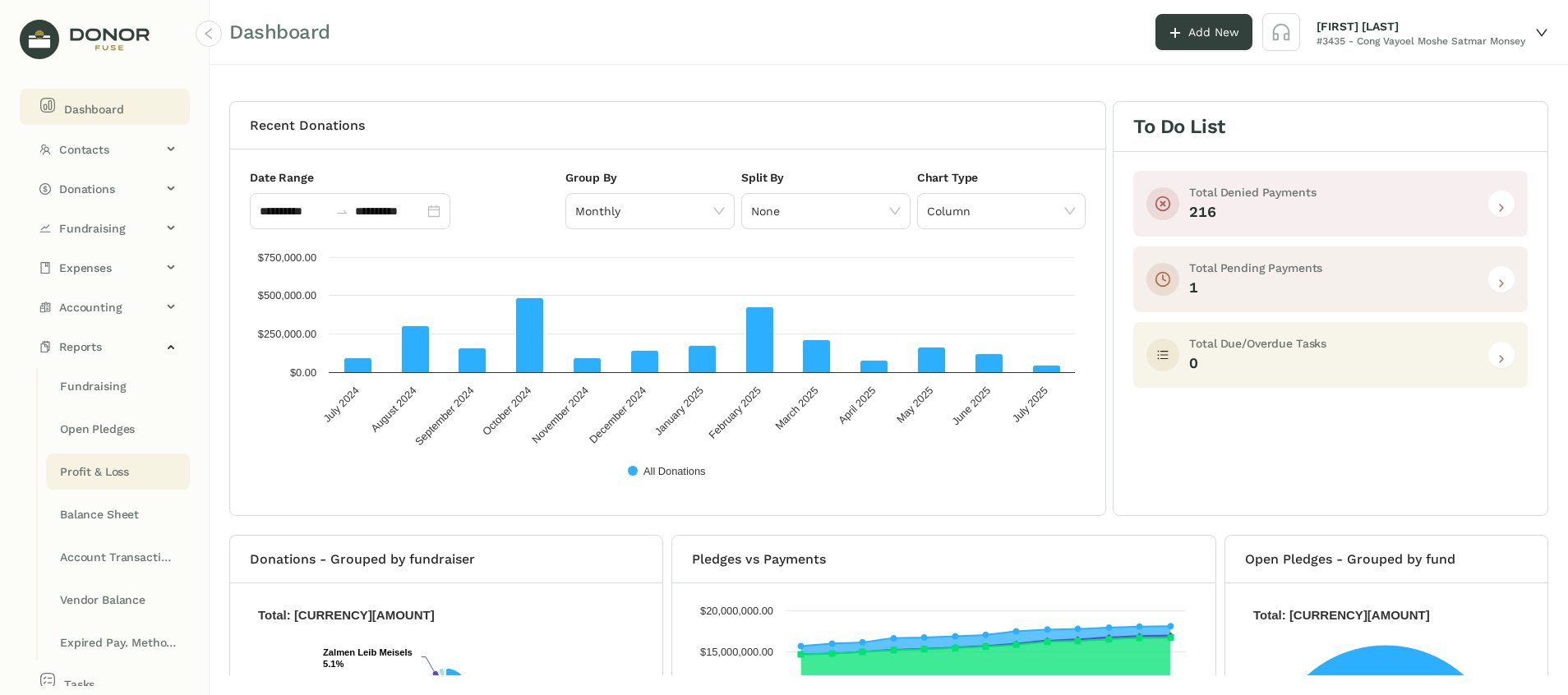 click on "Profit & Loss" at bounding box center (93, 386) 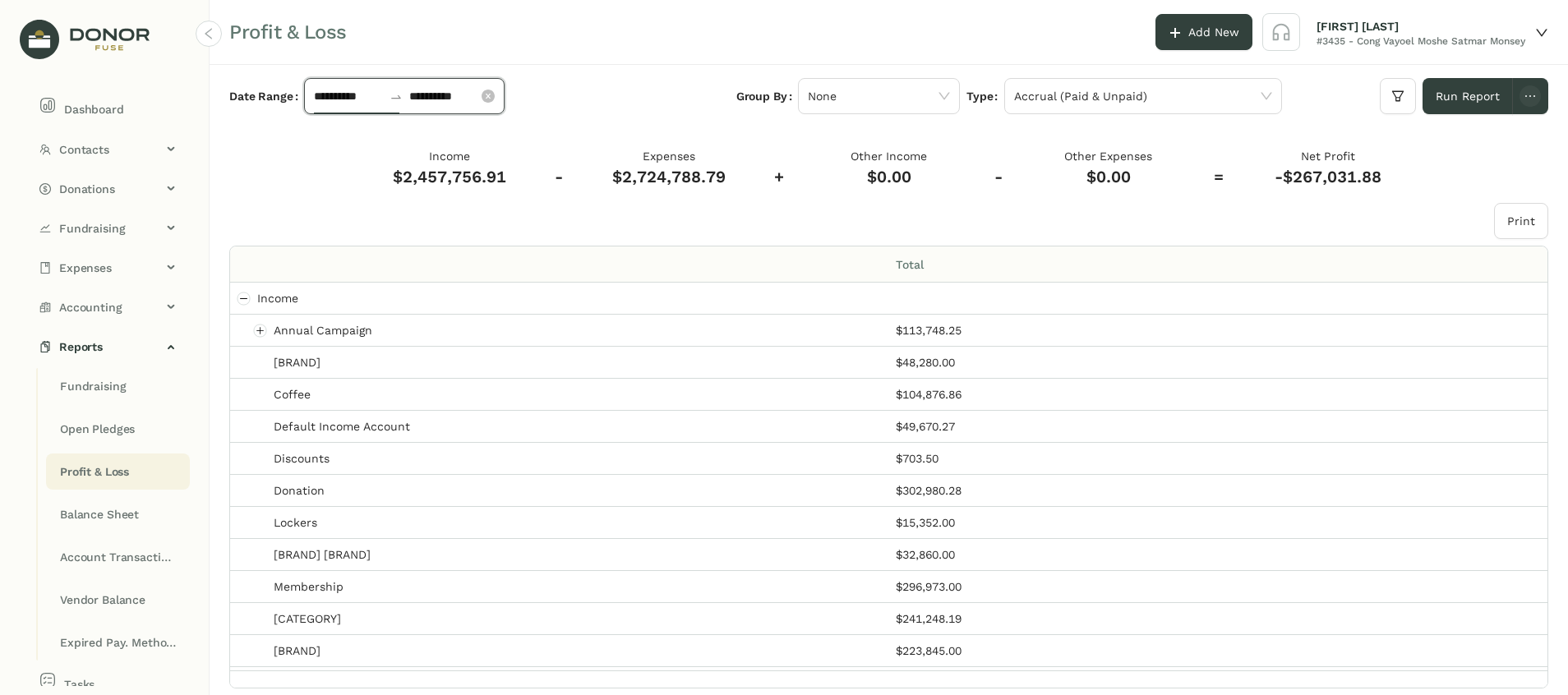 click on "**********" at bounding box center (348, 96) 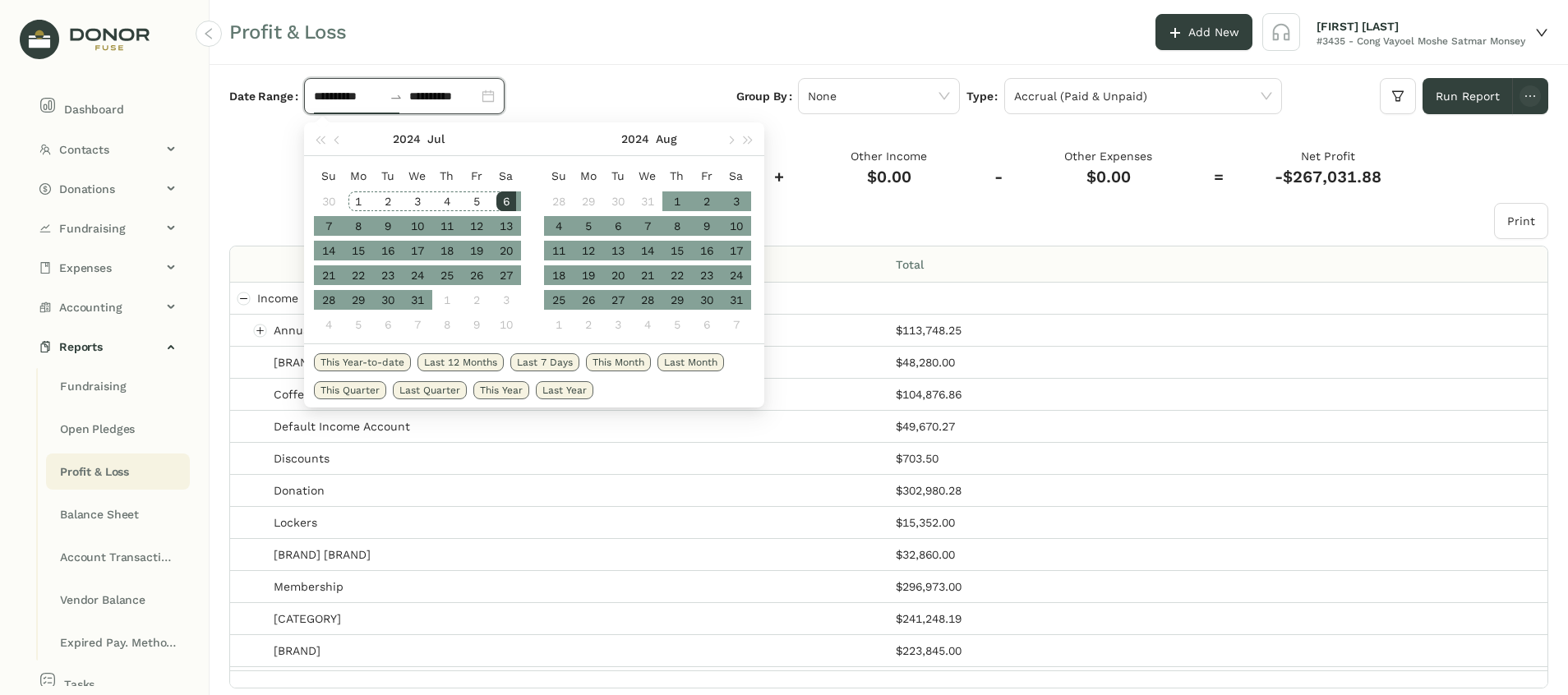 click on "1" at bounding box center [358, 201] 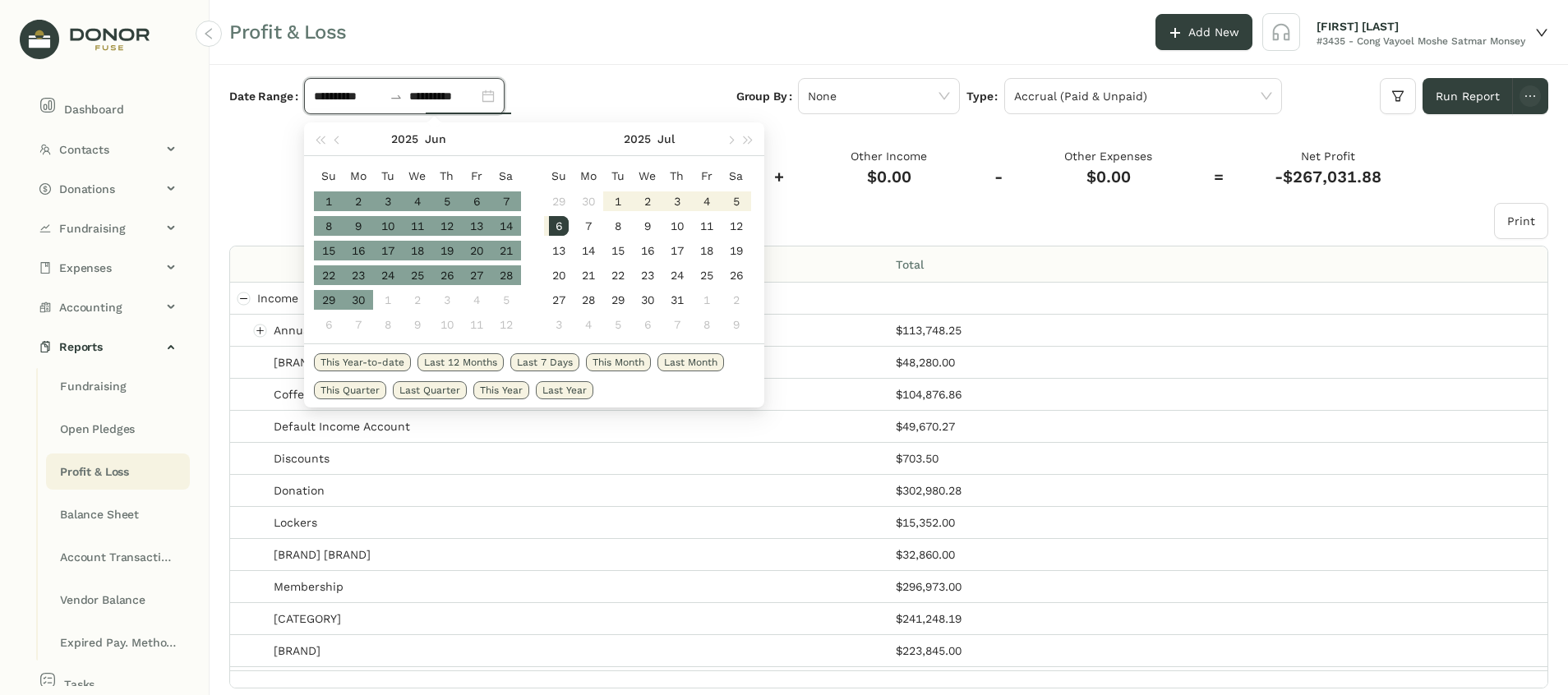 click on "30" at bounding box center (358, 300) 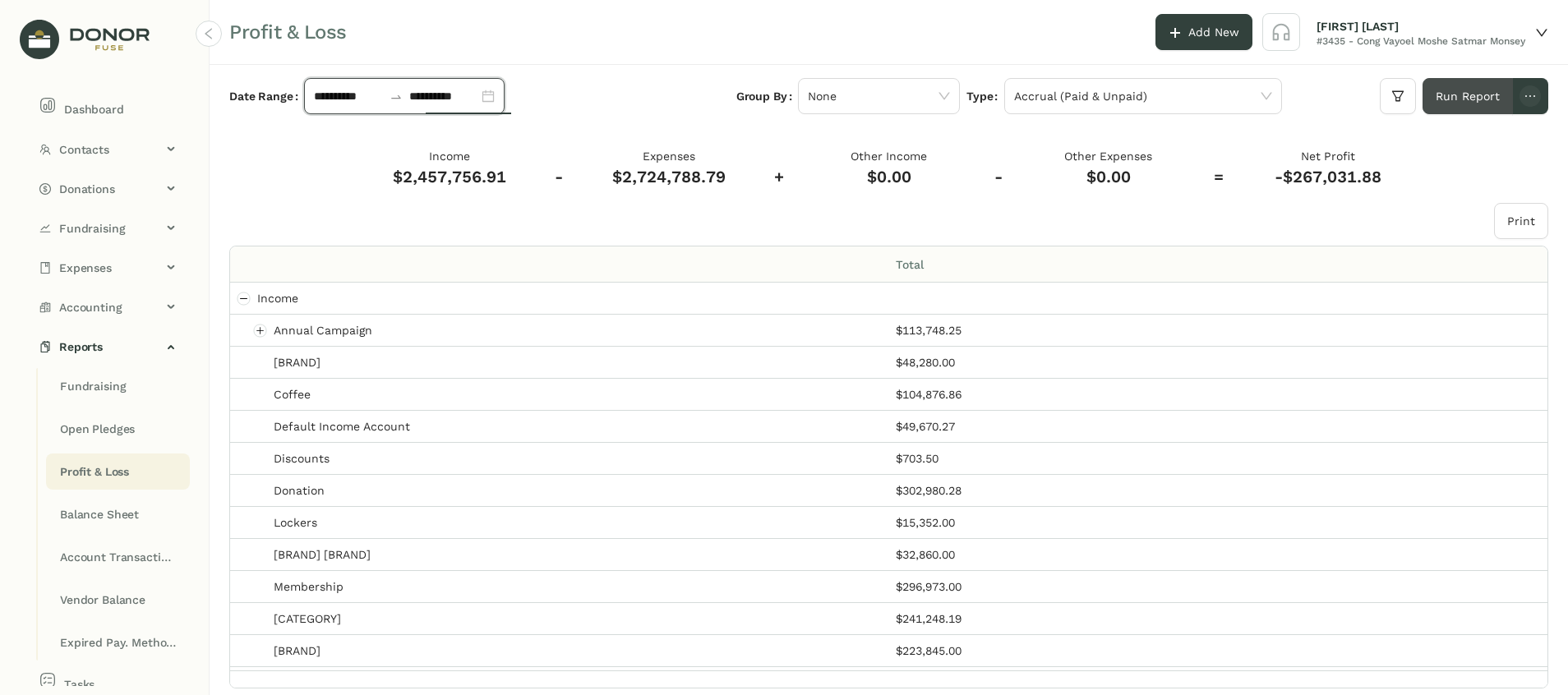 click on "Run Report" at bounding box center (1468, 96) 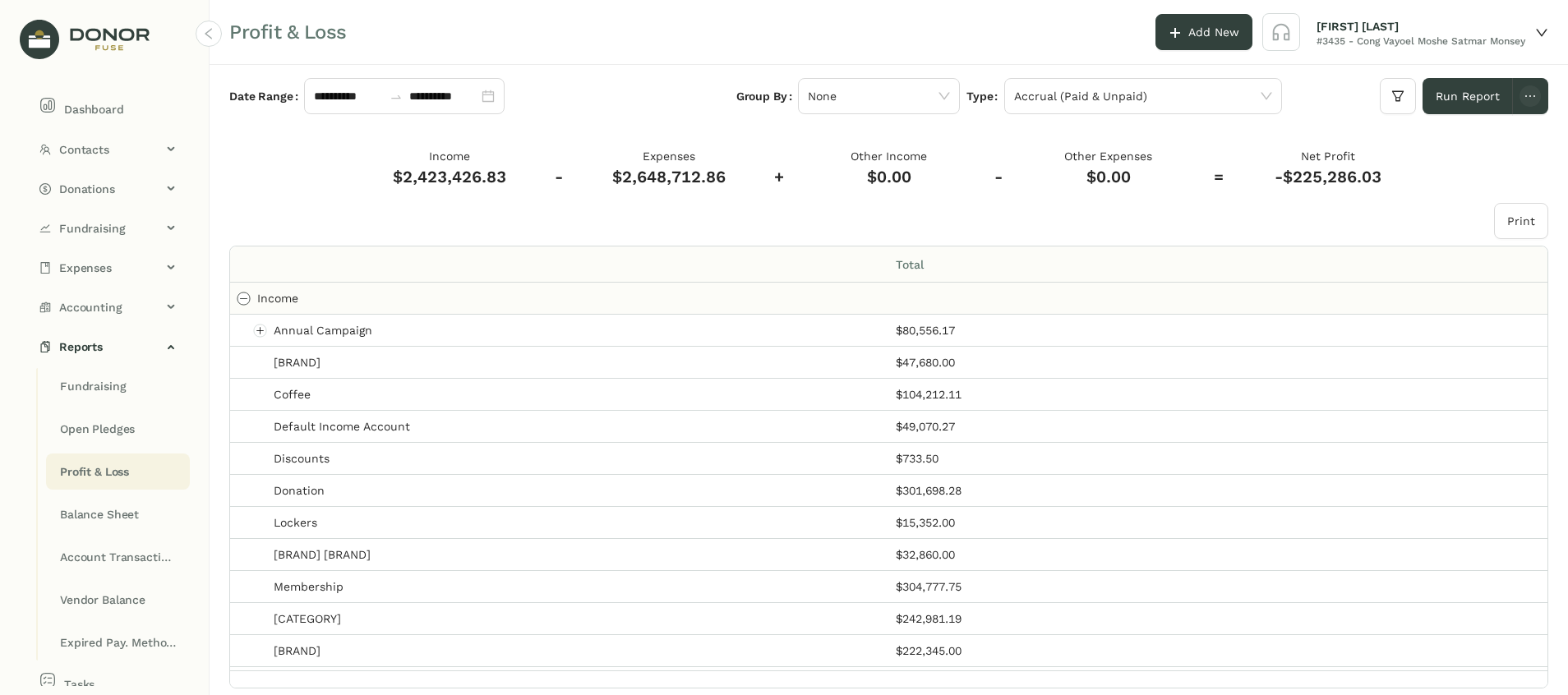 click at bounding box center [244, 298] 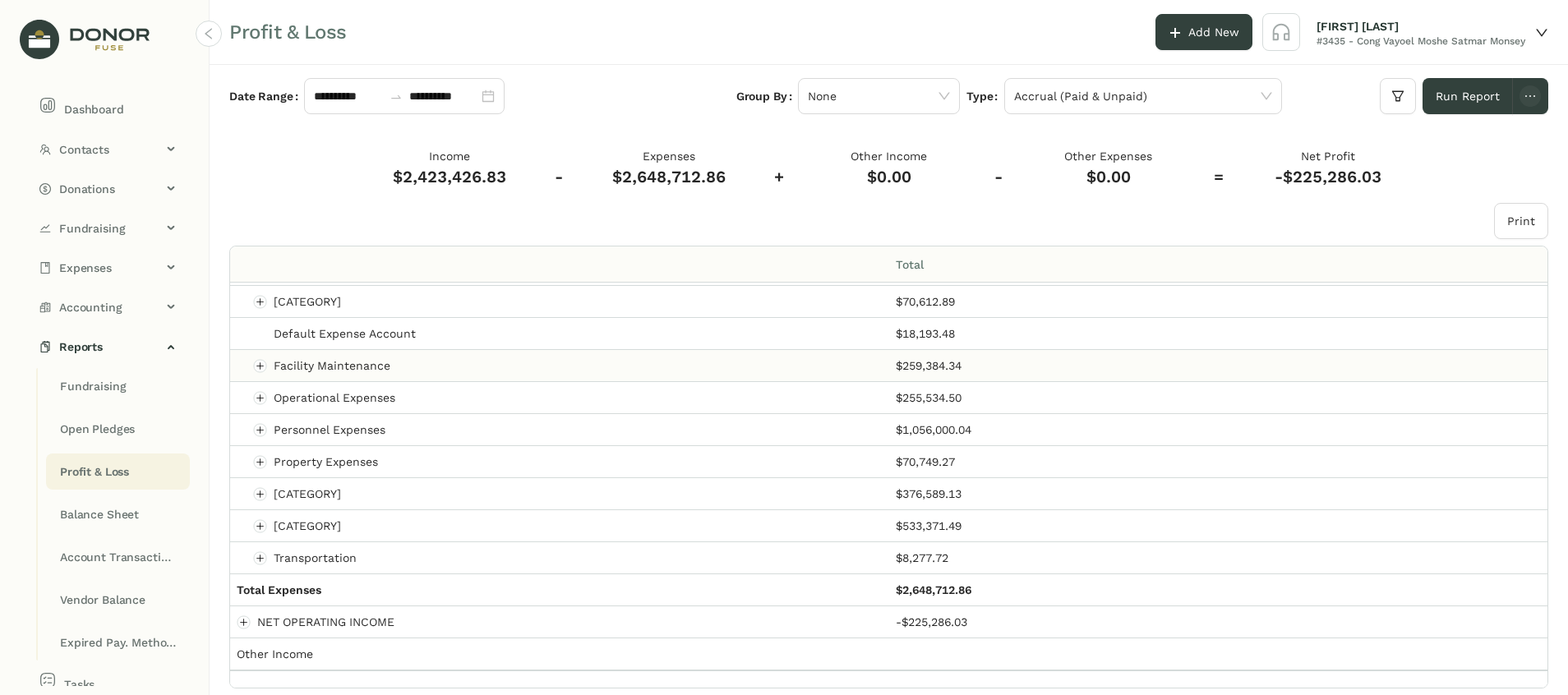 scroll, scrollTop: 0, scrollLeft: 0, axis: both 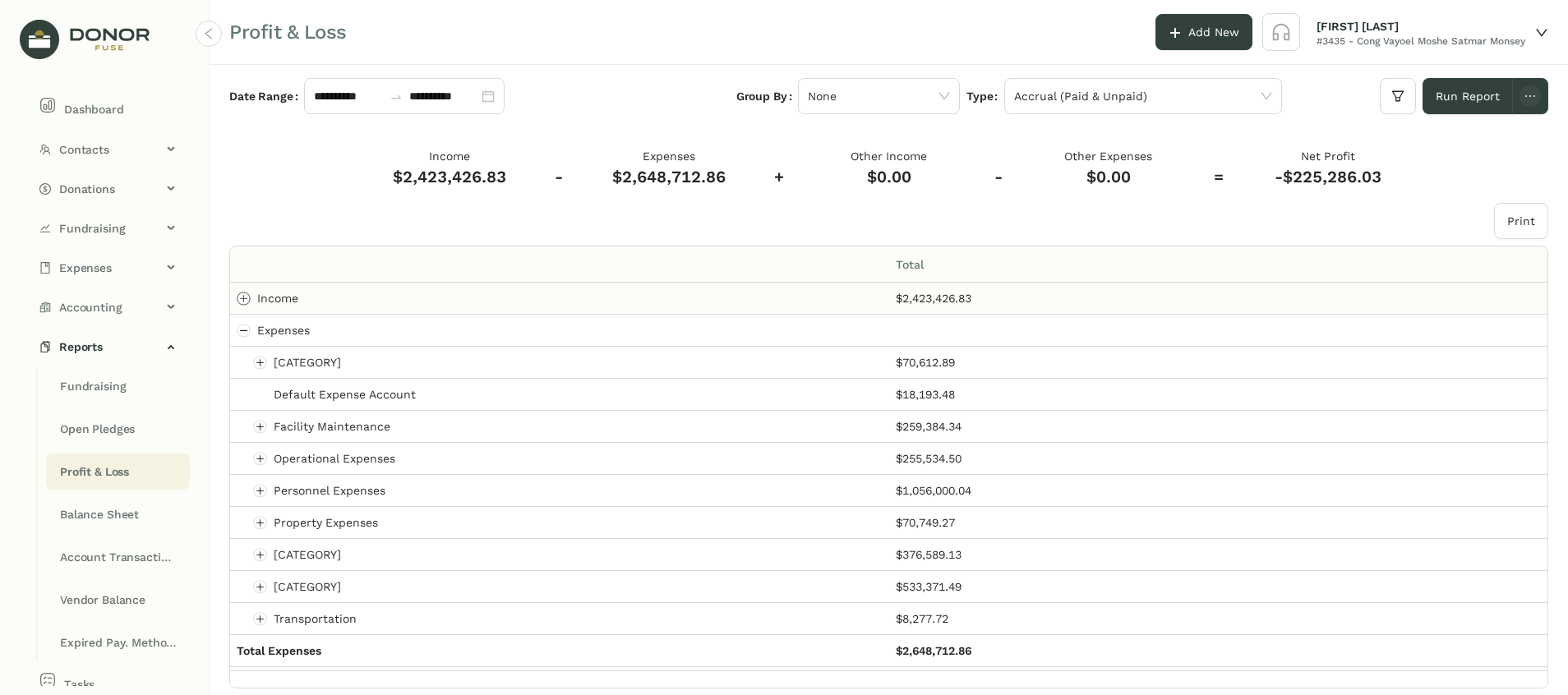 click at bounding box center [244, 298] 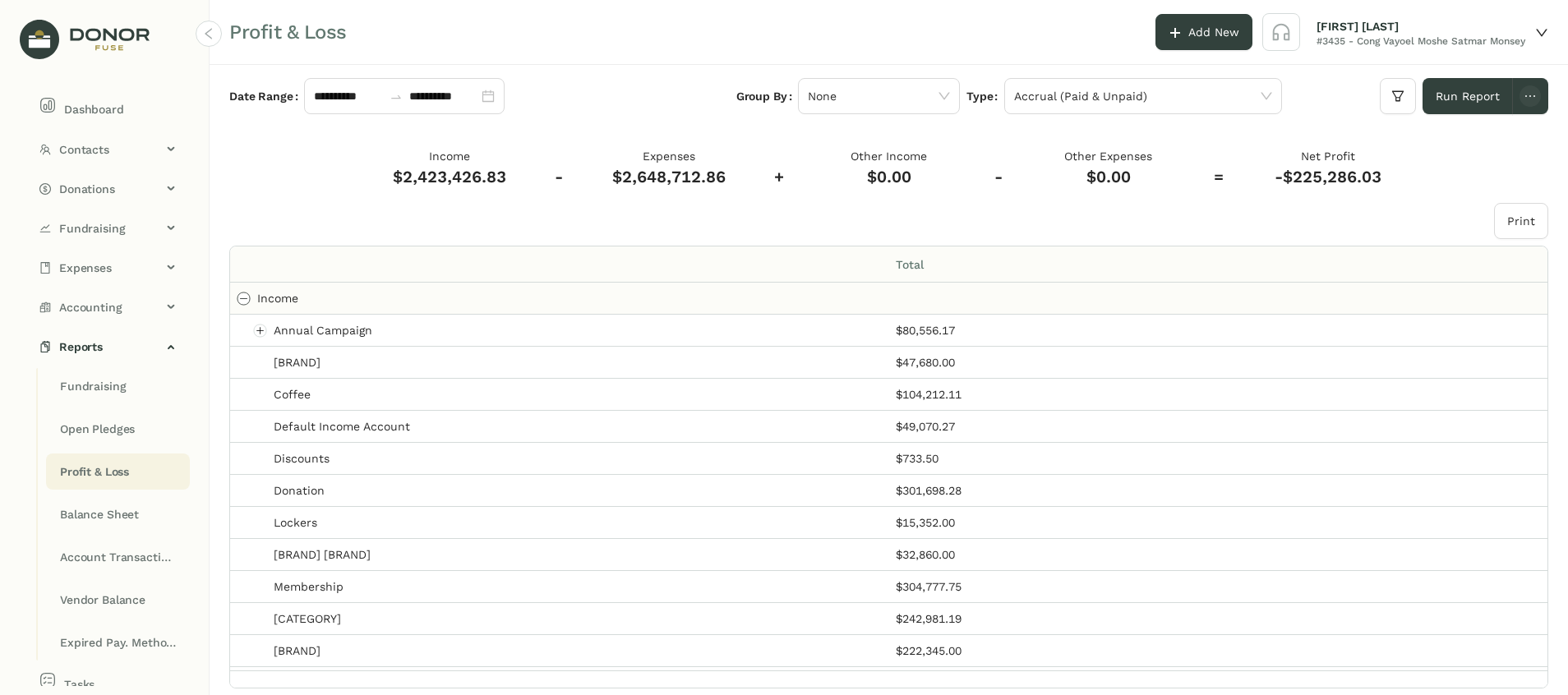click at bounding box center [244, 298] 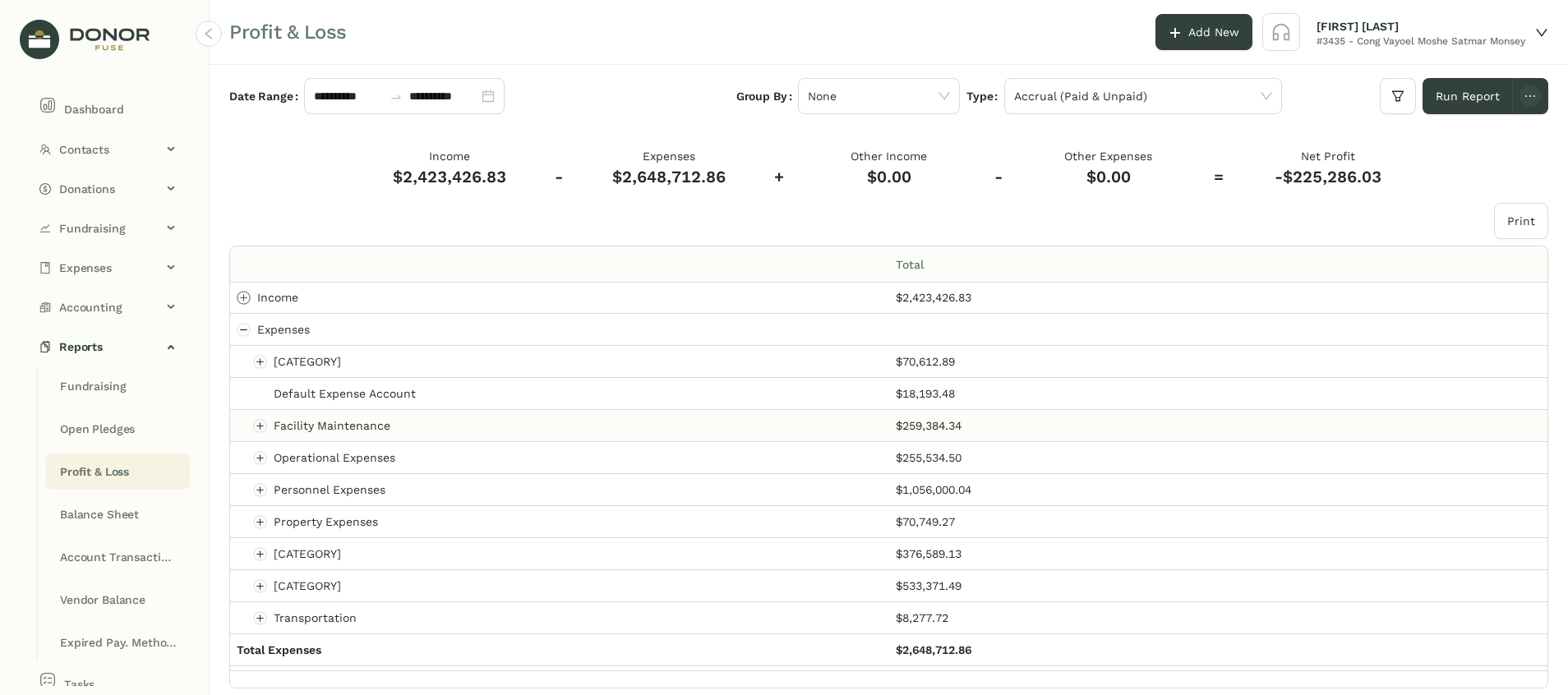 scroll, scrollTop: 0, scrollLeft: 0, axis: both 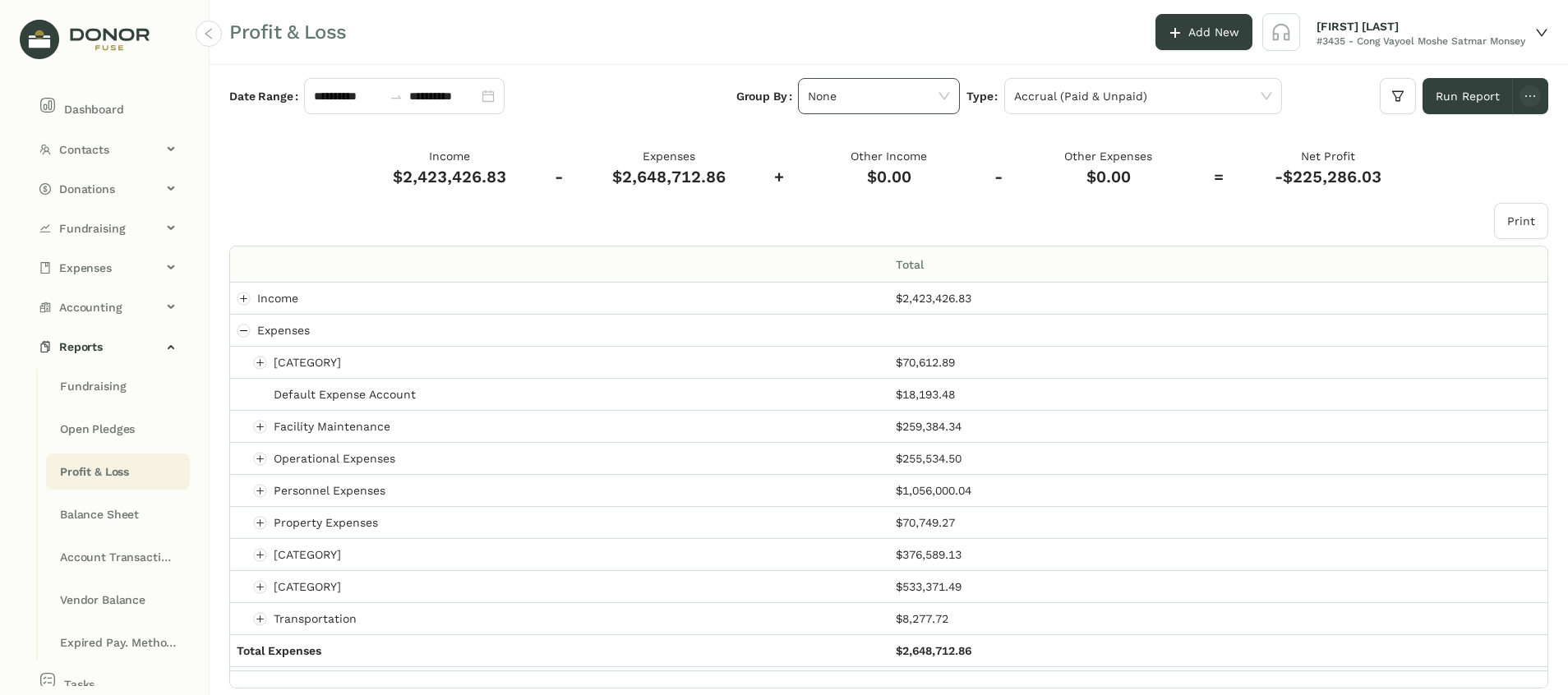 click on "None" at bounding box center (879, 96) 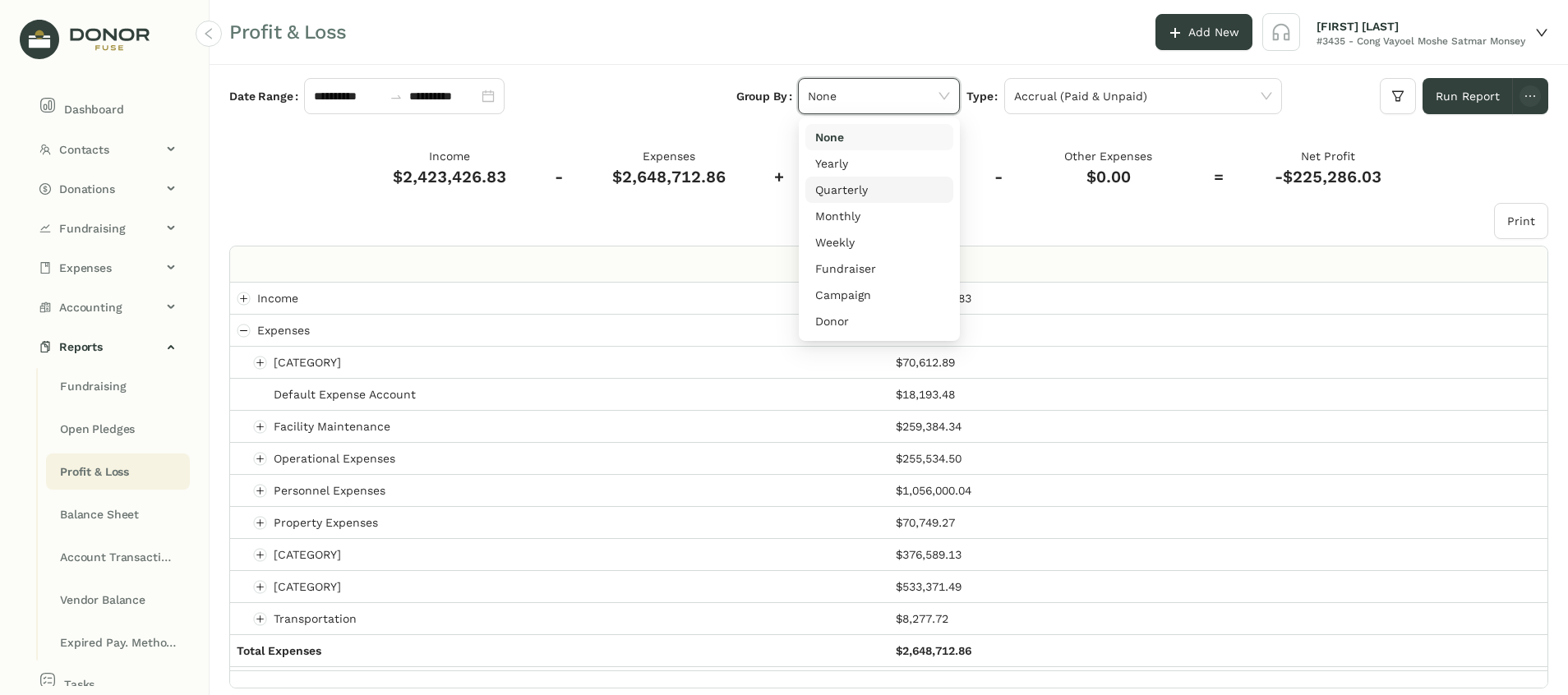 click on "Quarterly" at bounding box center [879, 190] 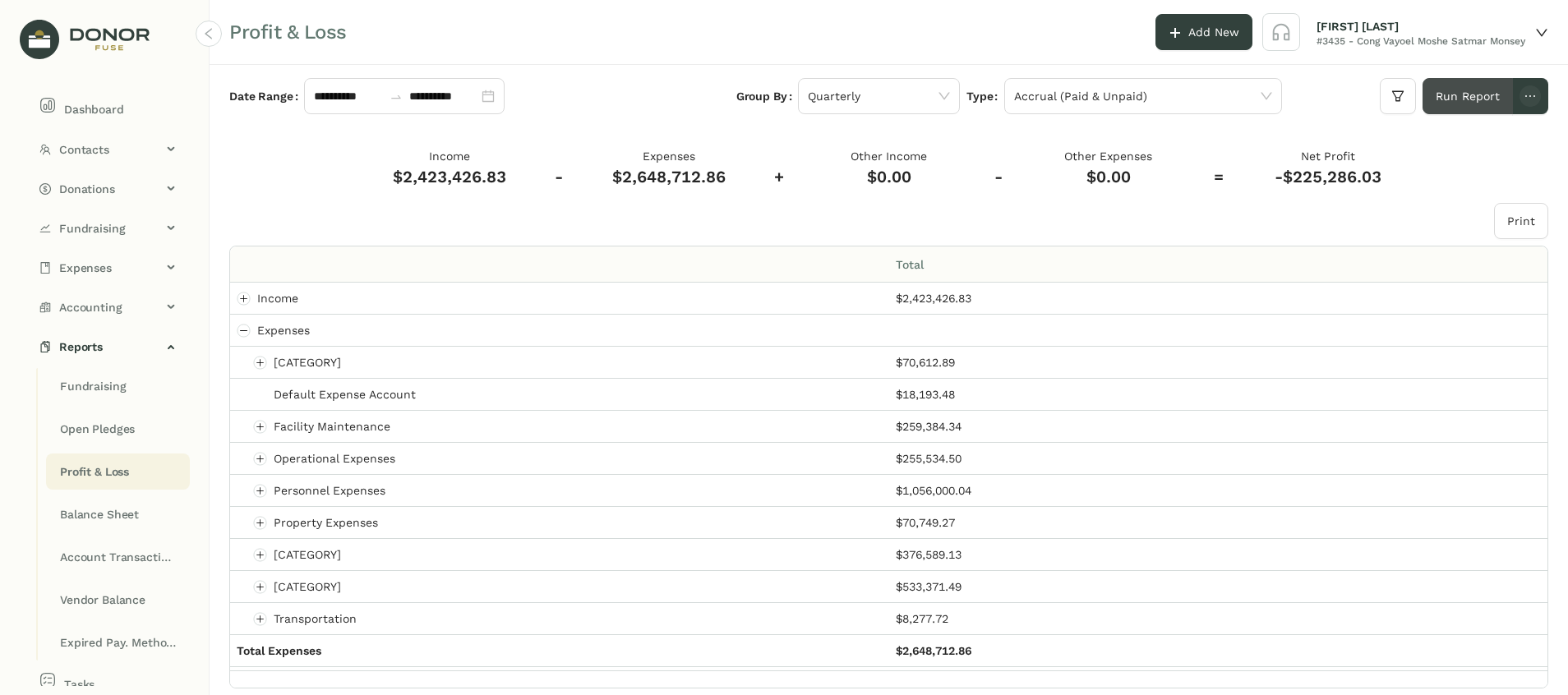 click on "Run Report" at bounding box center (1468, 96) 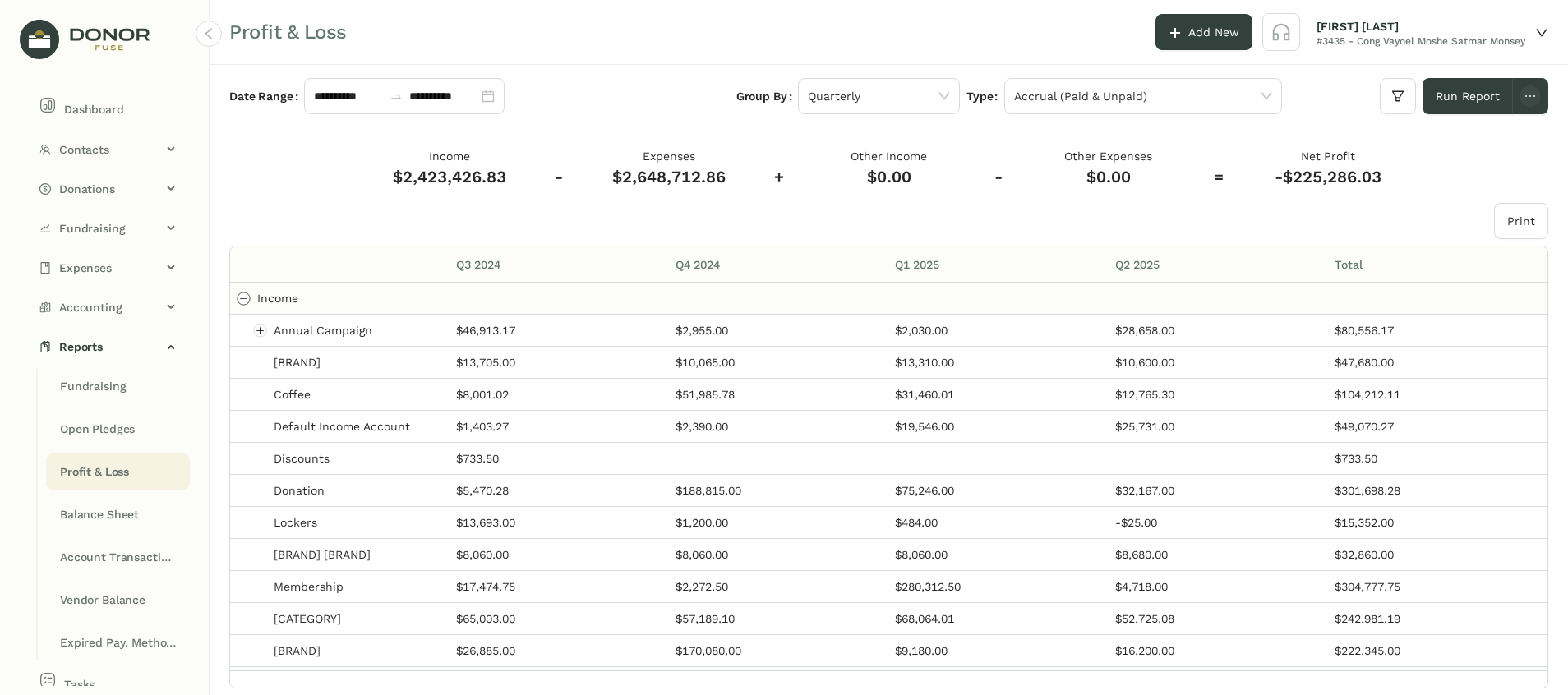 click at bounding box center [244, 298] 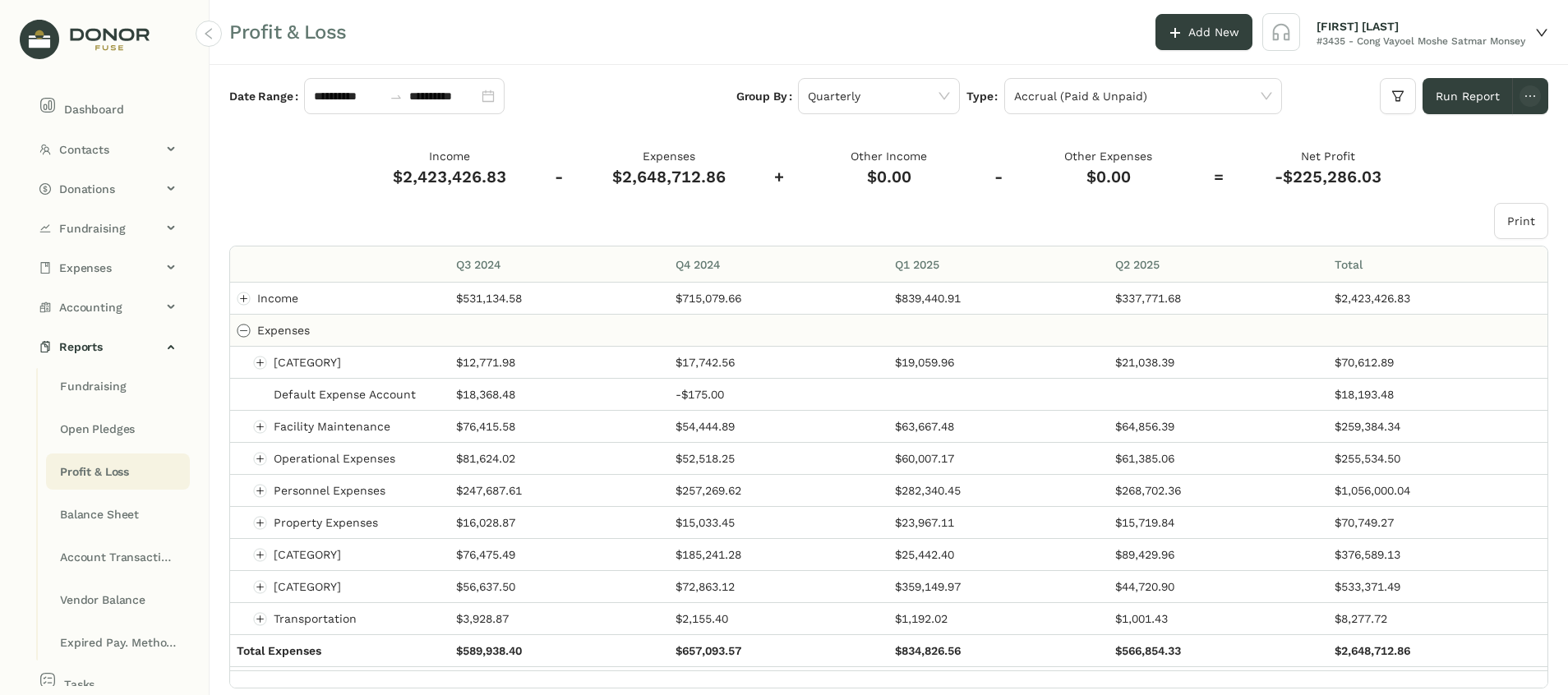 click at bounding box center [244, 330] 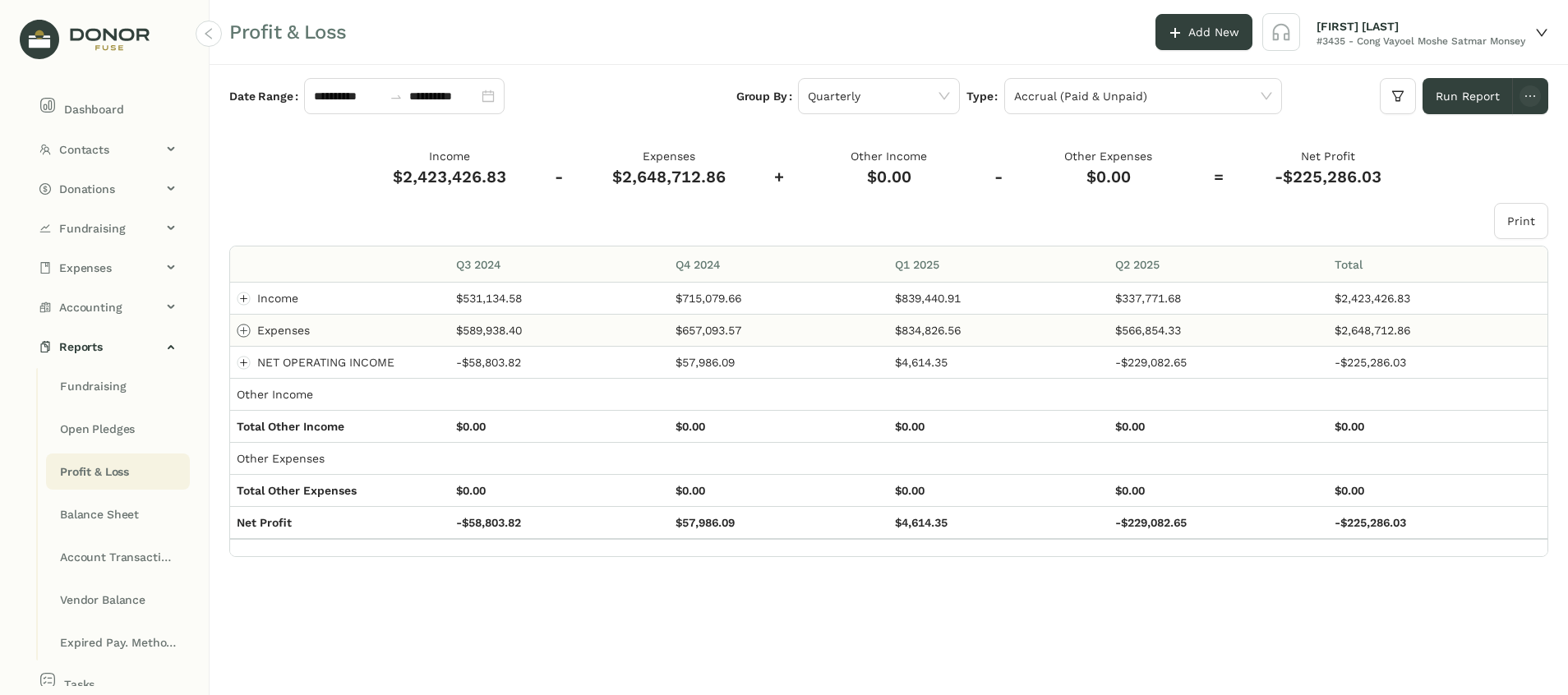 click at bounding box center (244, 330) 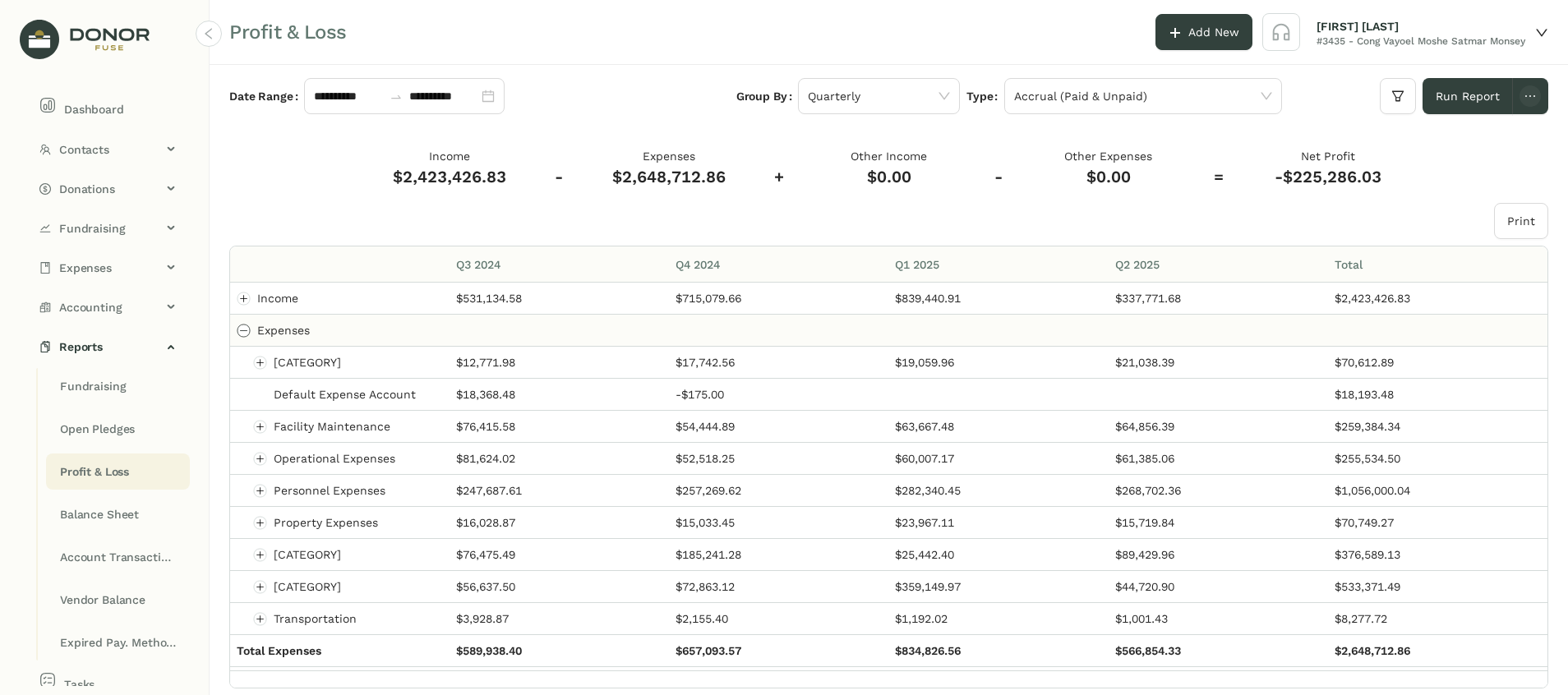 click at bounding box center [244, 330] 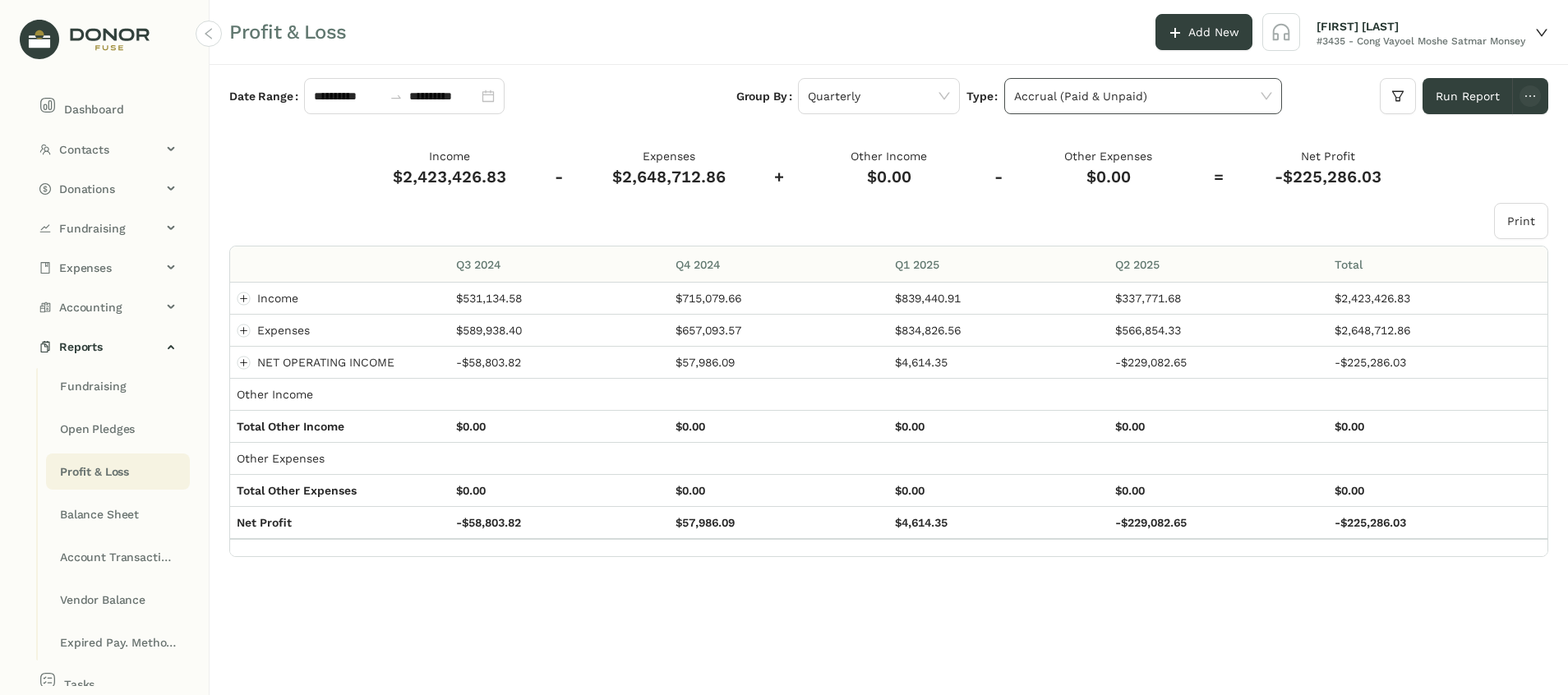 click on "Accrual (Paid & Unpaid)" at bounding box center [1143, 96] 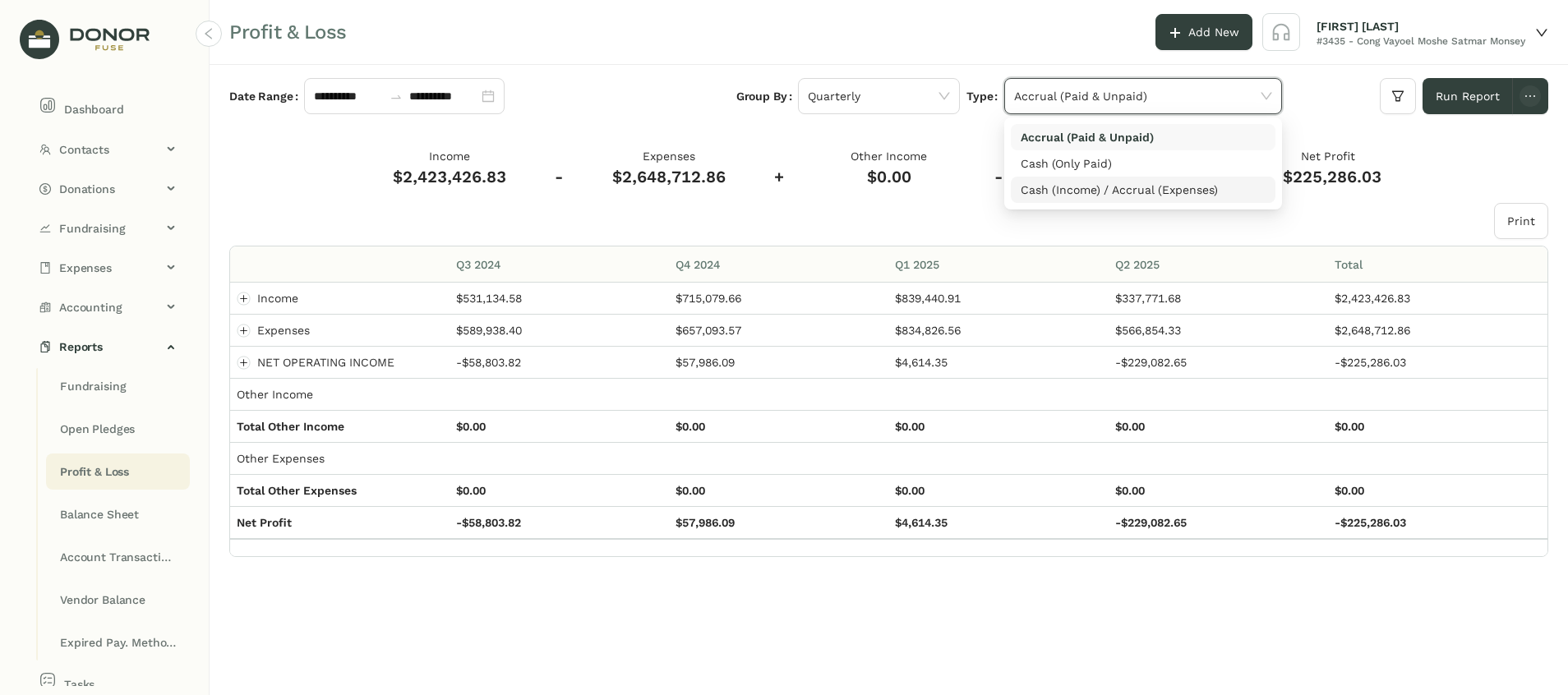 click on "Cash (Income) / Accrual (Expenses)" at bounding box center (1143, 190) 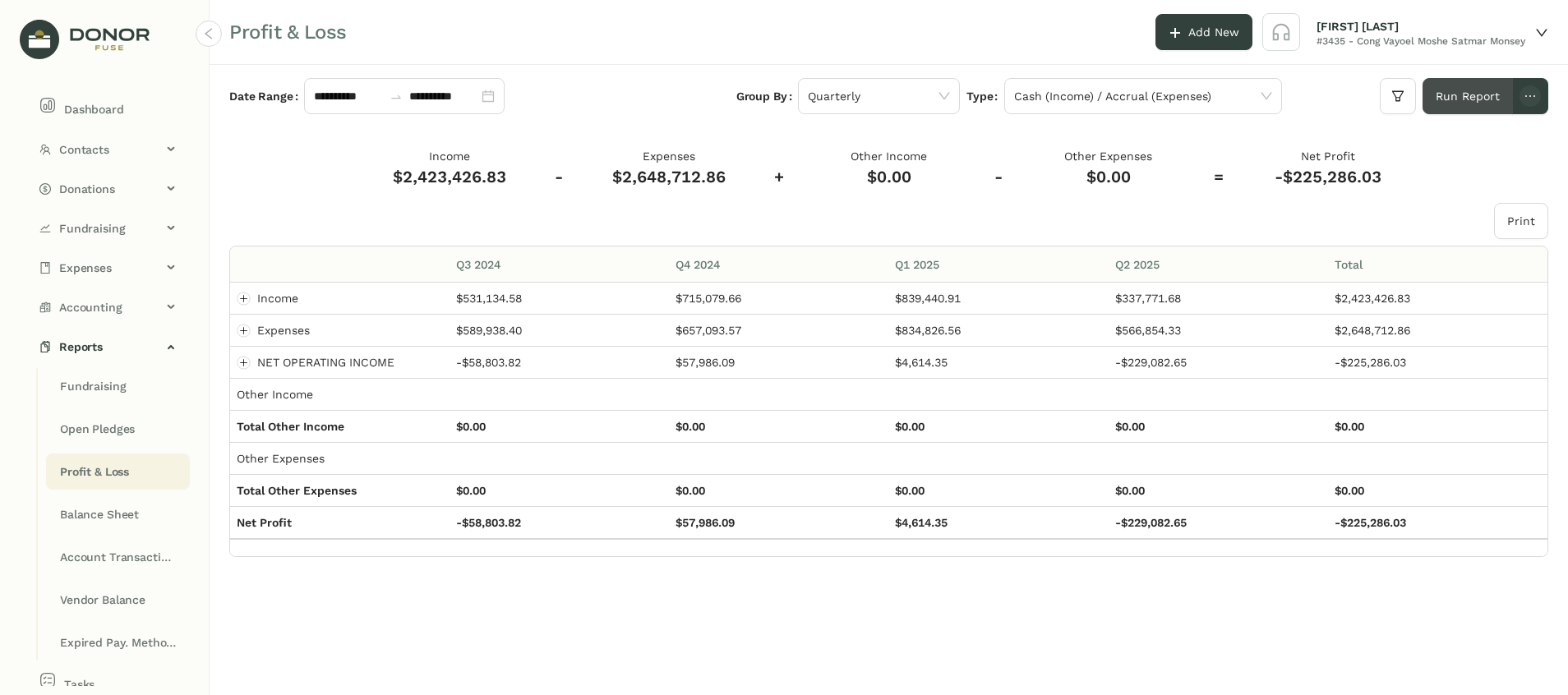 click on "Run Report" at bounding box center (1468, 96) 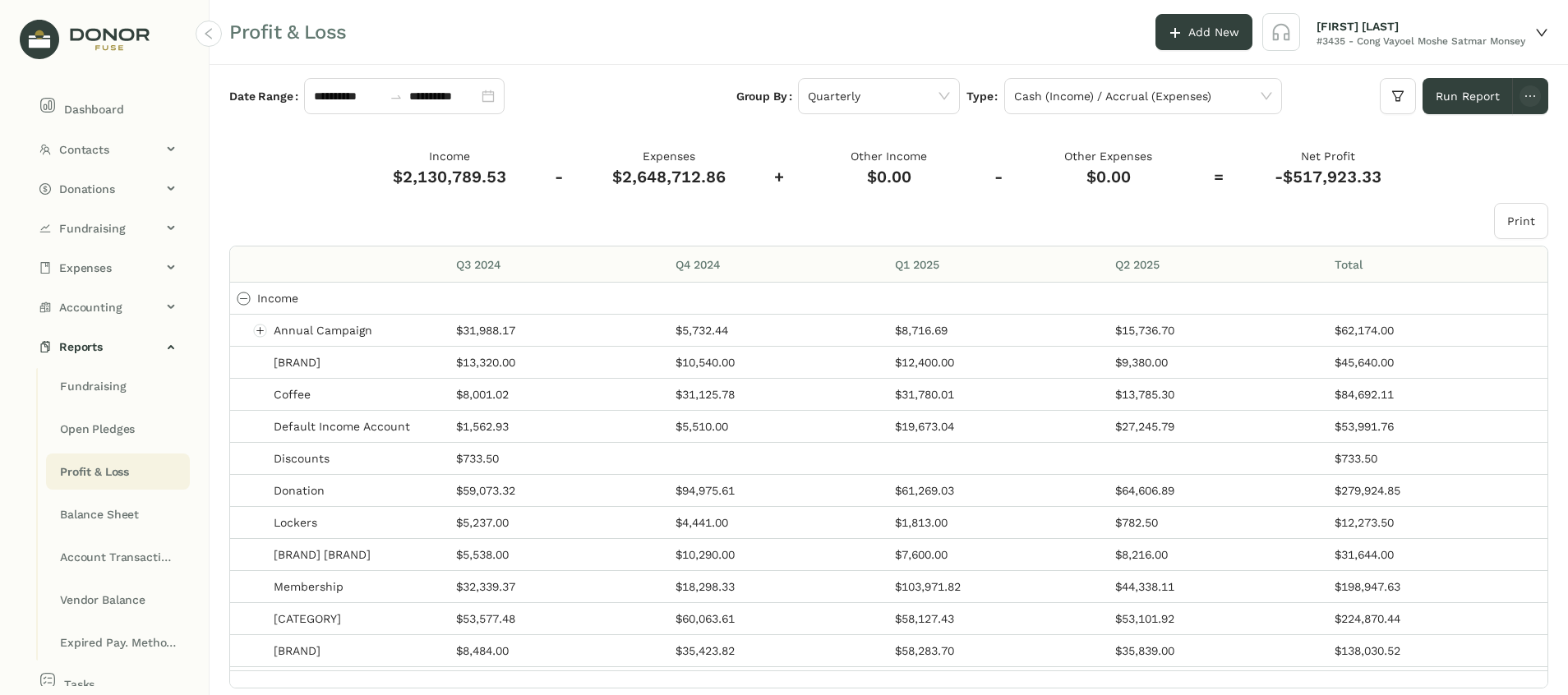 click at bounding box center [244, 298] 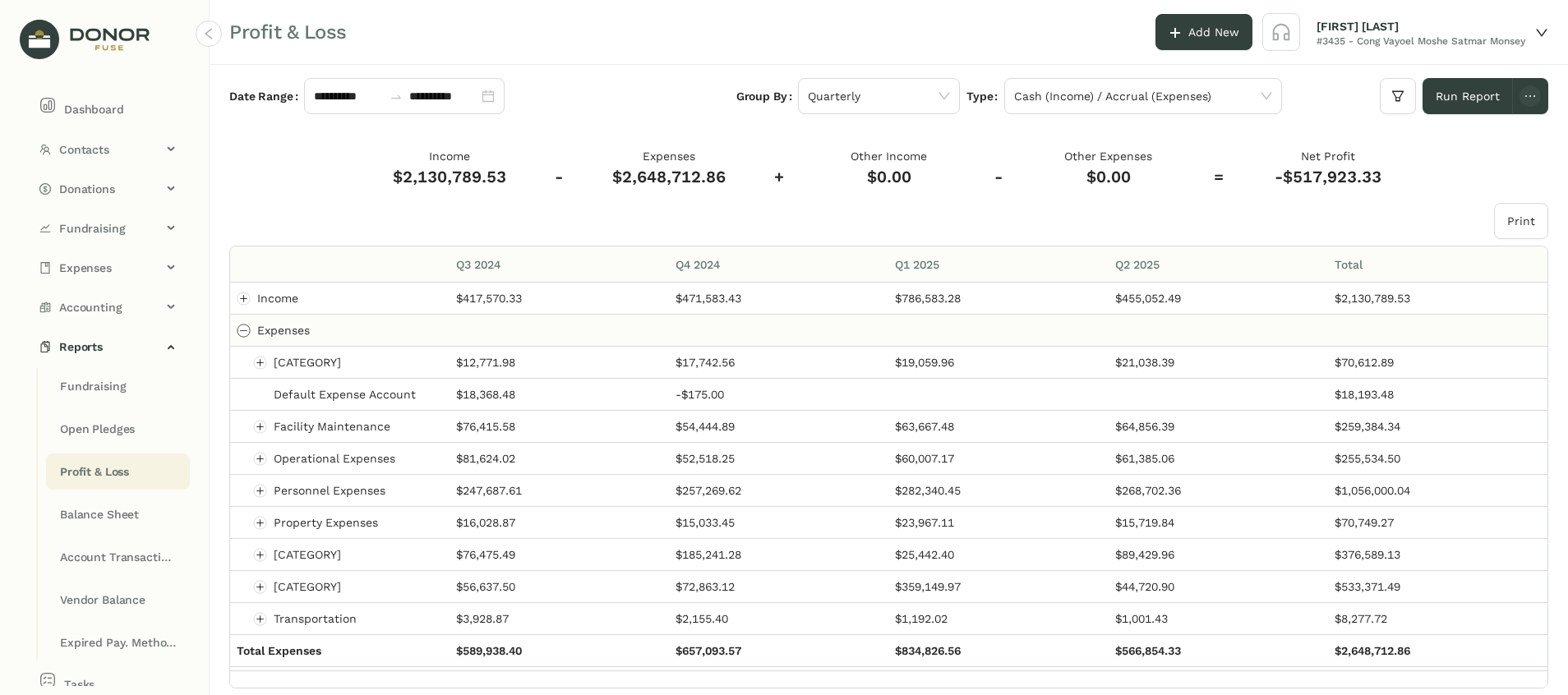 click at bounding box center [244, 330] 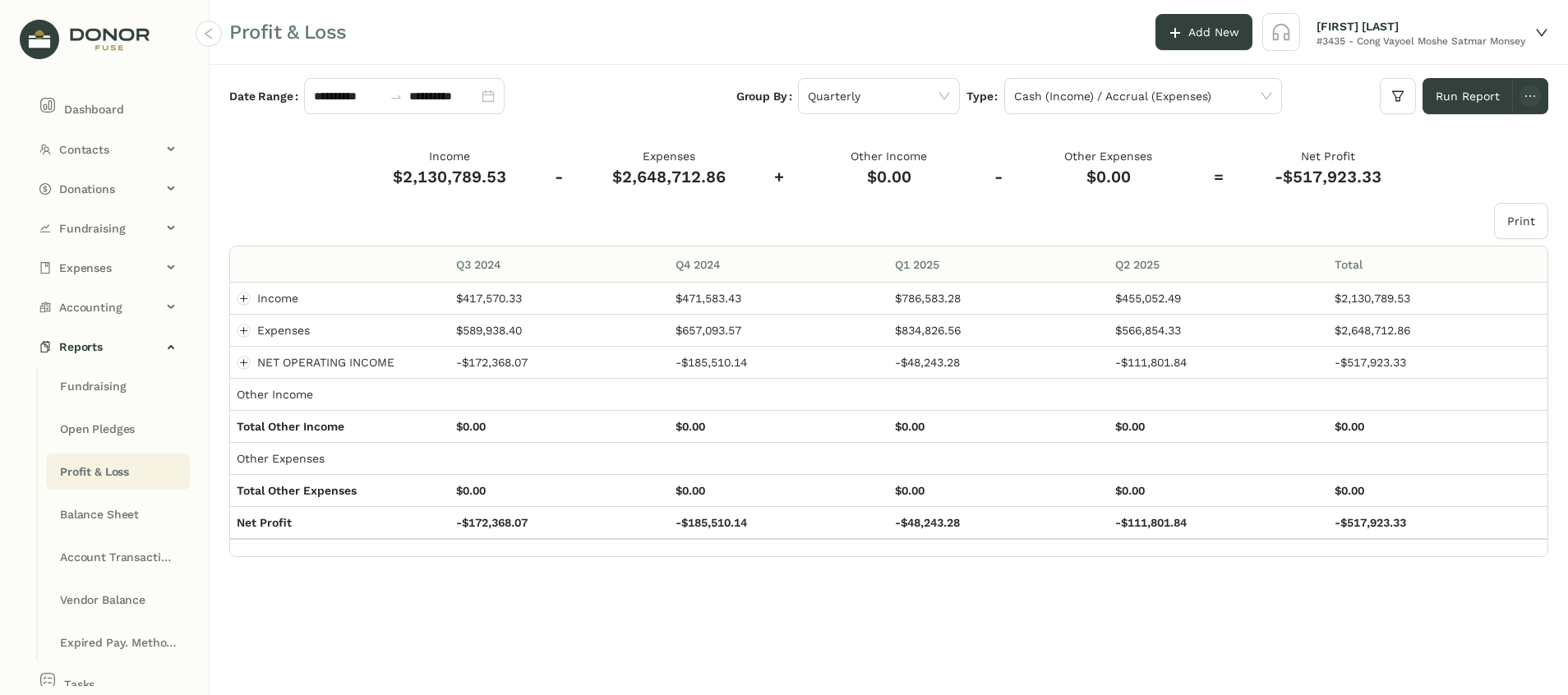 click on "**********" at bounding box center [888, 376] 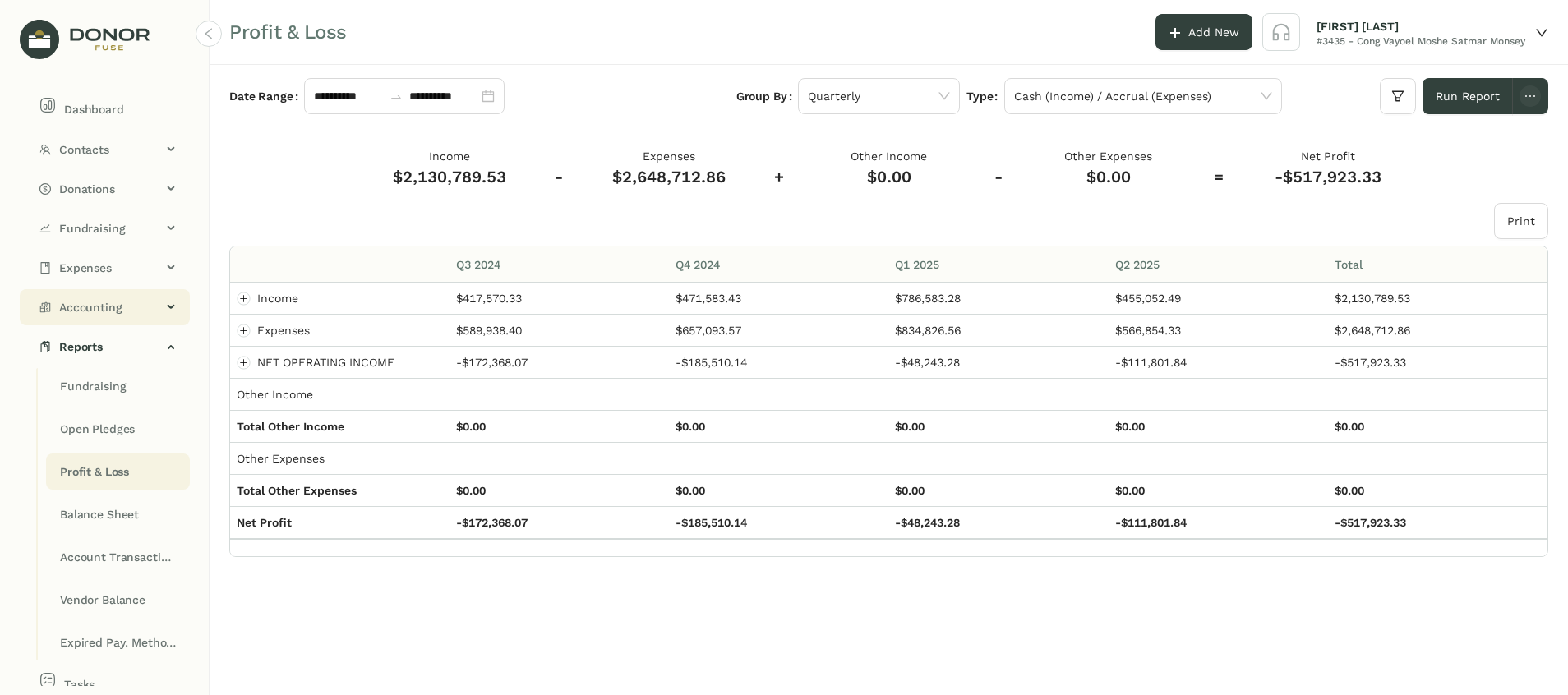 click on "Accounting" at bounding box center [104, 307] 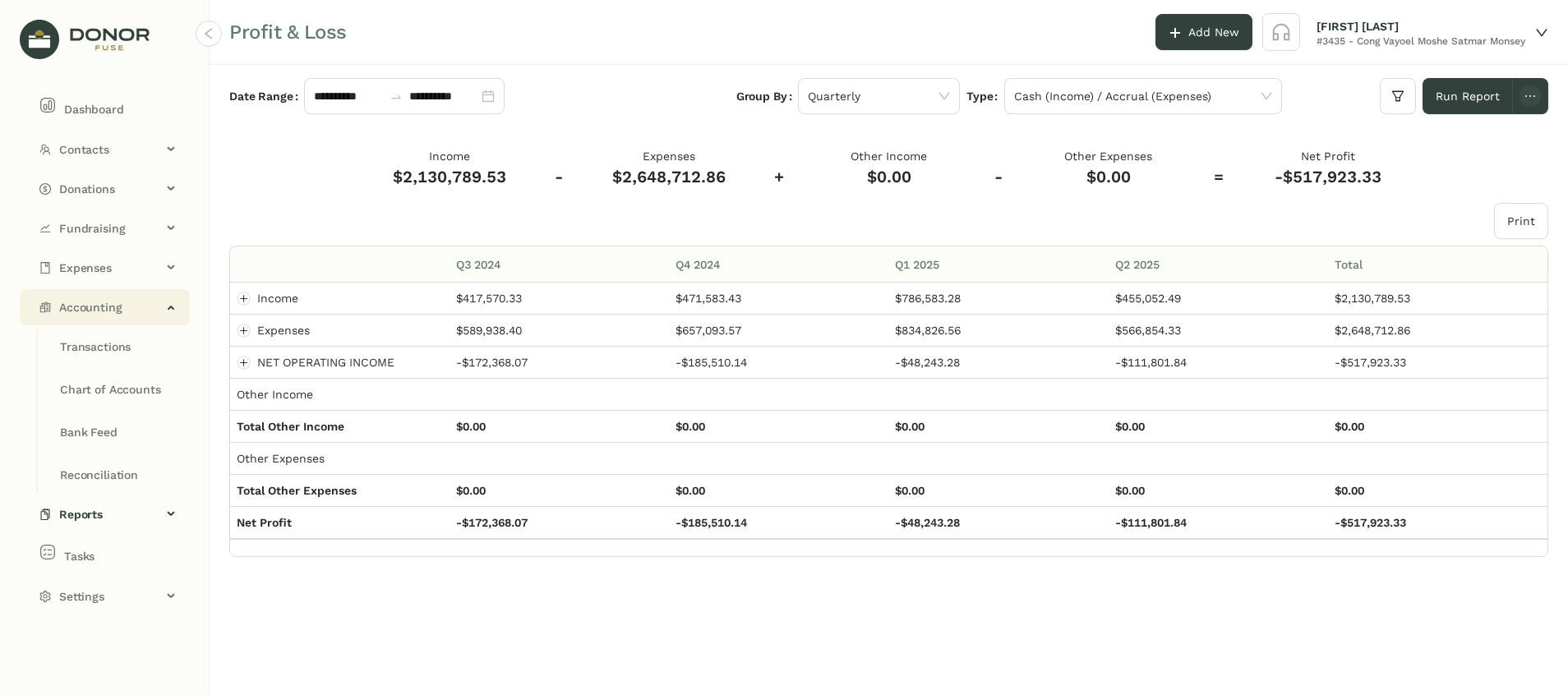 click on "Accounting" at bounding box center [104, 307] 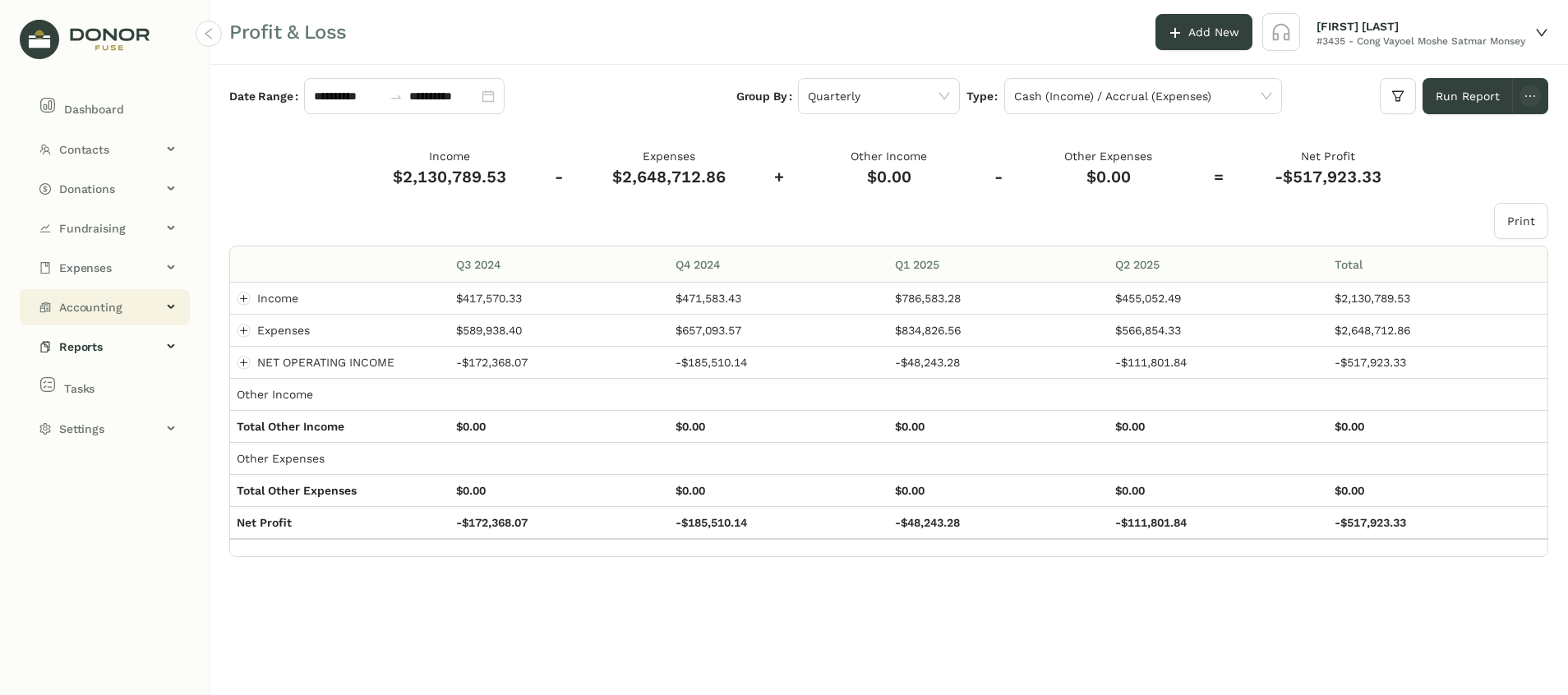 click on "Accounting" at bounding box center (104, 150) 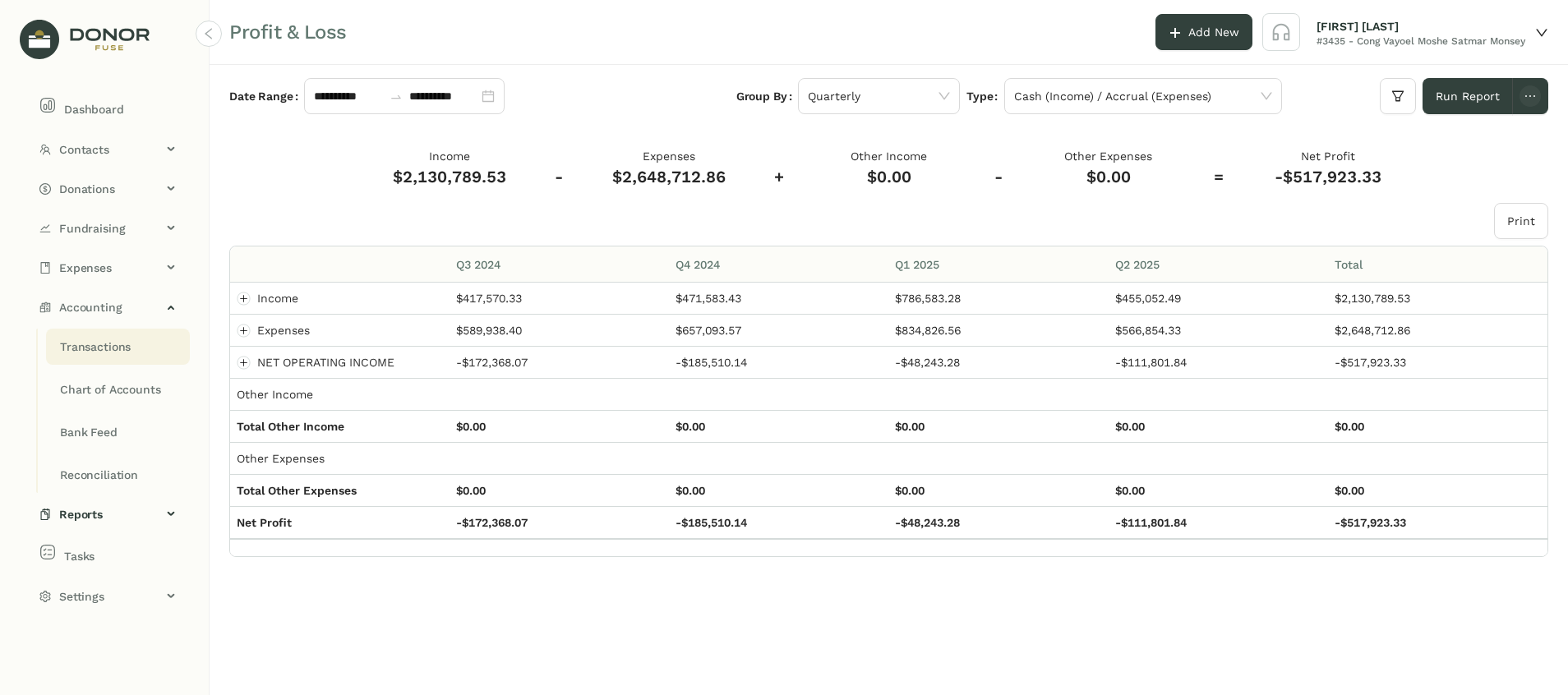 click on "Transactions" at bounding box center [95, 347] 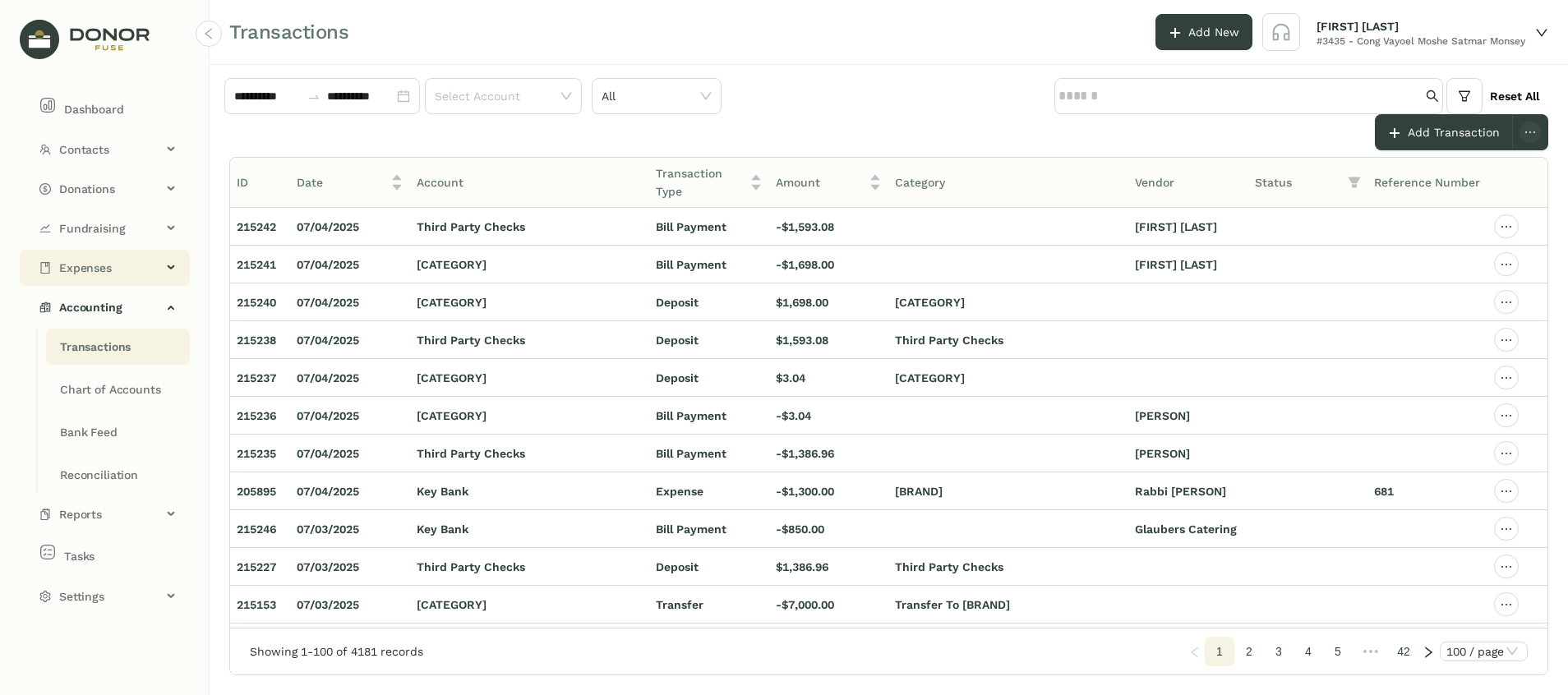 click on "Expenses" at bounding box center (104, 268) 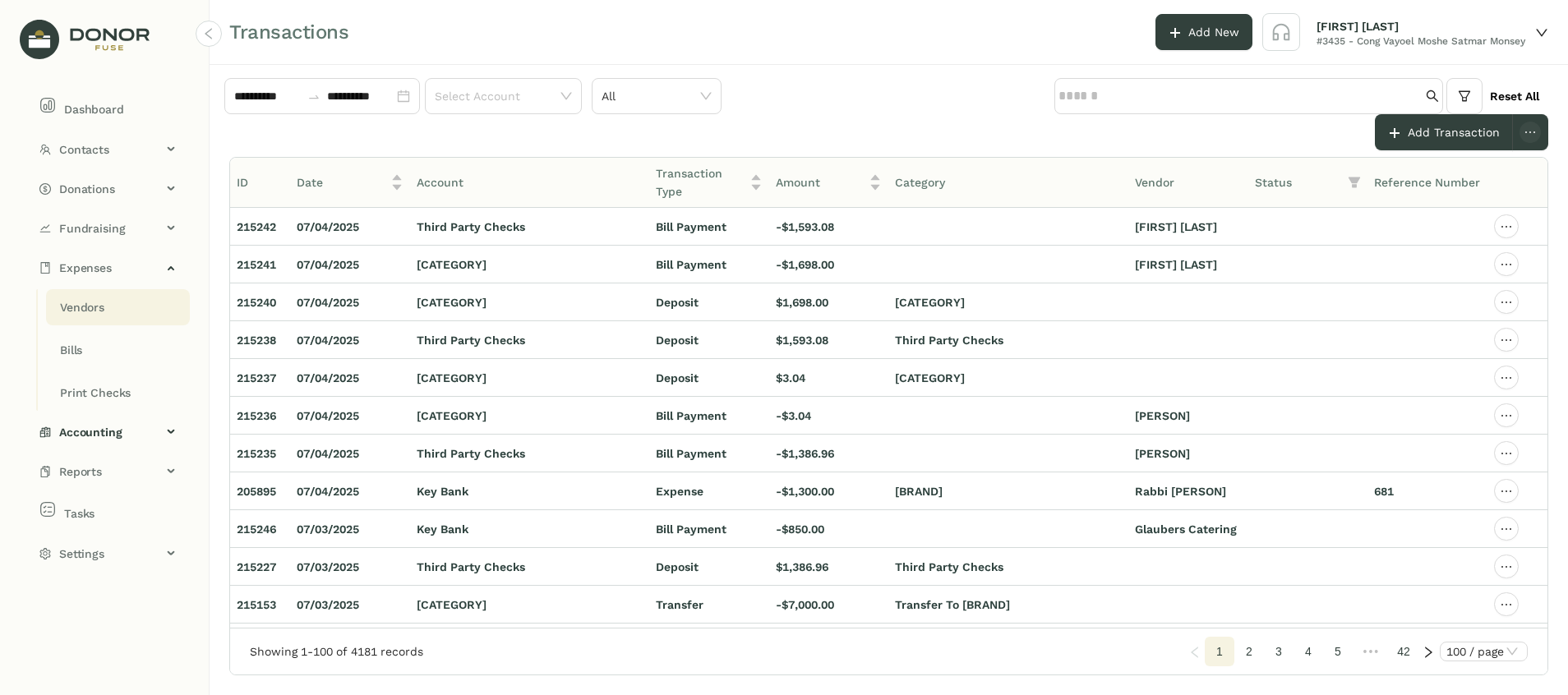 click on "Vendors" at bounding box center [82, 307] 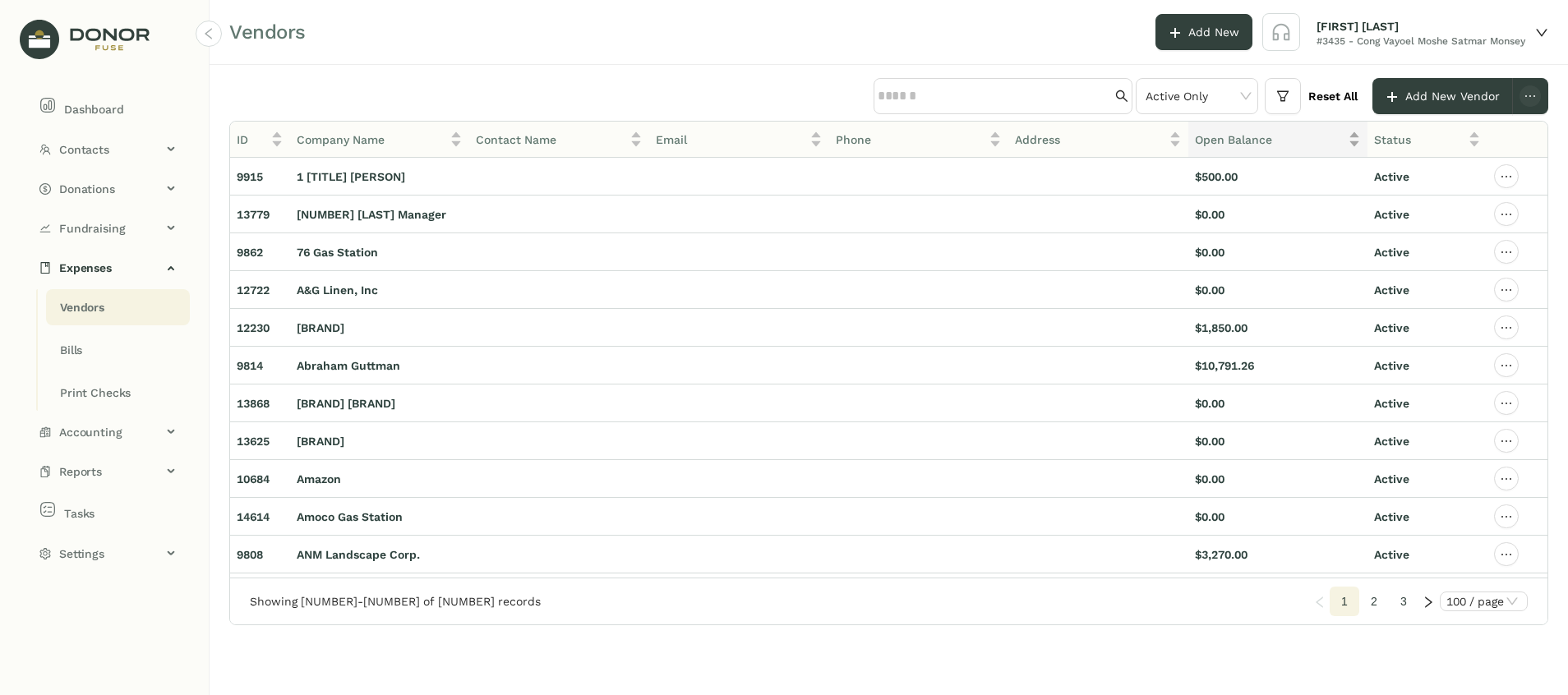 click on "Open Balance" at bounding box center (251, 140) 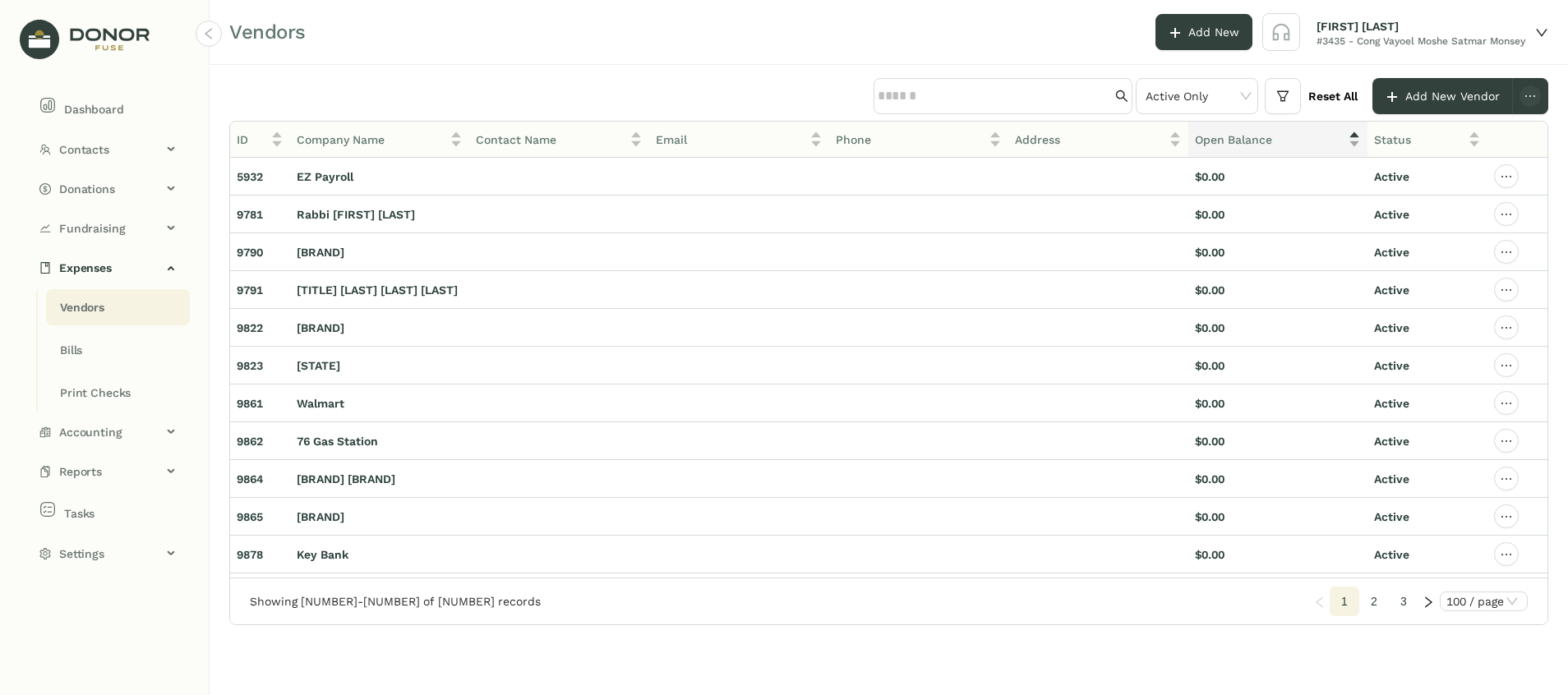 click on "Open Balance" at bounding box center (1270, 140) 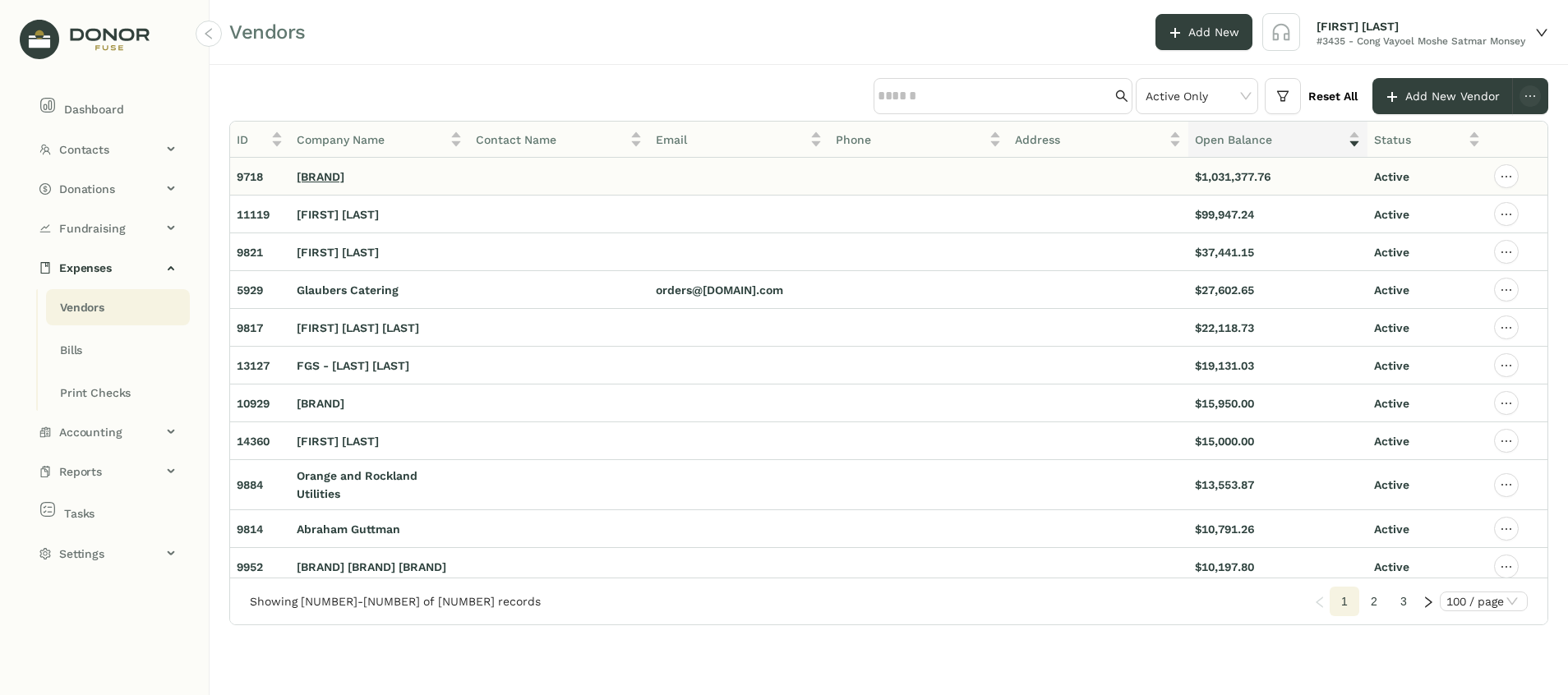 click on "[BRAND]" at bounding box center [321, 177] 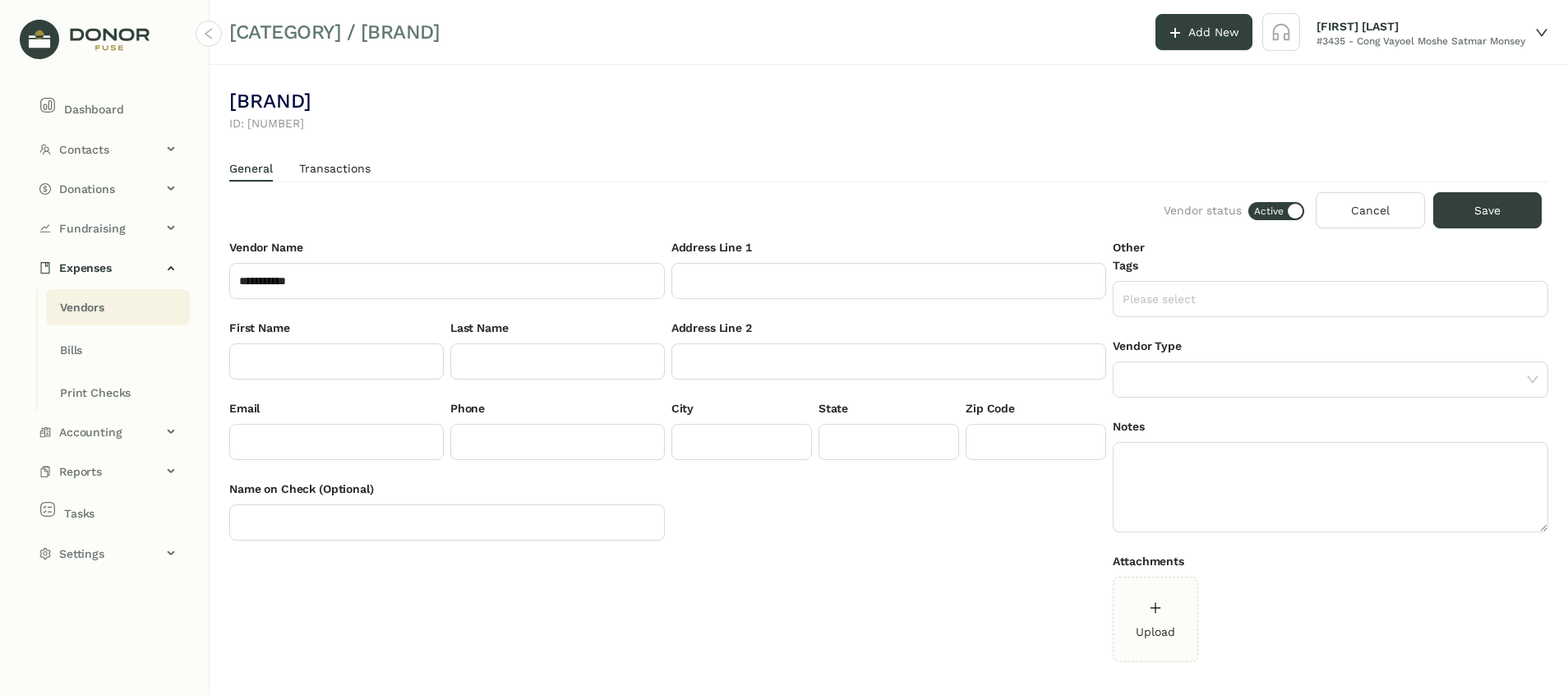 click on "Transactions" at bounding box center [334, 168] 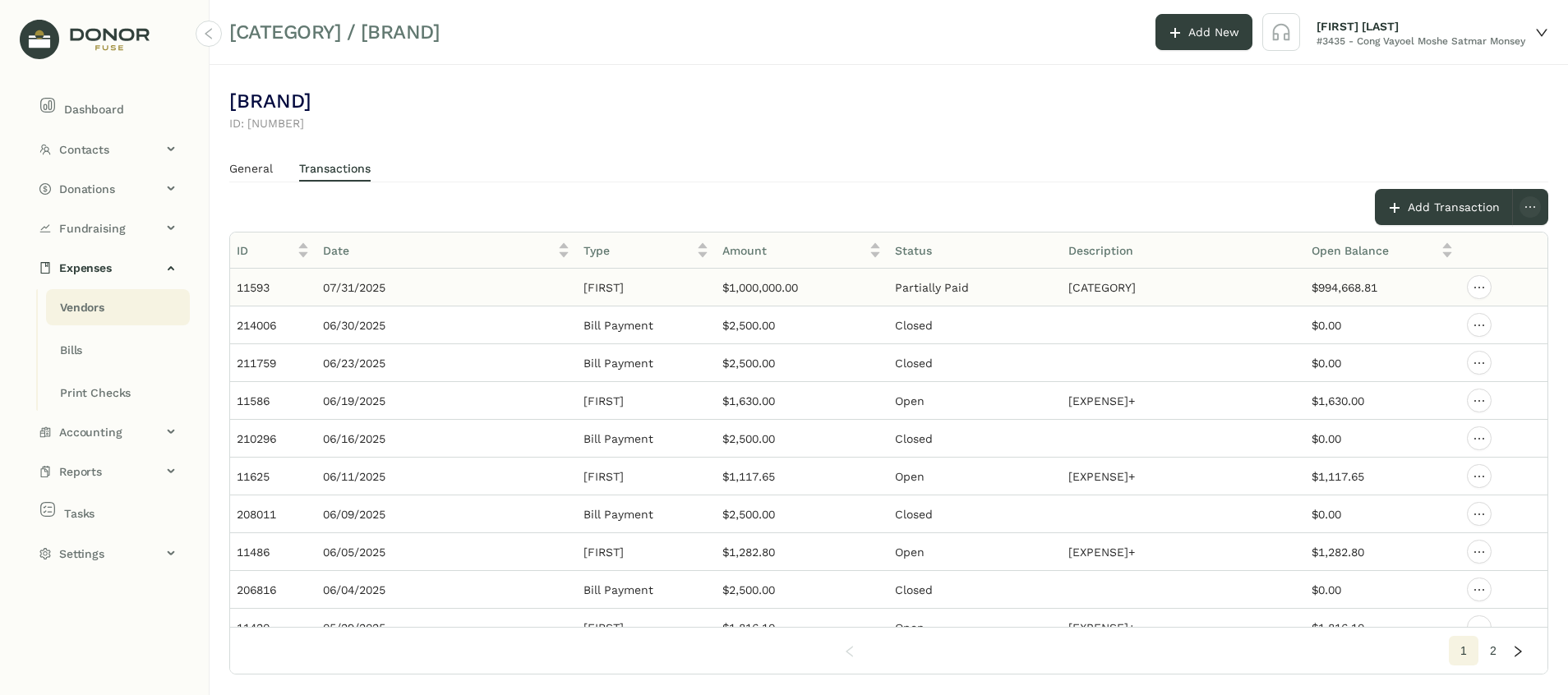 click on "$994,668.81" at bounding box center (1383, 288) 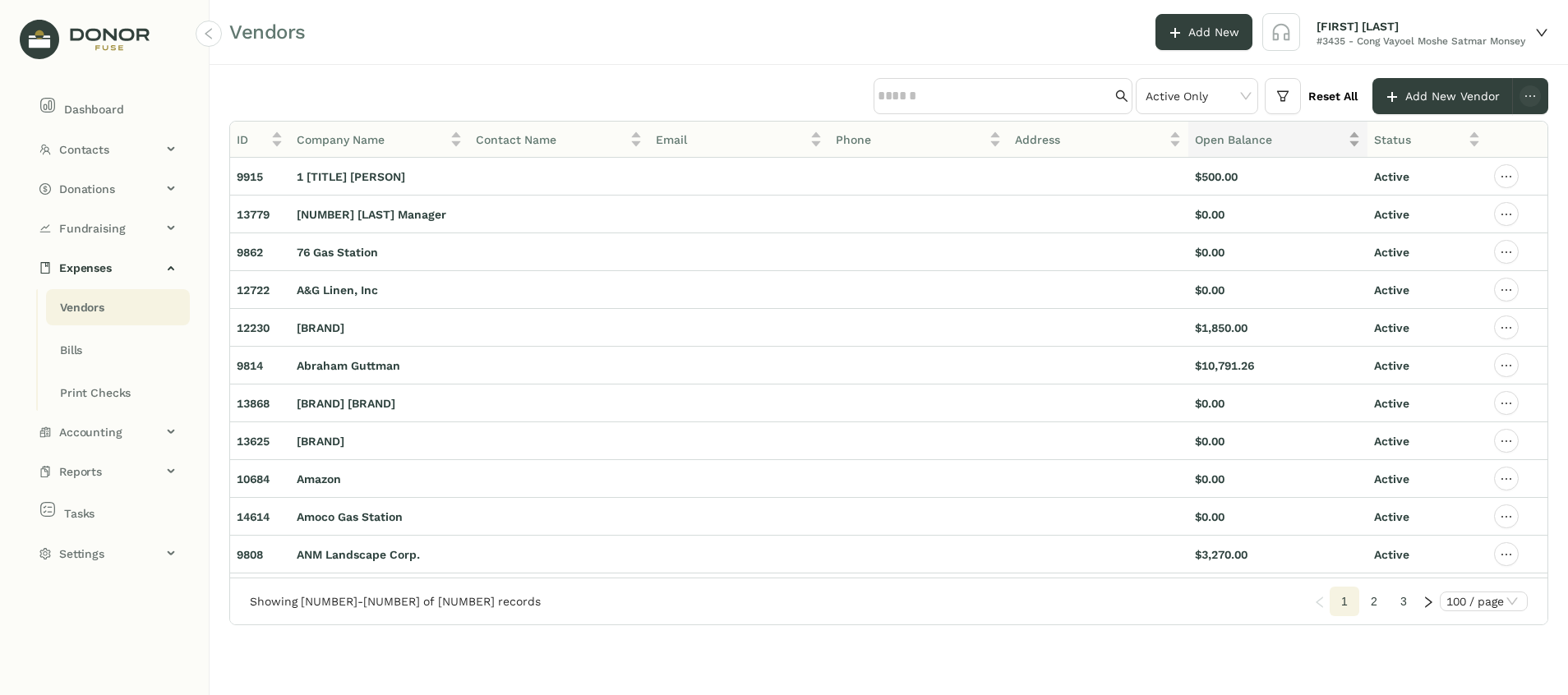 click on "Open Balance" at bounding box center (251, 140) 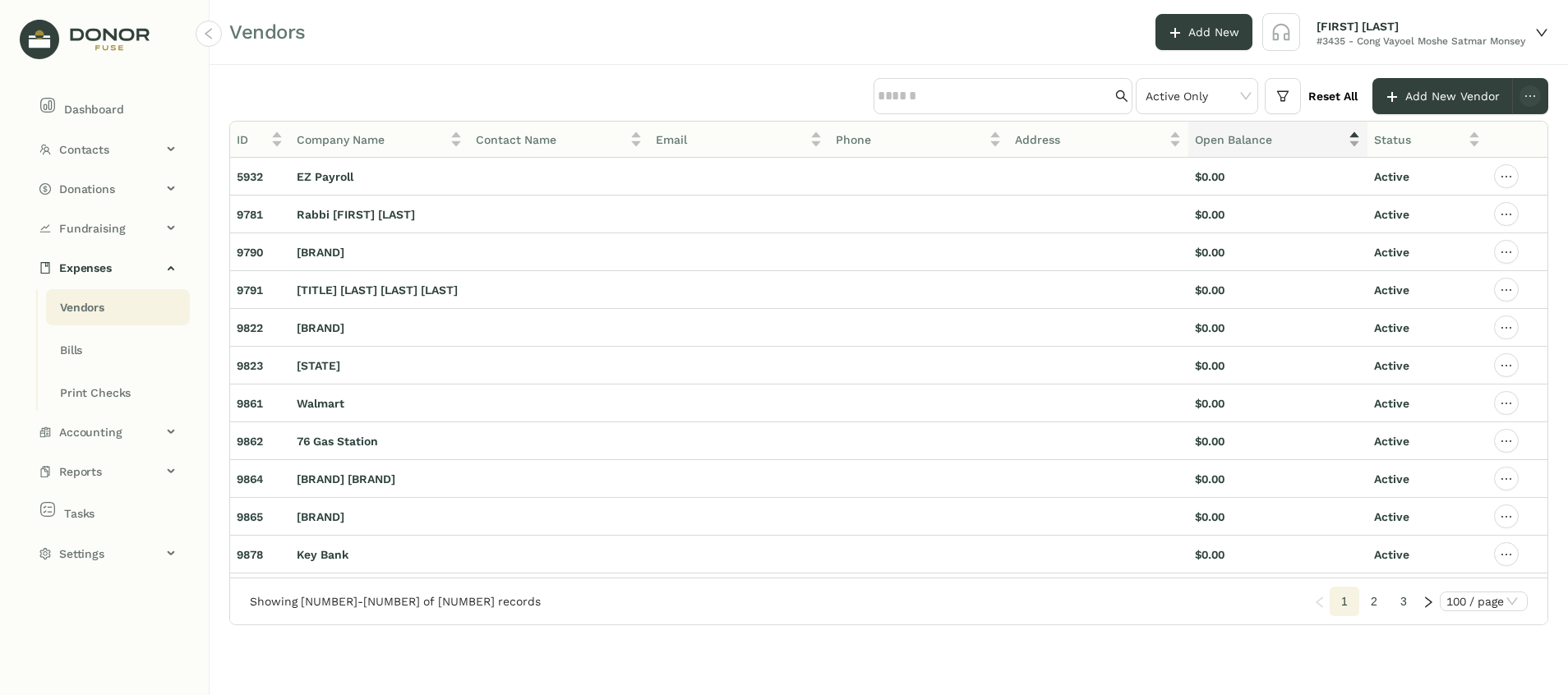 click on "Open Balance" at bounding box center [1270, 140] 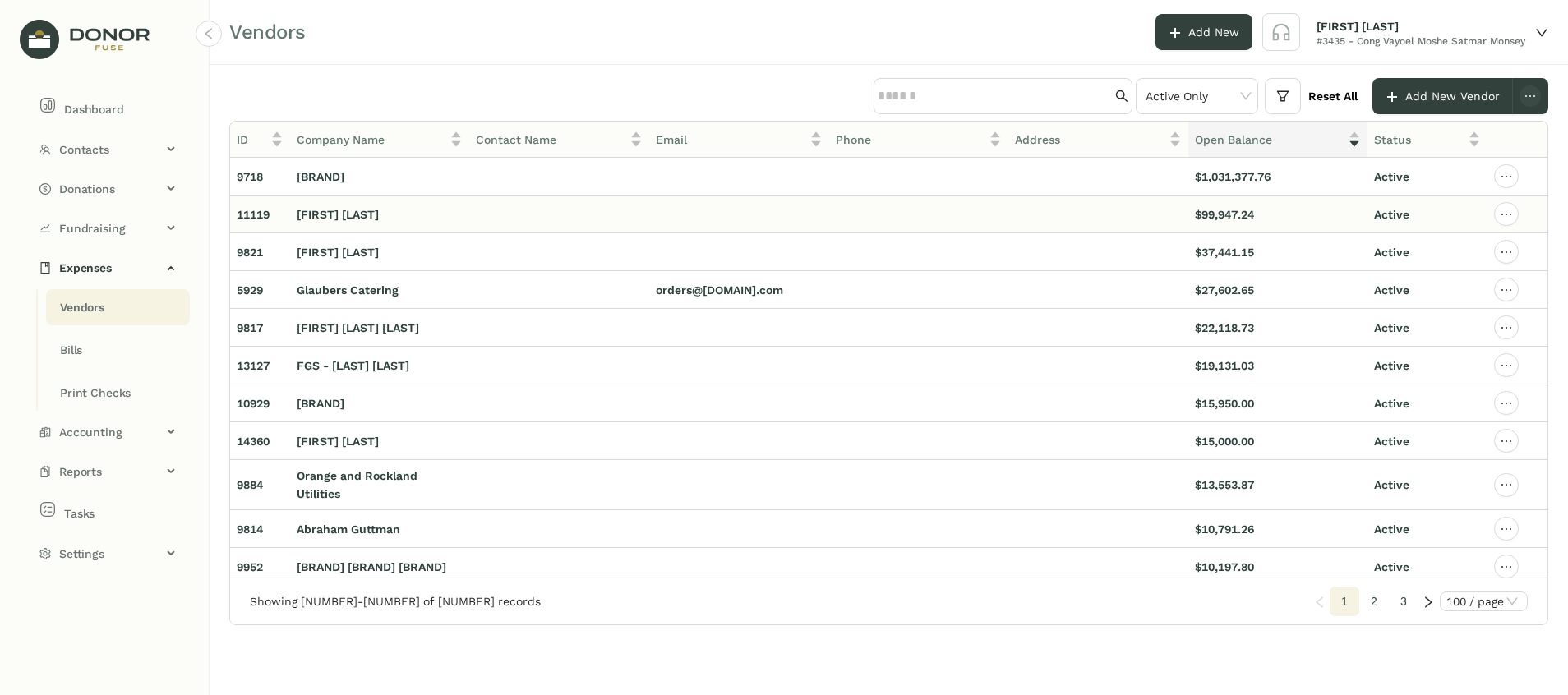 drag, startPoint x: 1220, startPoint y: 219, endPoint x: 1207, endPoint y: 213, distance: 14.317821 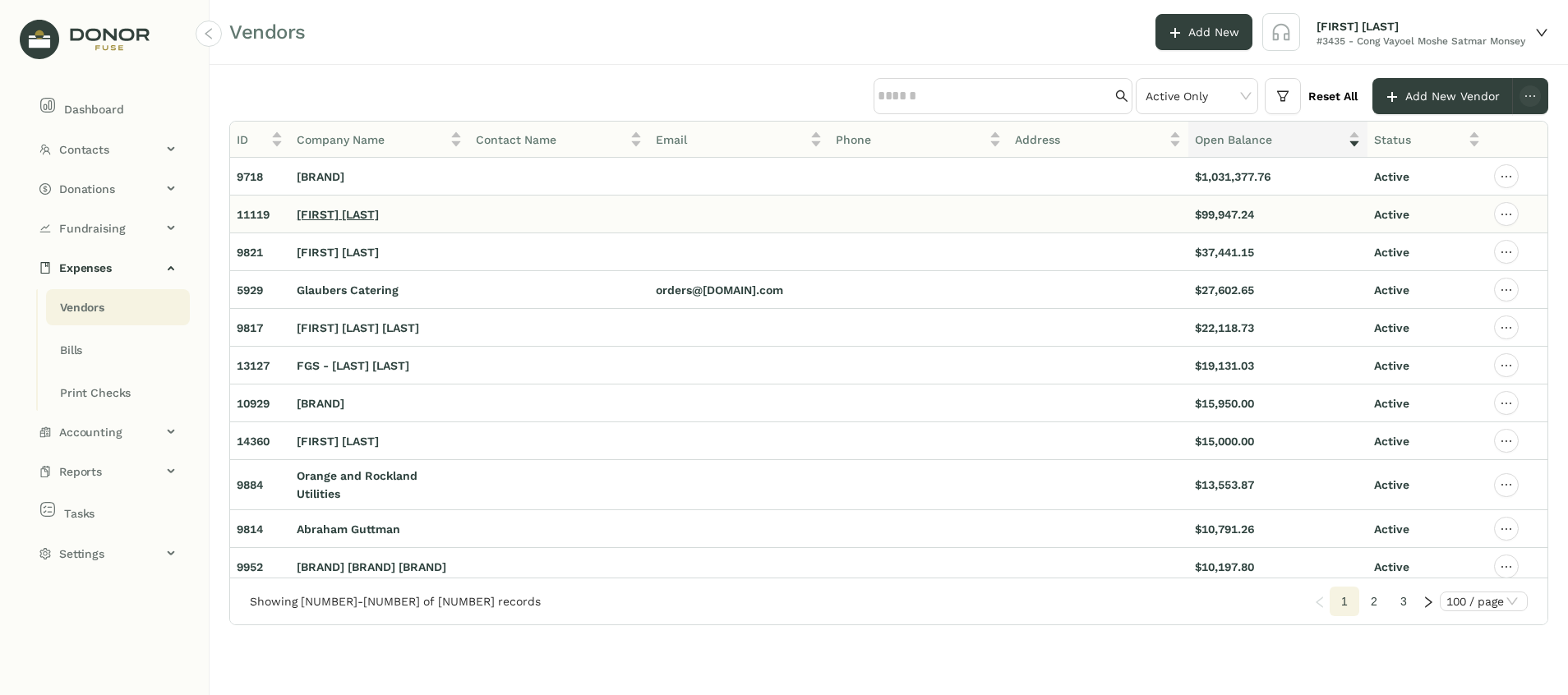 click on "[FIRST] [LAST]" at bounding box center (338, 214) 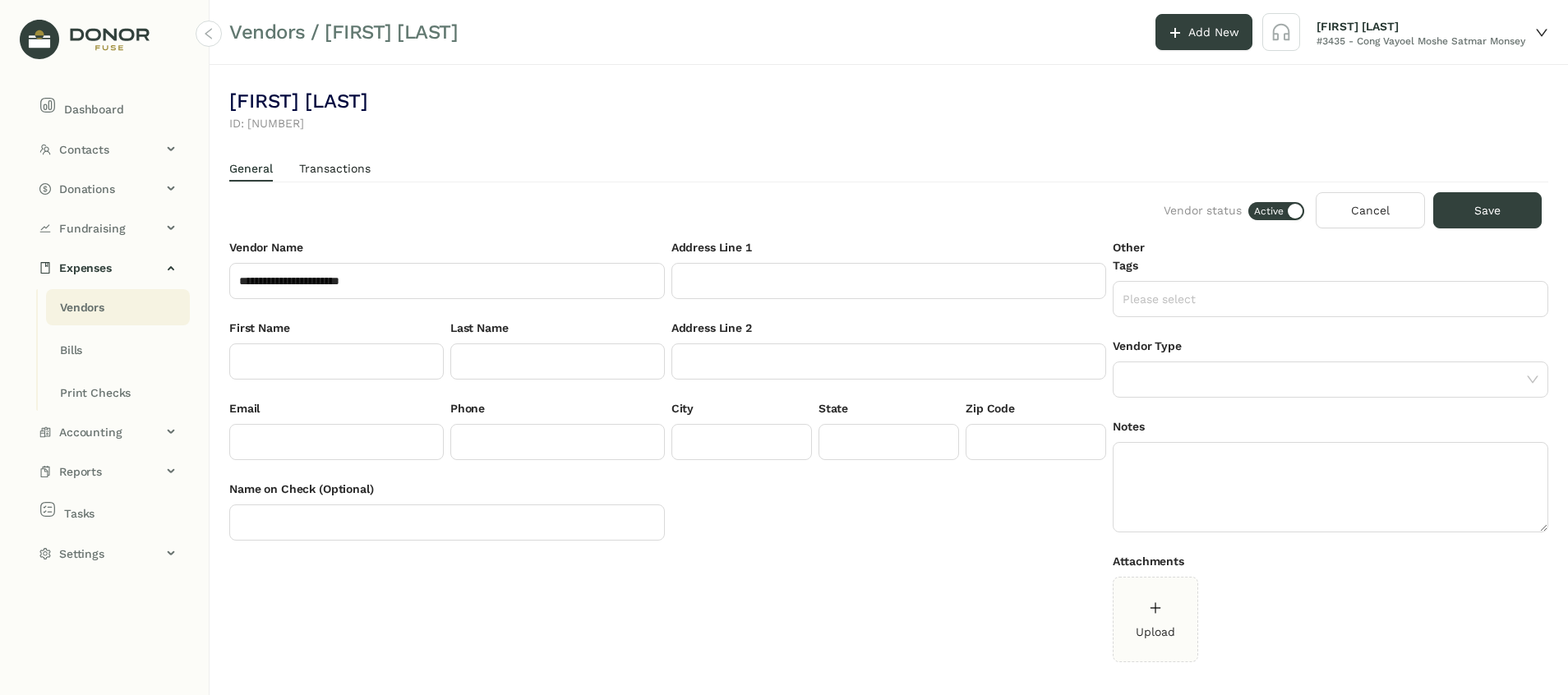 click on "Transactions" at bounding box center [251, 168] 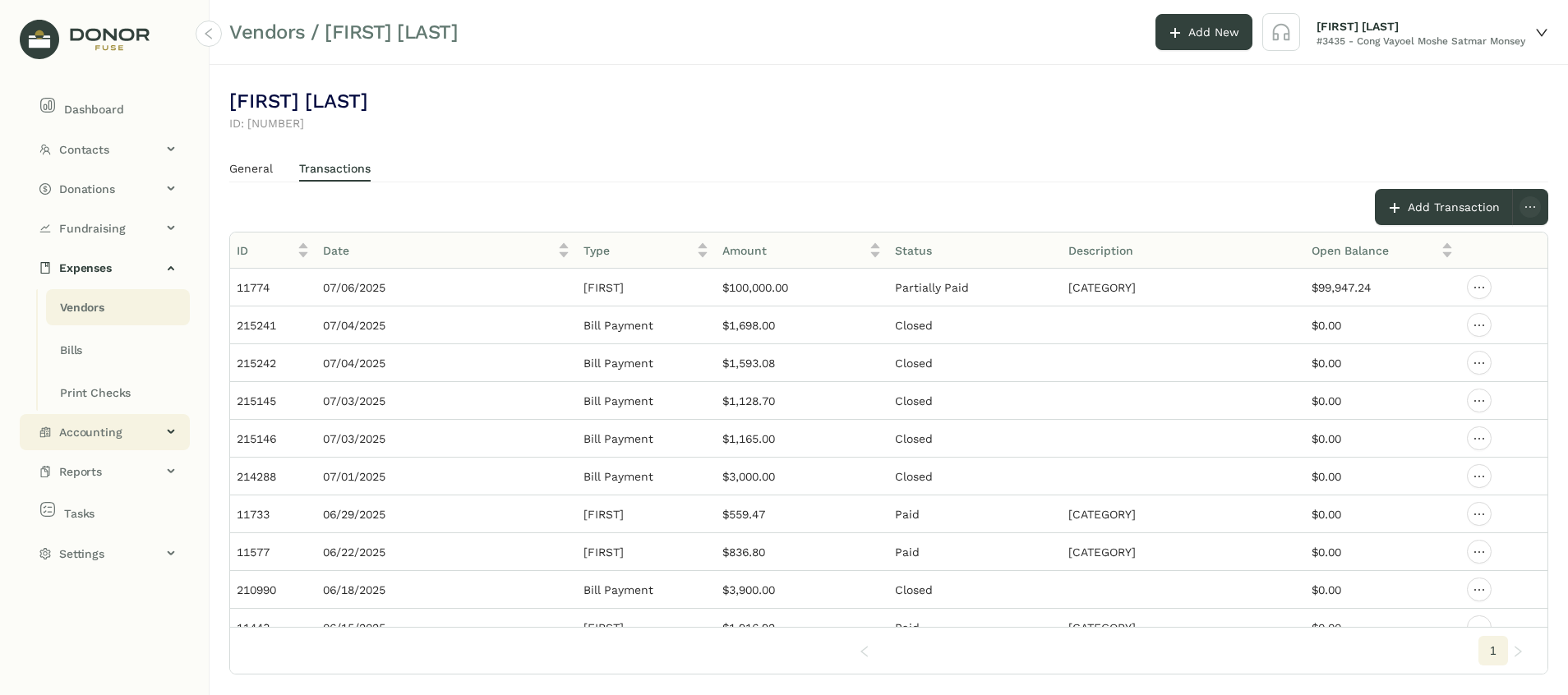 click on "Accounting" at bounding box center (104, 432) 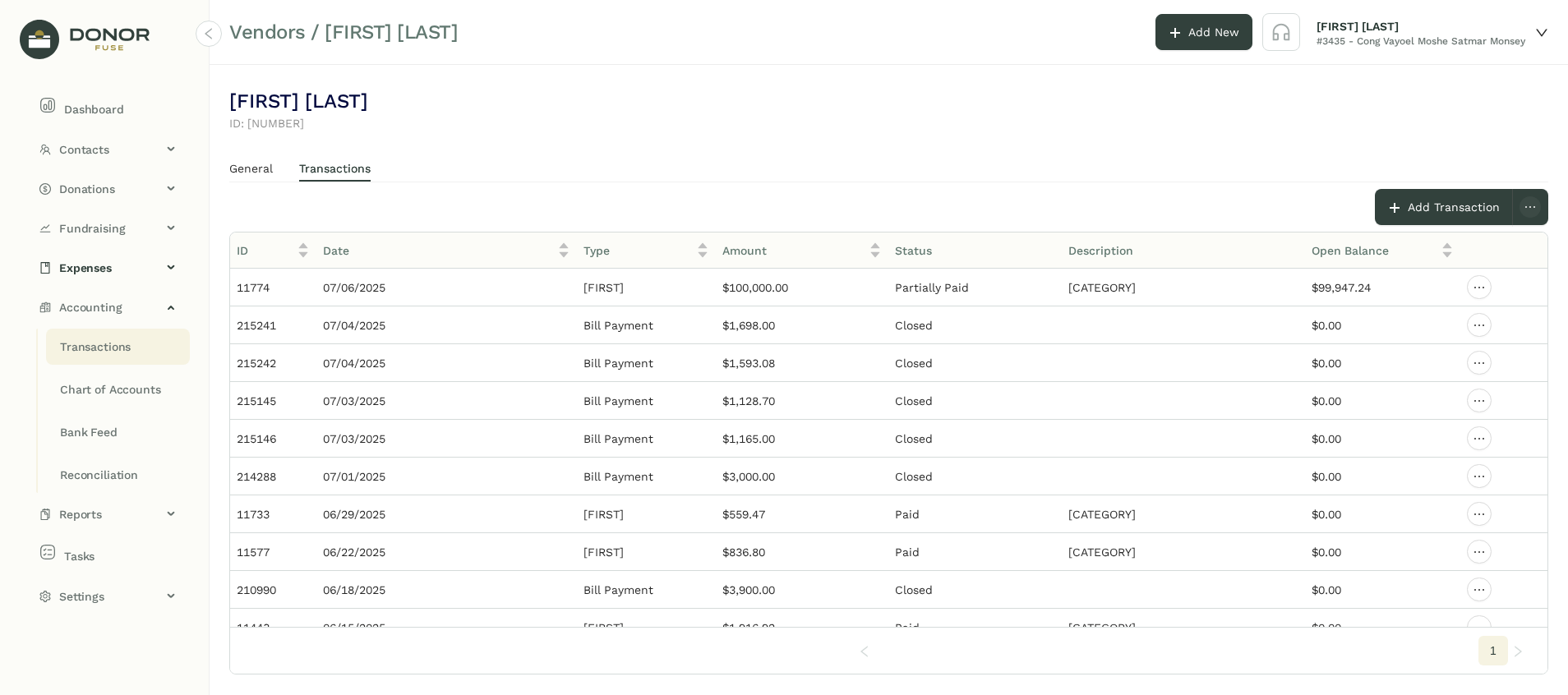 click on "Transactions" at bounding box center (95, 347) 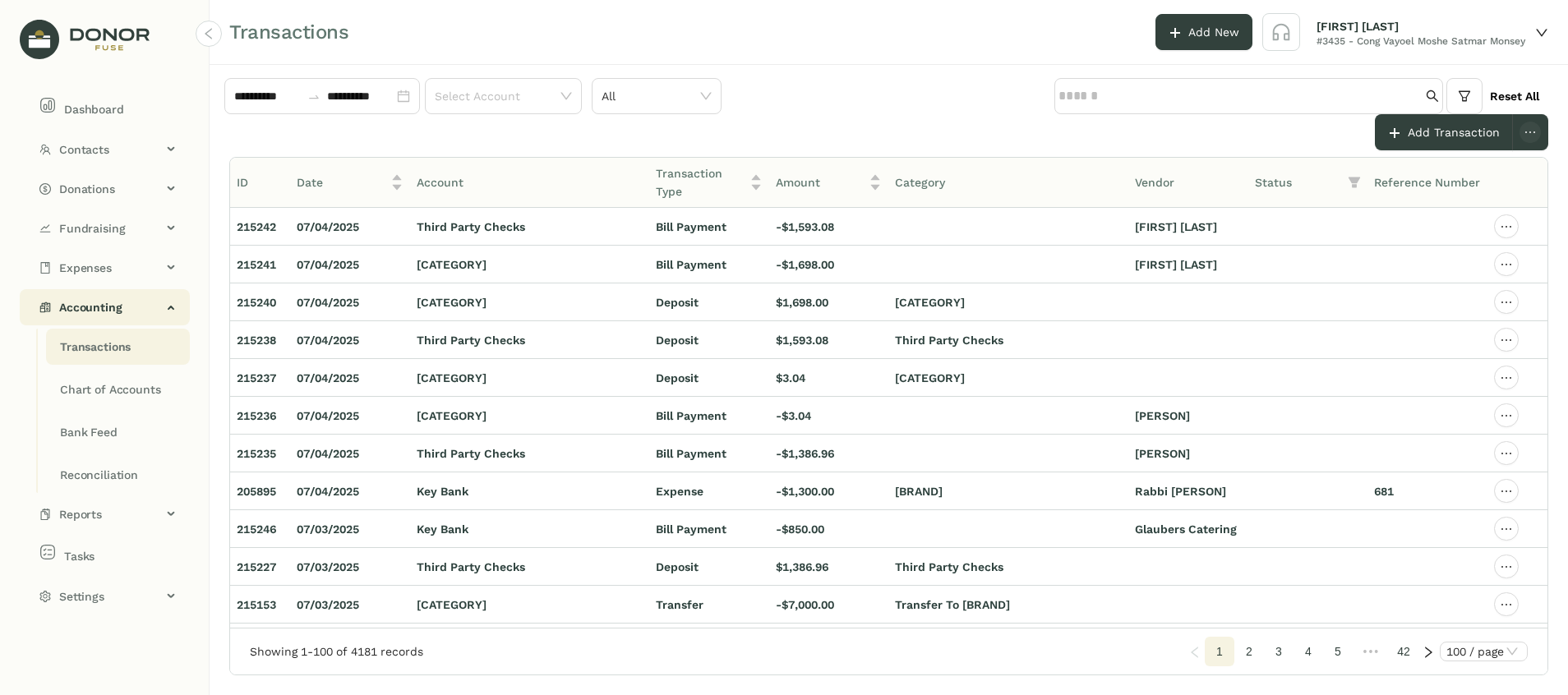 click on "Accounting" at bounding box center [104, 307] 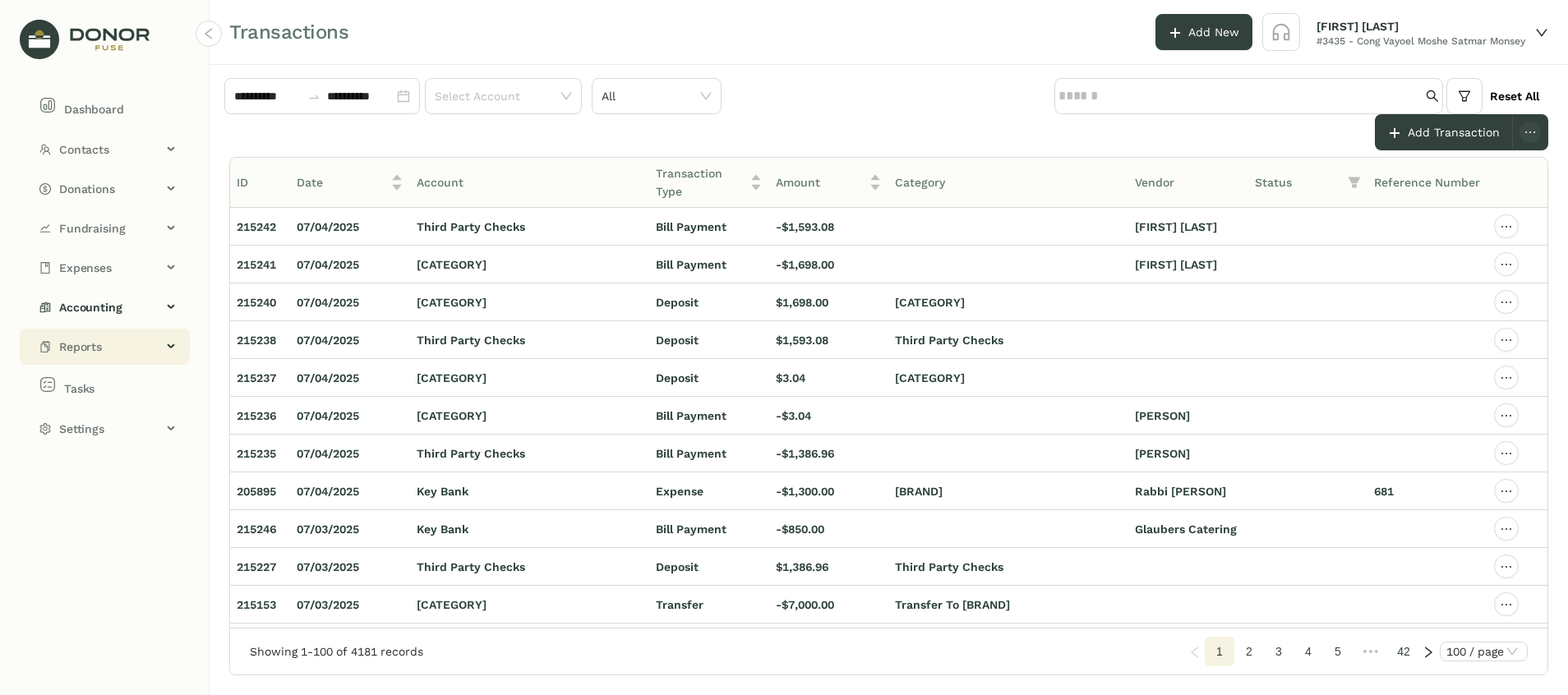 click on "Reports" at bounding box center (104, 347) 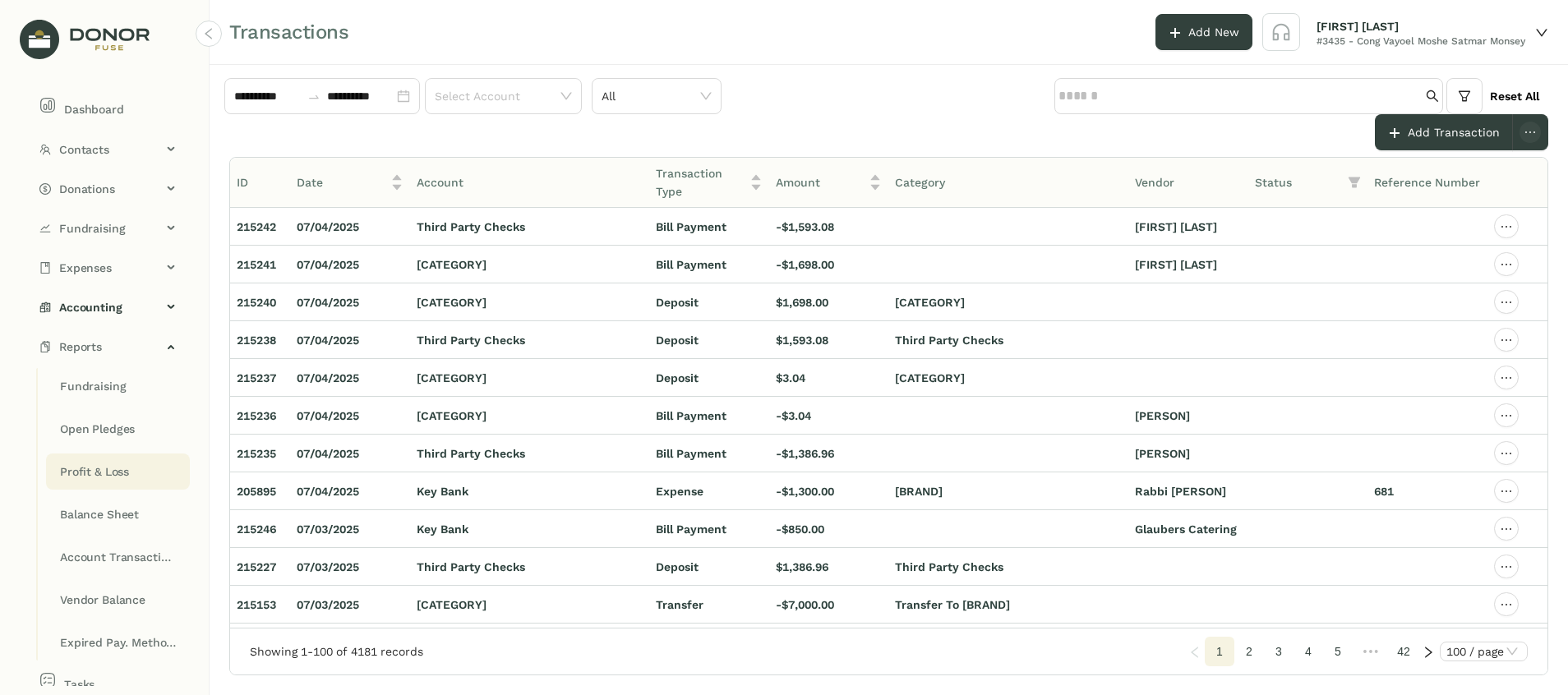 click on "Profit & Loss" at bounding box center (93, 386) 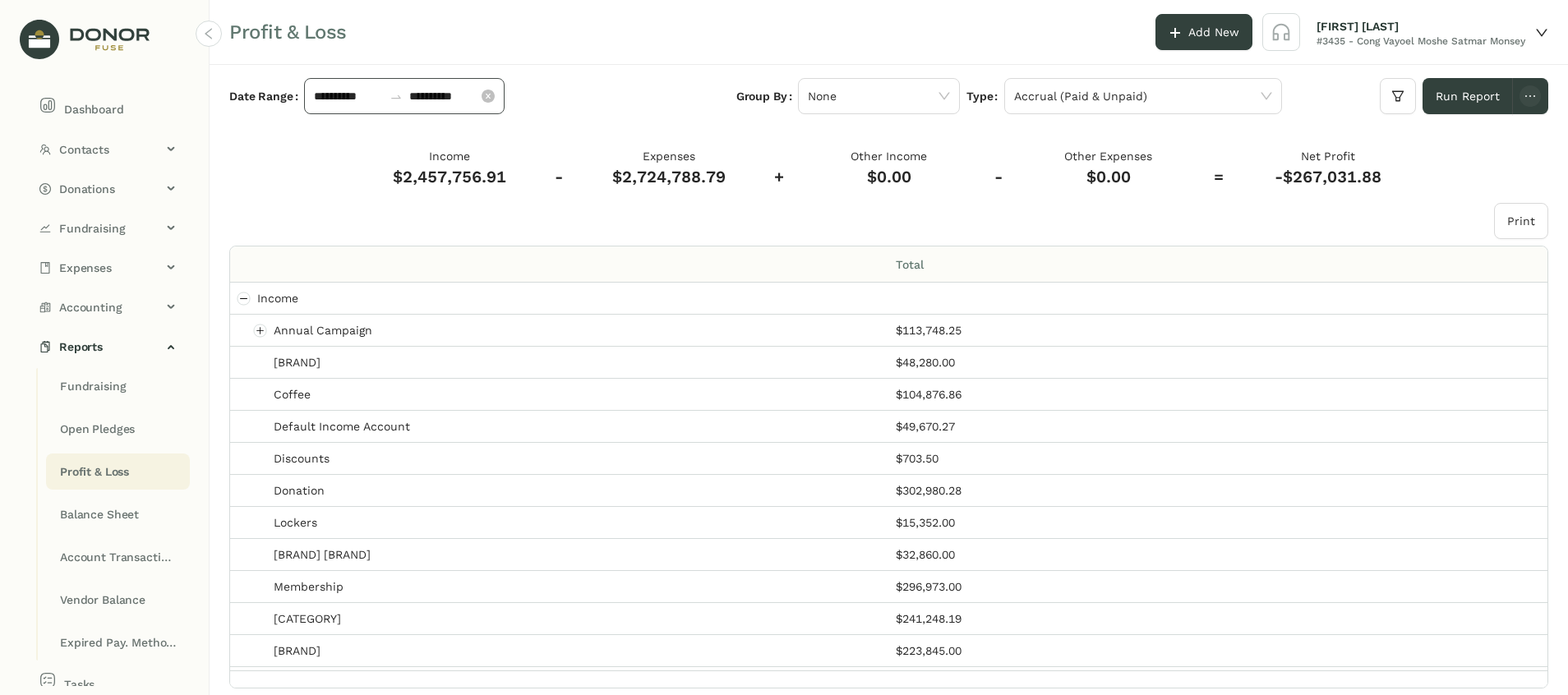 click on "**********" at bounding box center [348, 96] 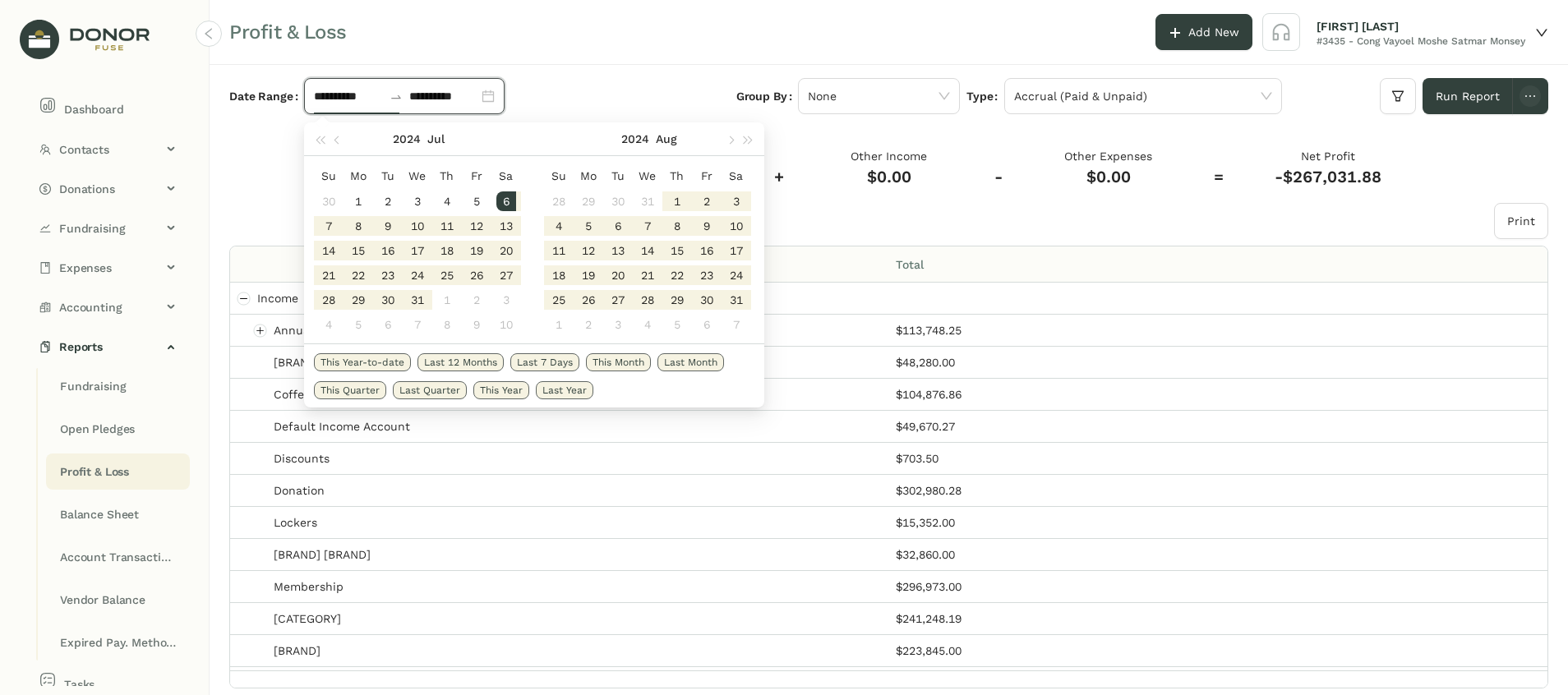 drag, startPoint x: 382, startPoint y: 94, endPoint x: 253, endPoint y: 96, distance: 129.0155 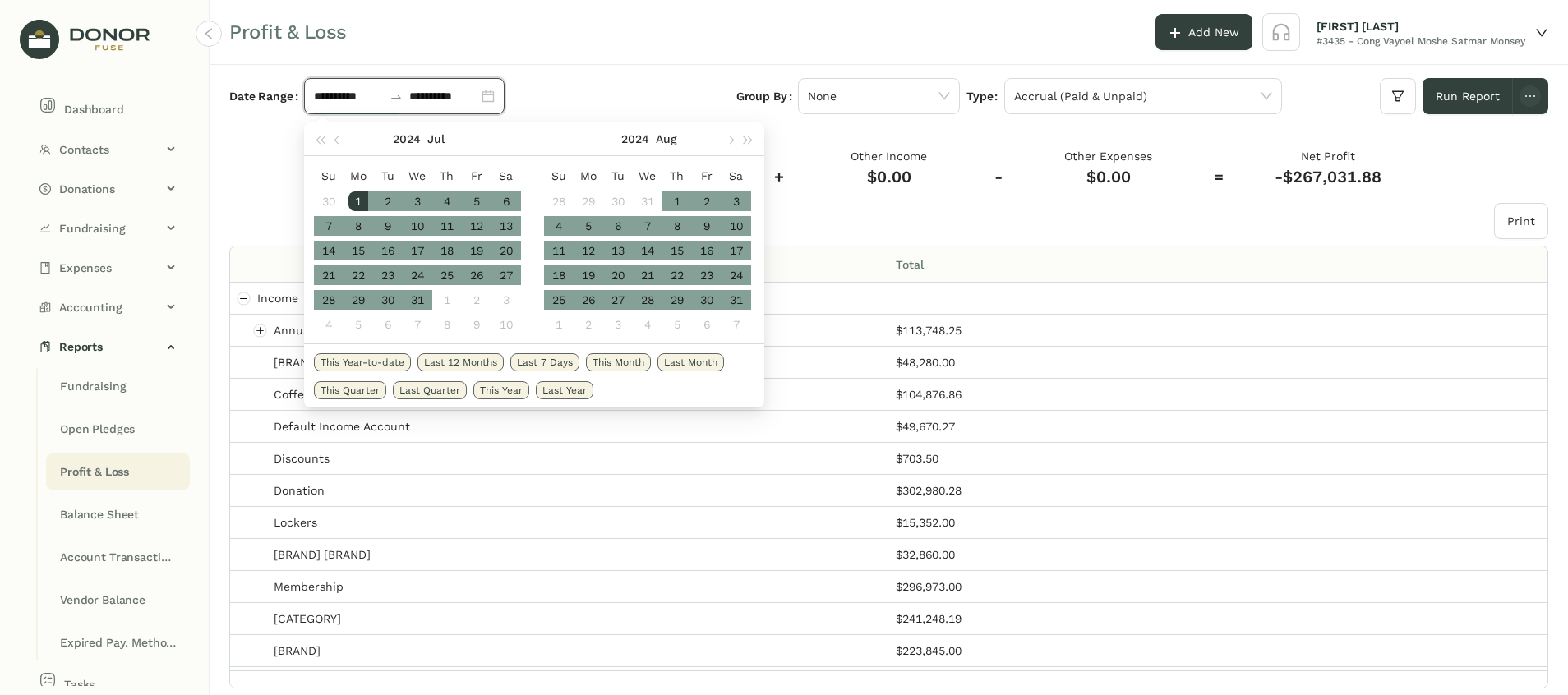 type on "**********" 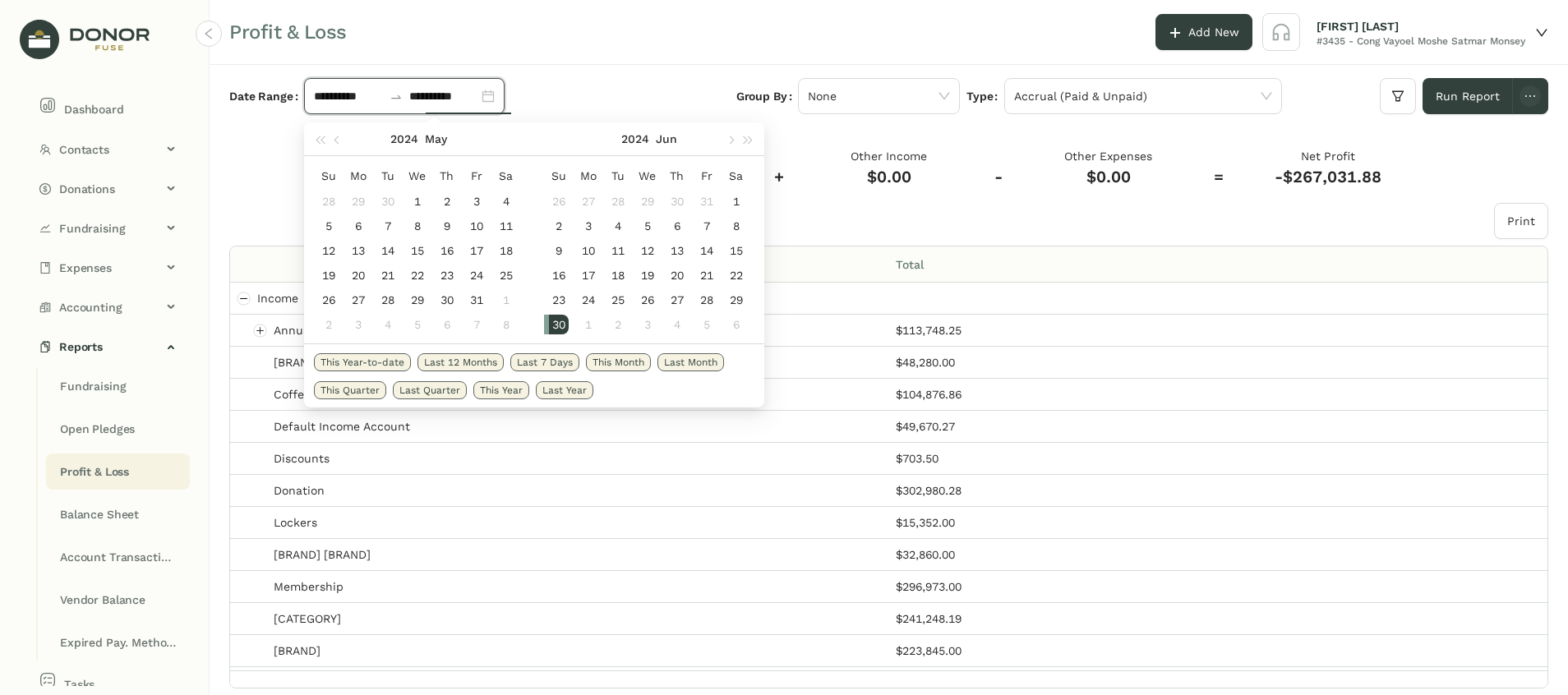 type on "**********" 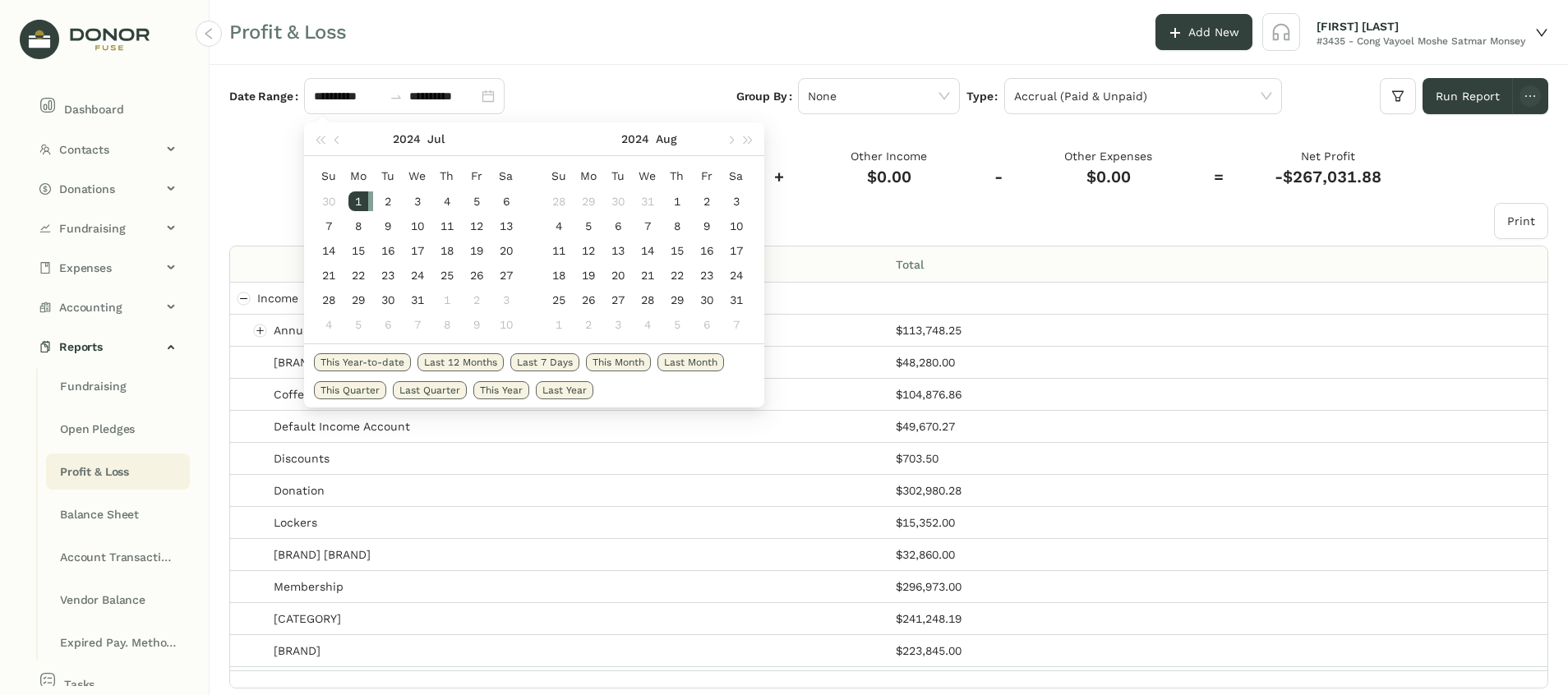 type on "**********" 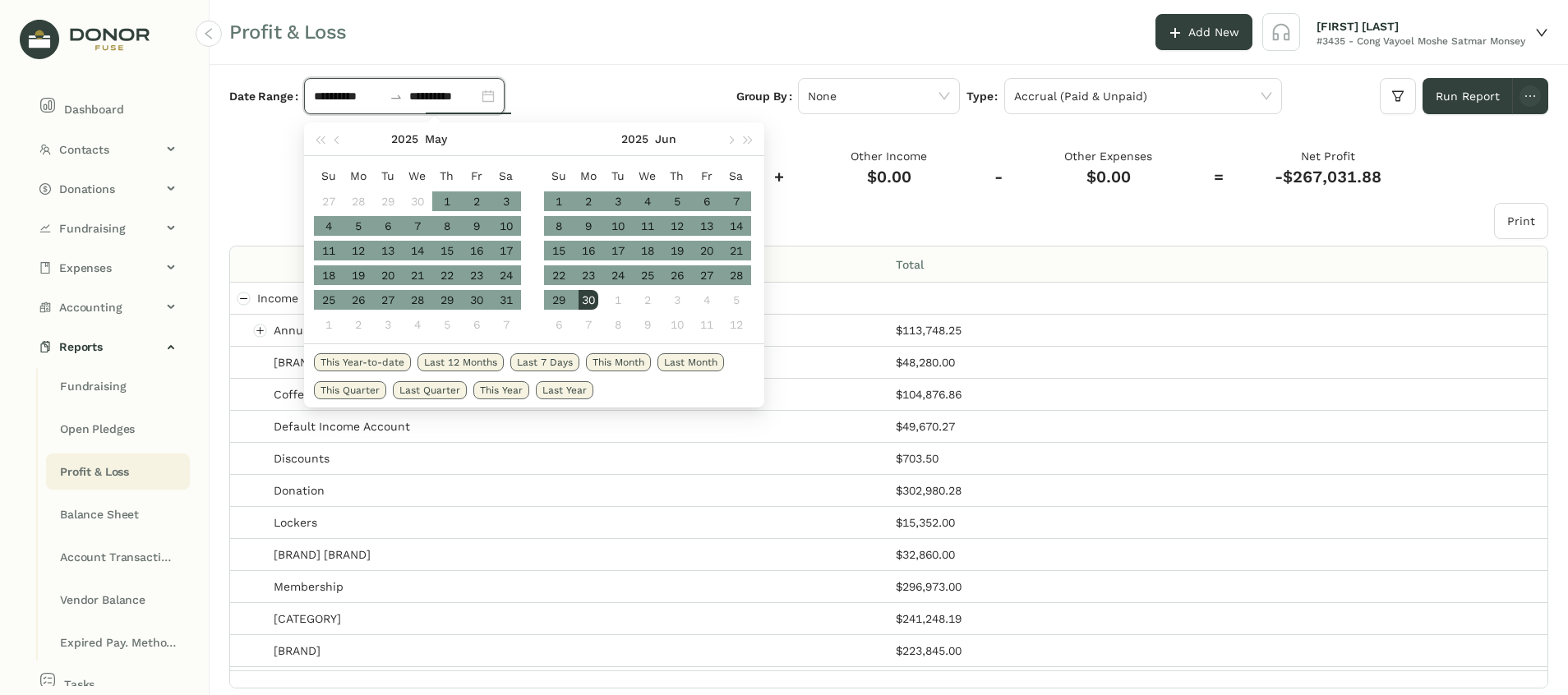 type on "**********" 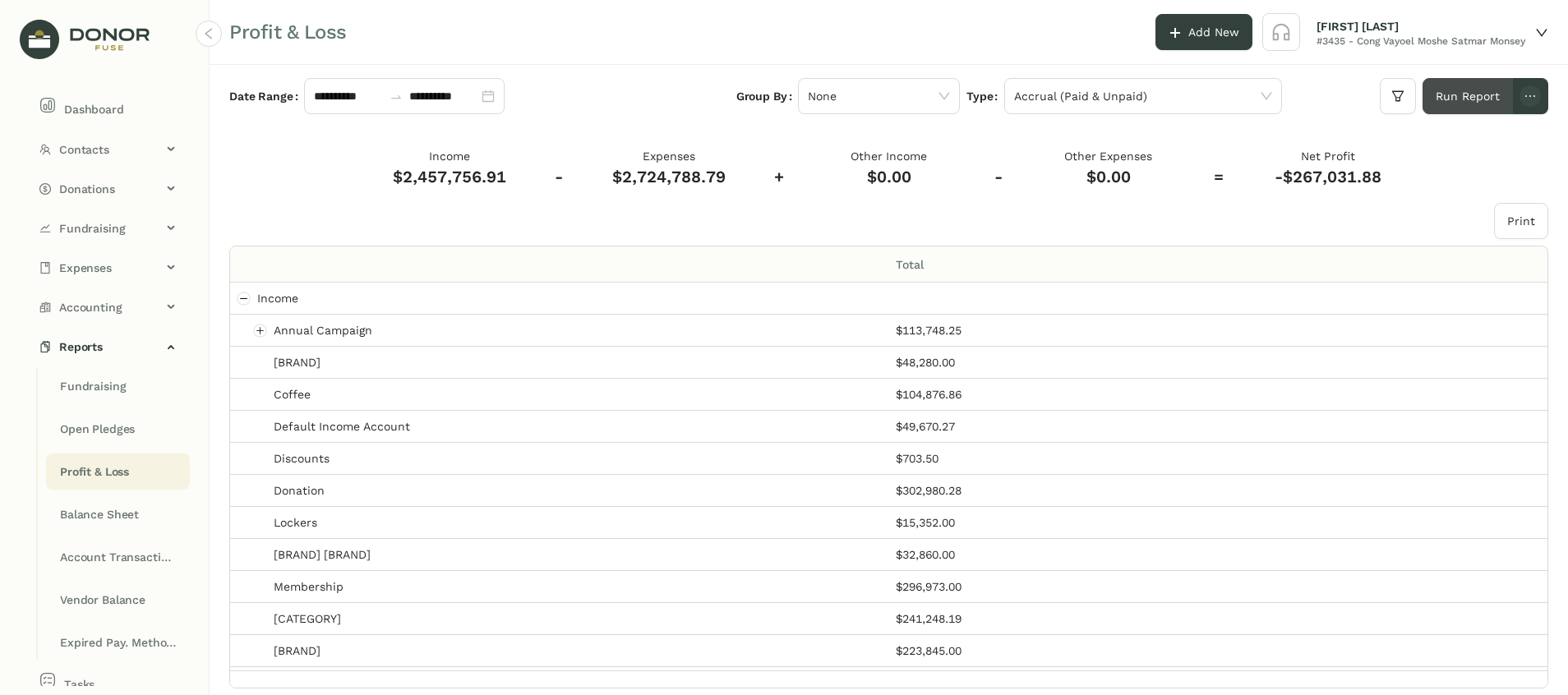 click on "Run Report" at bounding box center [1468, 96] 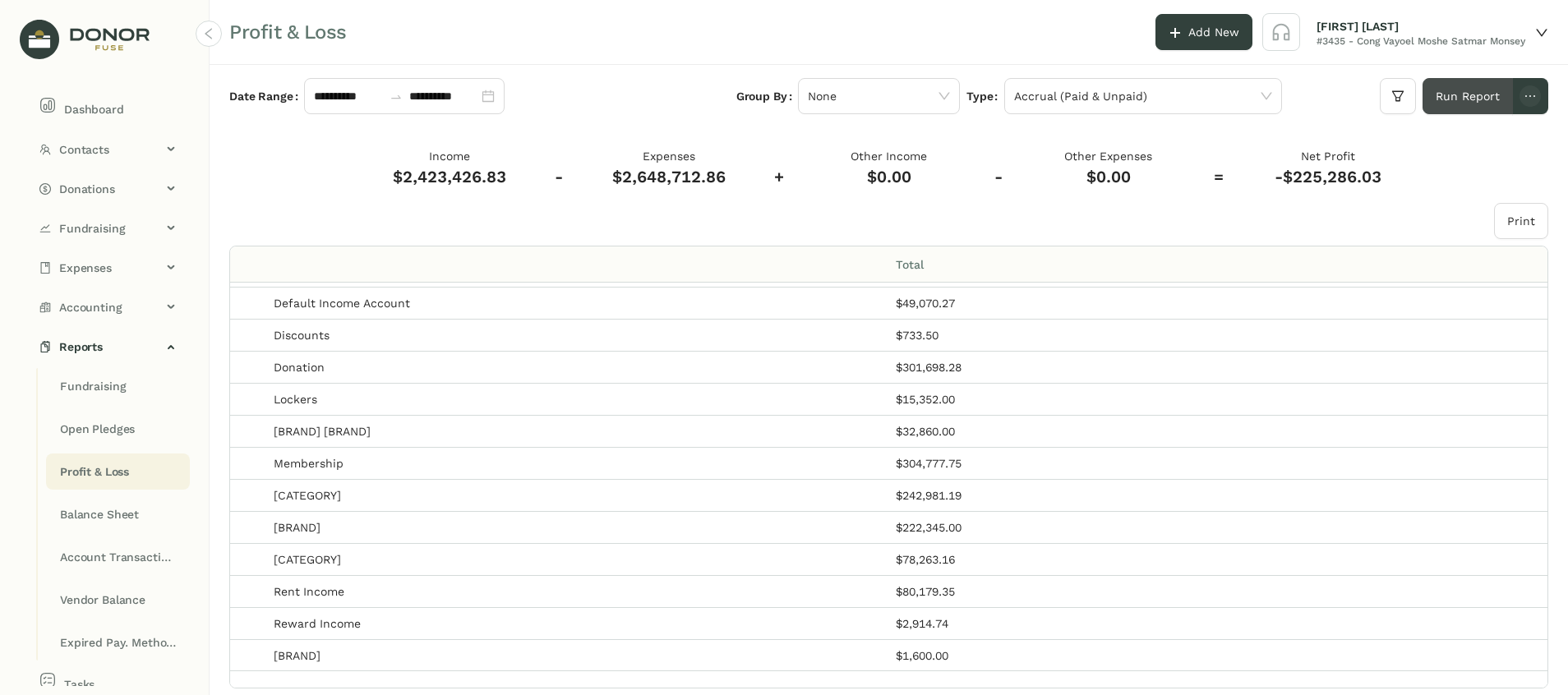 scroll, scrollTop: 0, scrollLeft: 0, axis: both 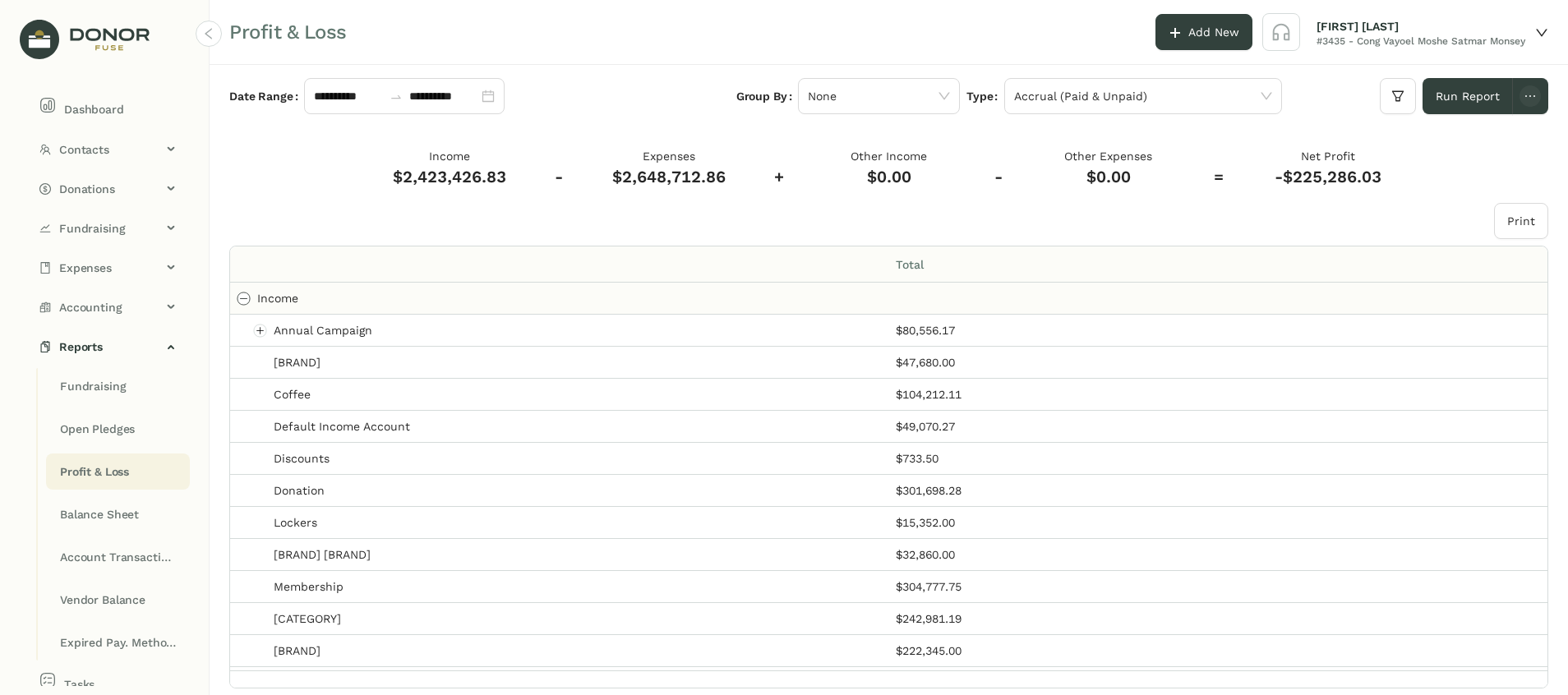 click at bounding box center [244, 298] 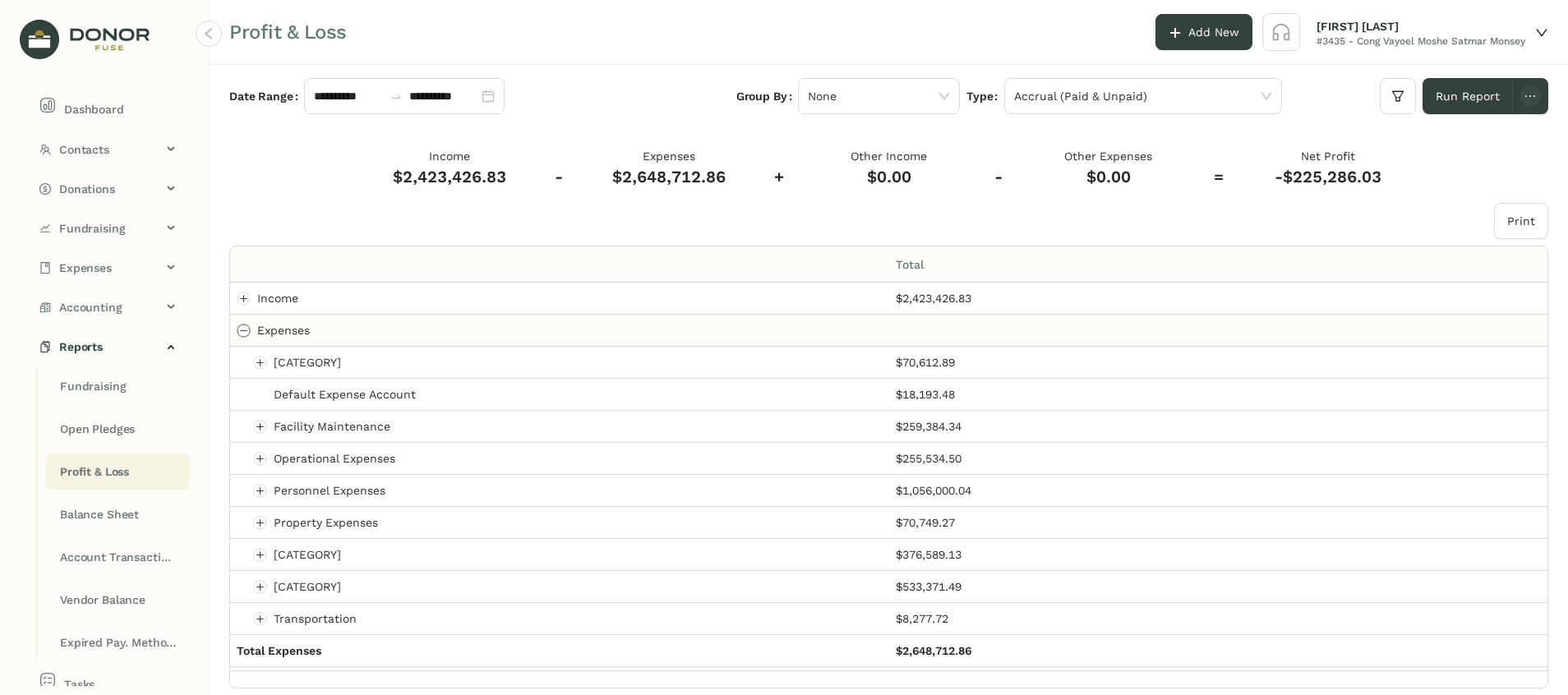 click at bounding box center [244, 330] 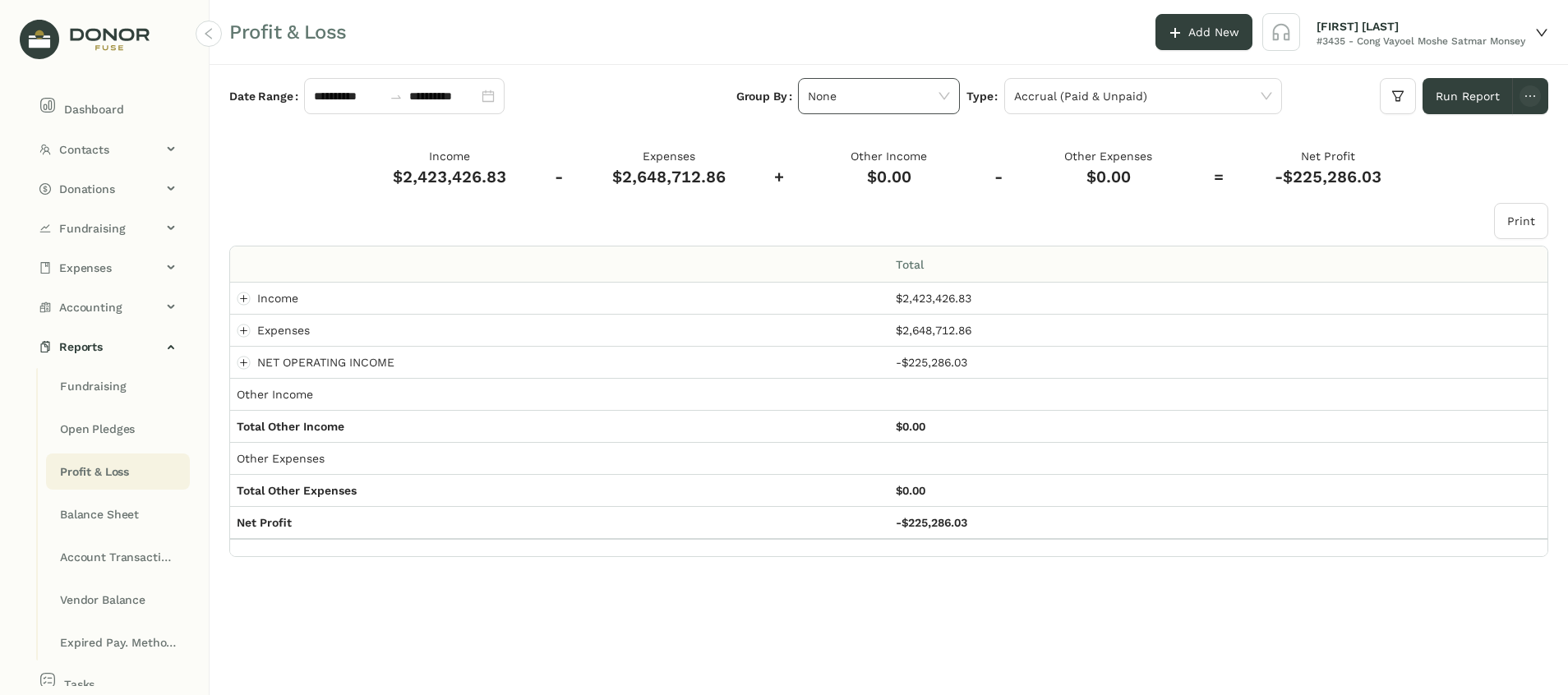 click on "None" at bounding box center (879, 96) 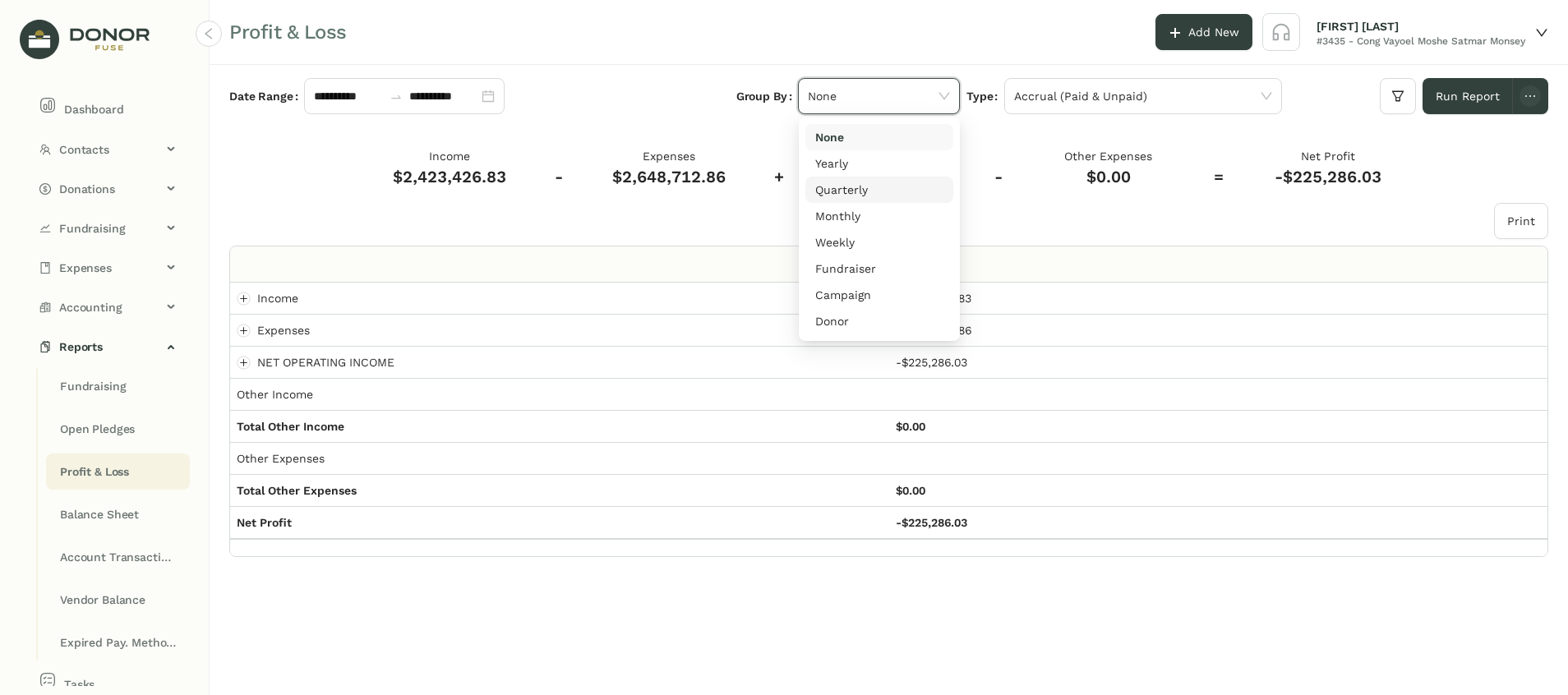 click on "Quarterly" at bounding box center [879, 190] 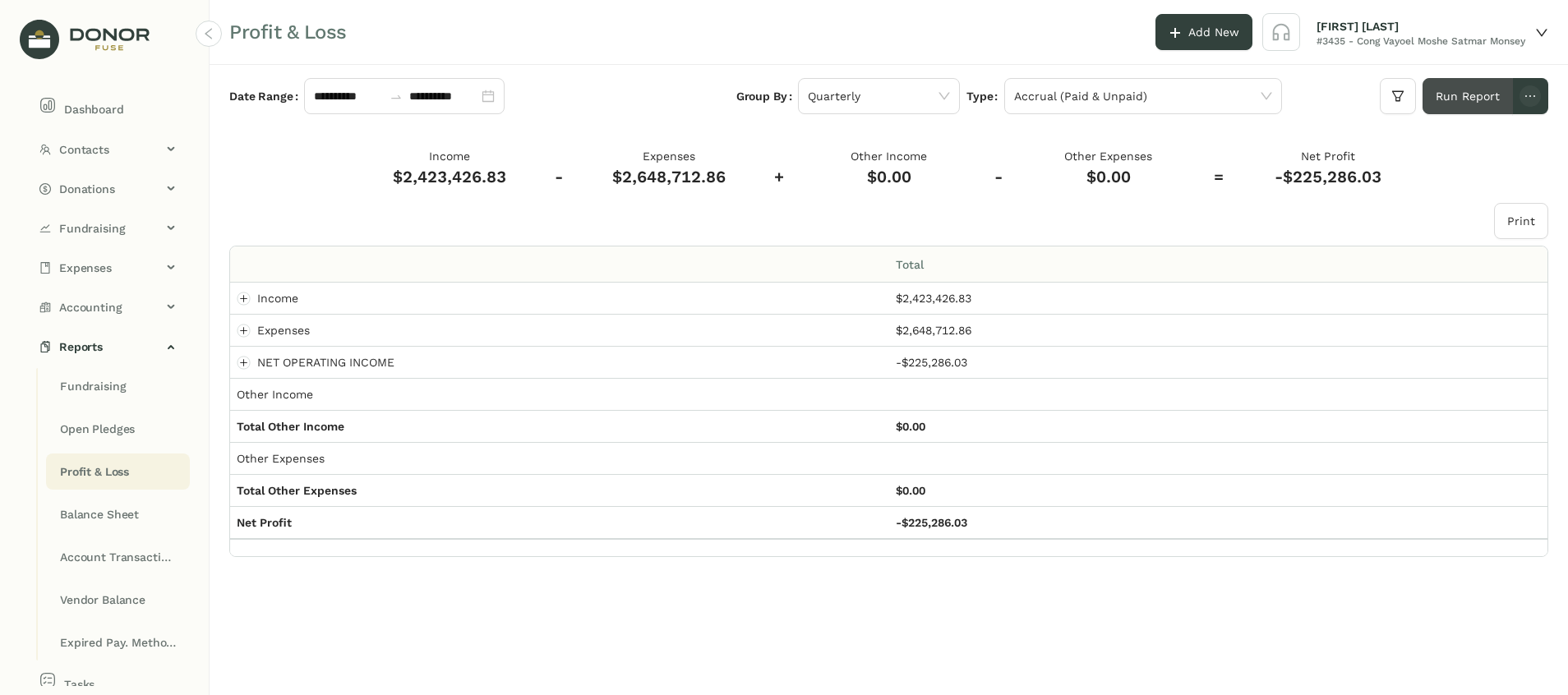 click on "Run Report" at bounding box center (1468, 96) 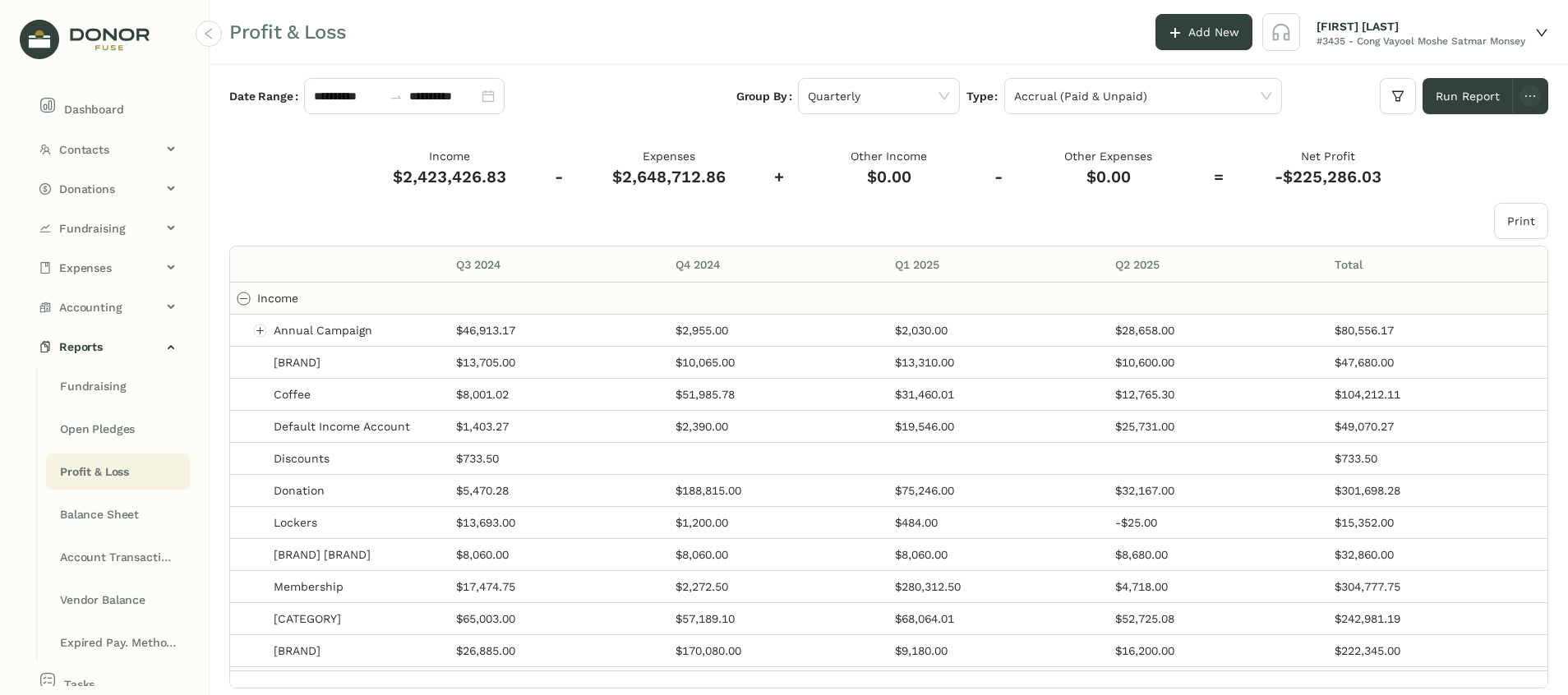 click at bounding box center (244, 298) 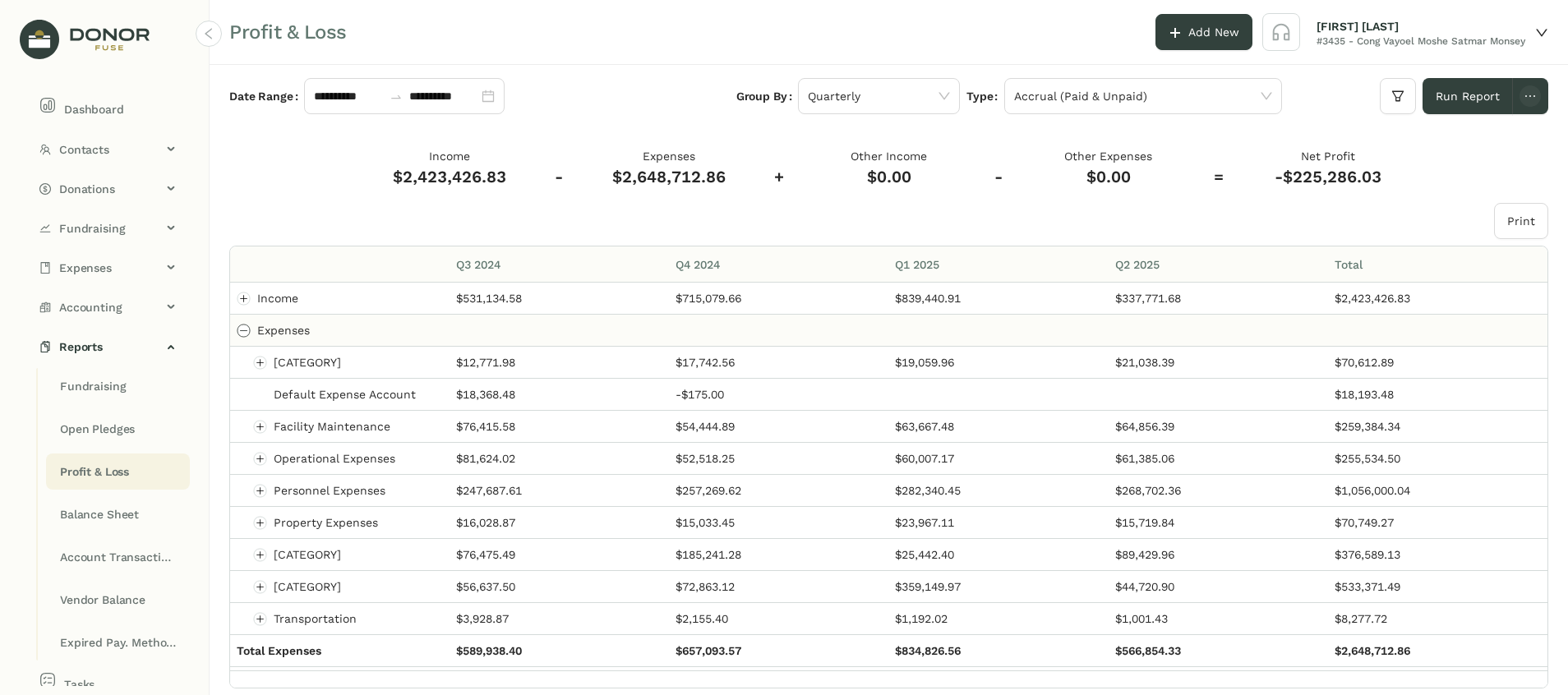 click at bounding box center [244, 330] 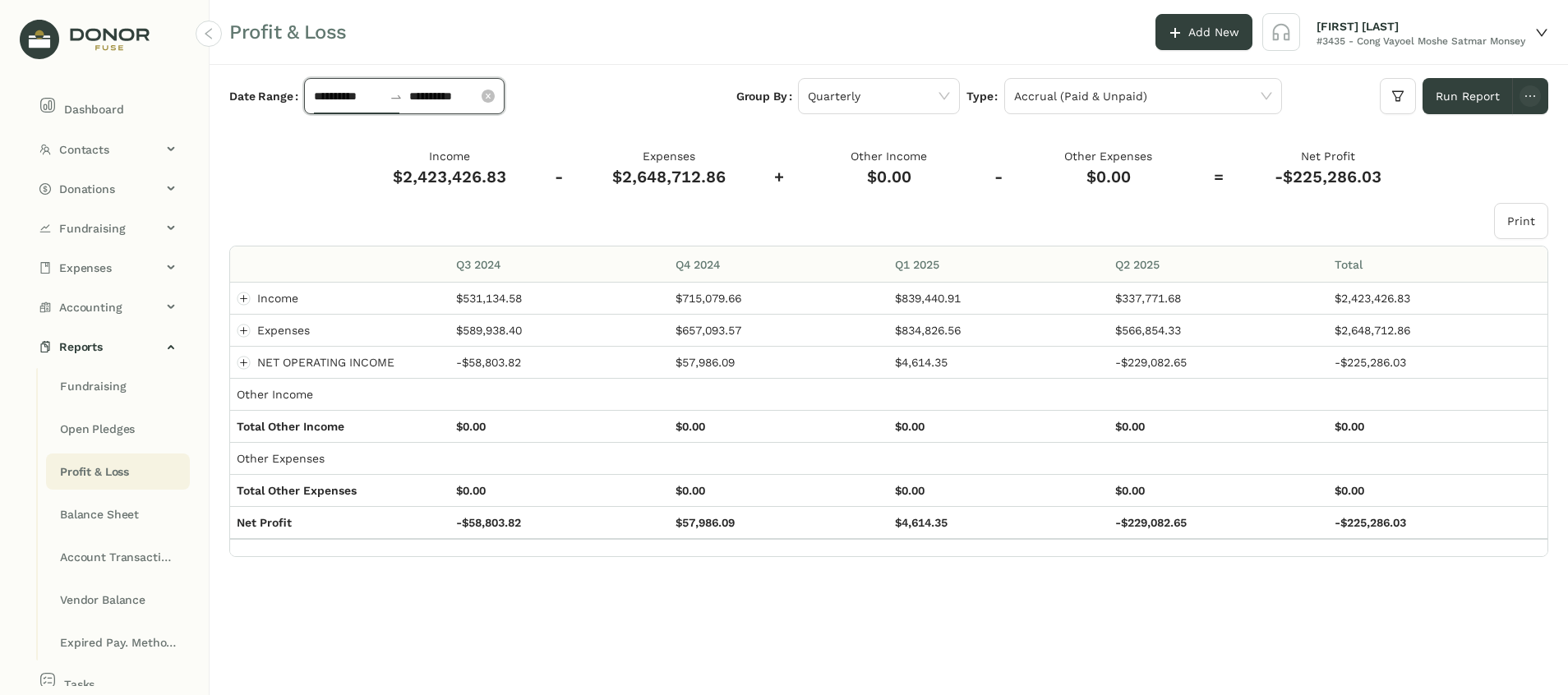 click on "**********" at bounding box center (348, 96) 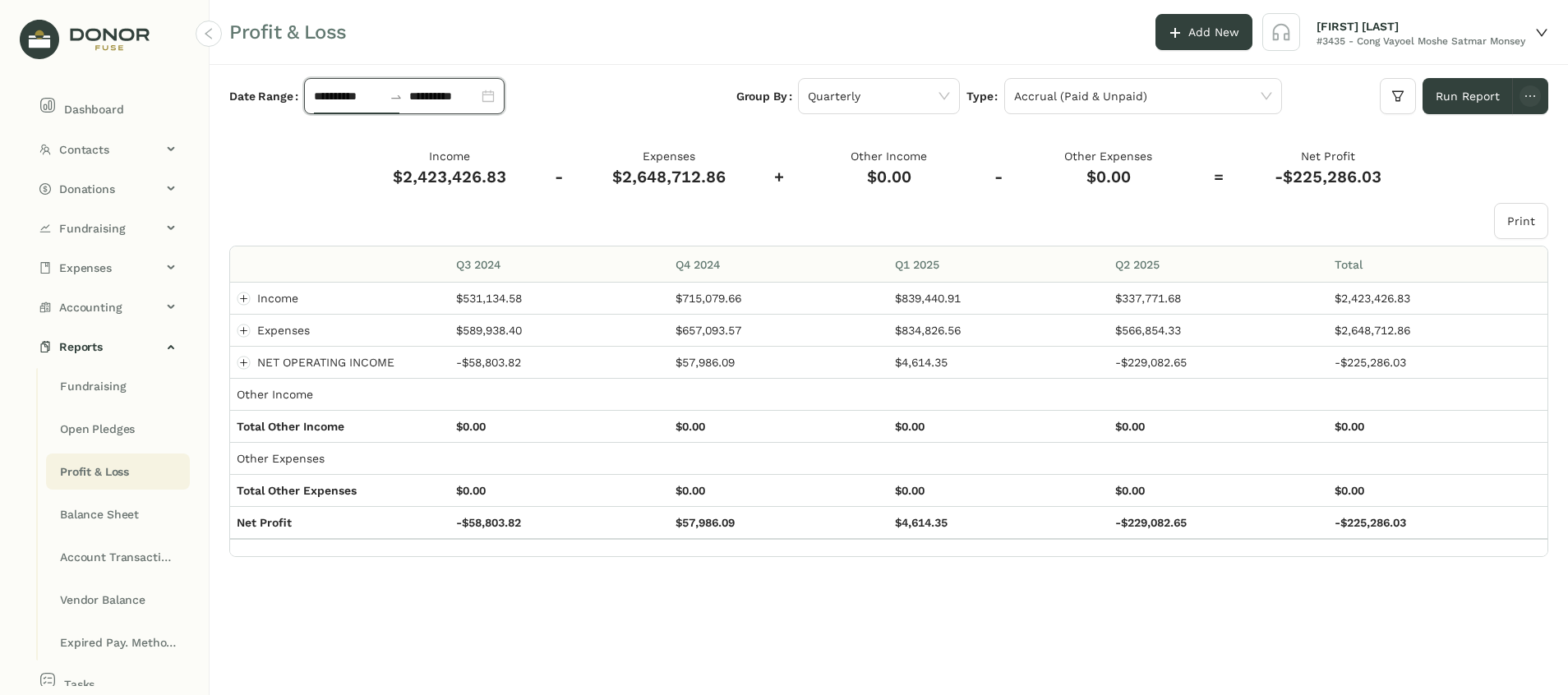 click on "**********" at bounding box center (888, 376) 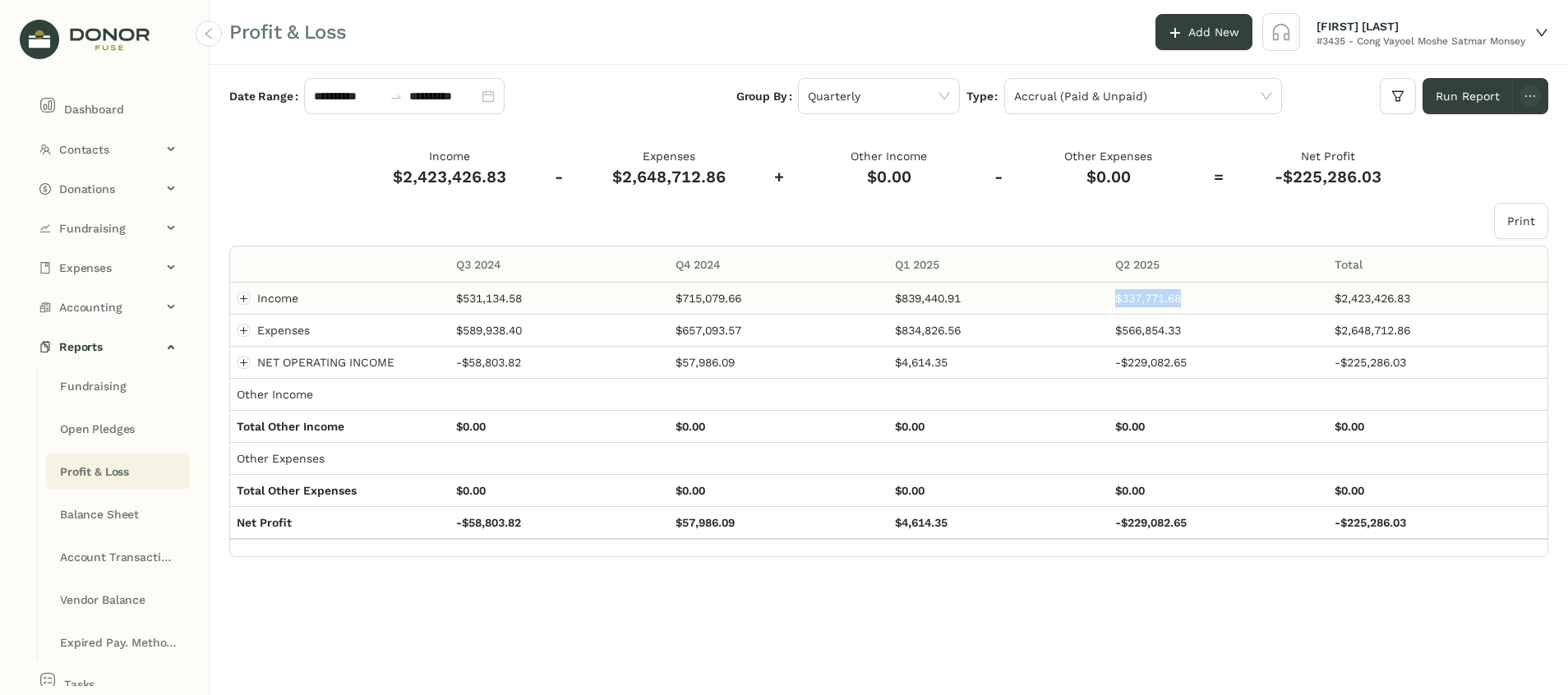 drag, startPoint x: 1202, startPoint y: 298, endPoint x: 1097, endPoint y: 294, distance: 105.07616 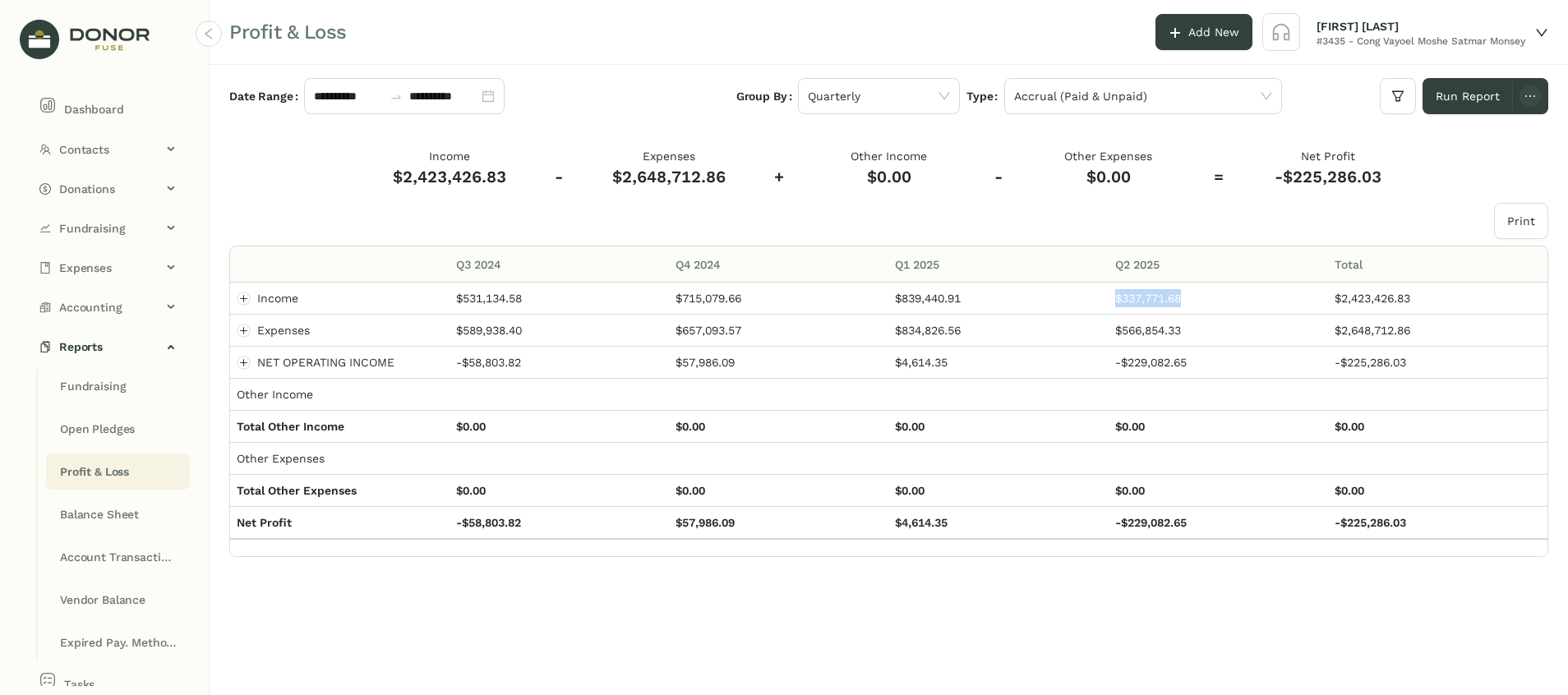 drag, startPoint x: 1047, startPoint y: 577, endPoint x: 1046, endPoint y: 565, distance: 12.041595 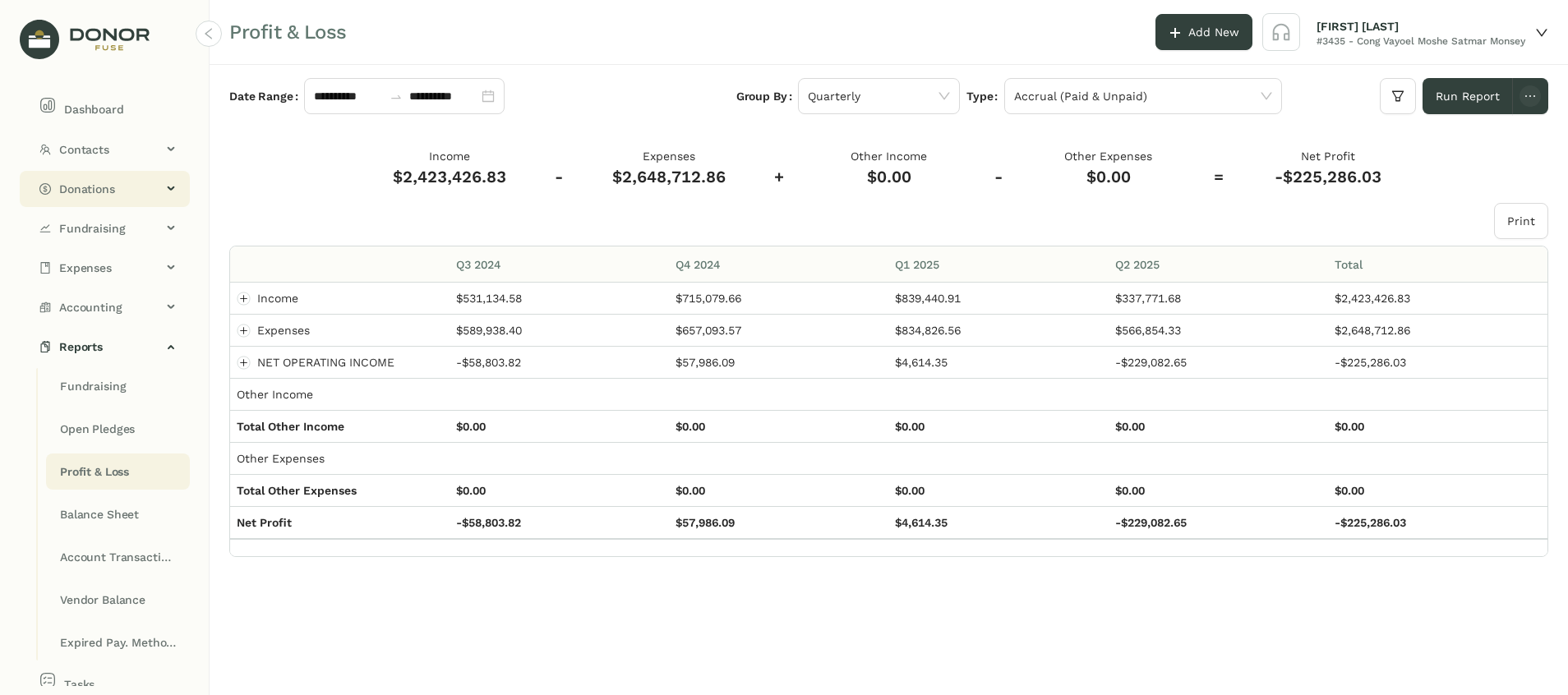 click on "Donations" at bounding box center [104, 189] 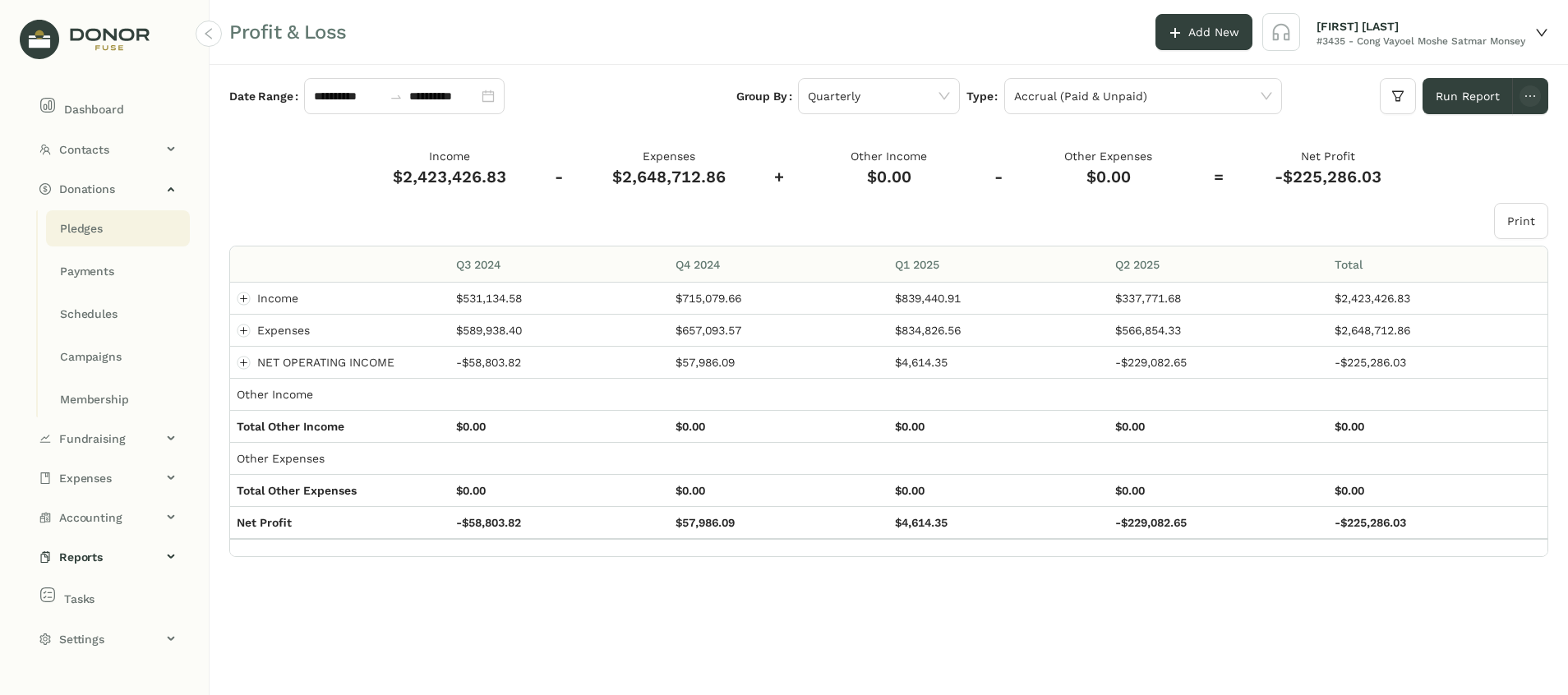 click on "Pledges" at bounding box center (81, 228) 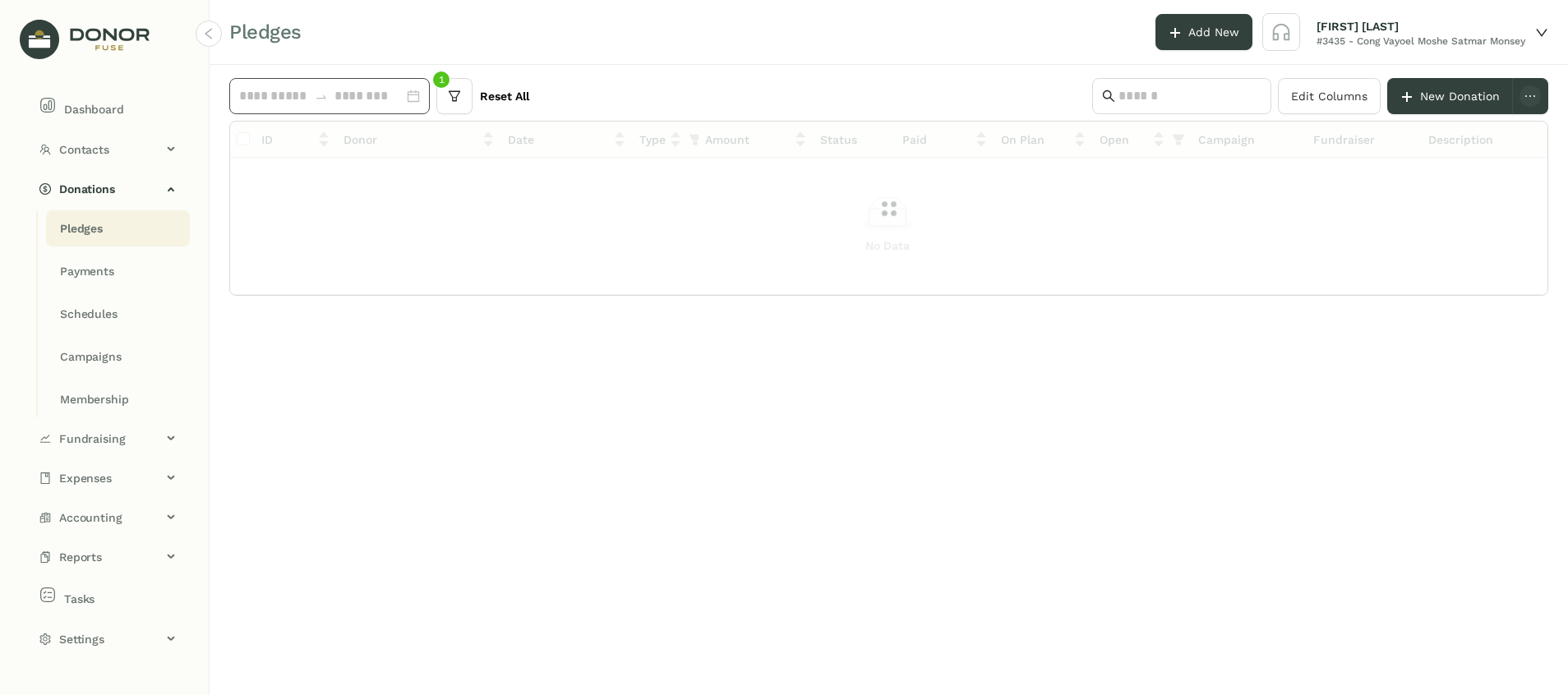 click at bounding box center (274, 96) 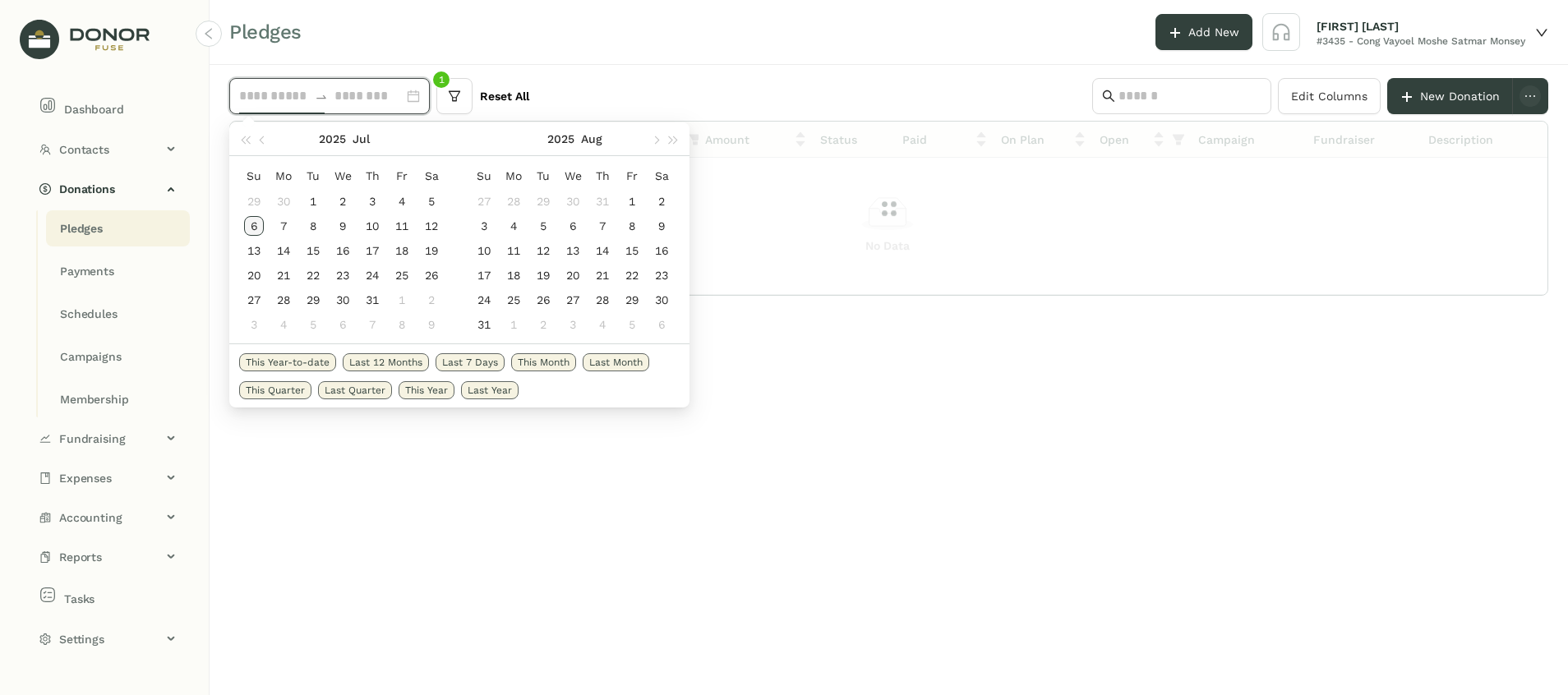 click on "6" at bounding box center (254, 226) 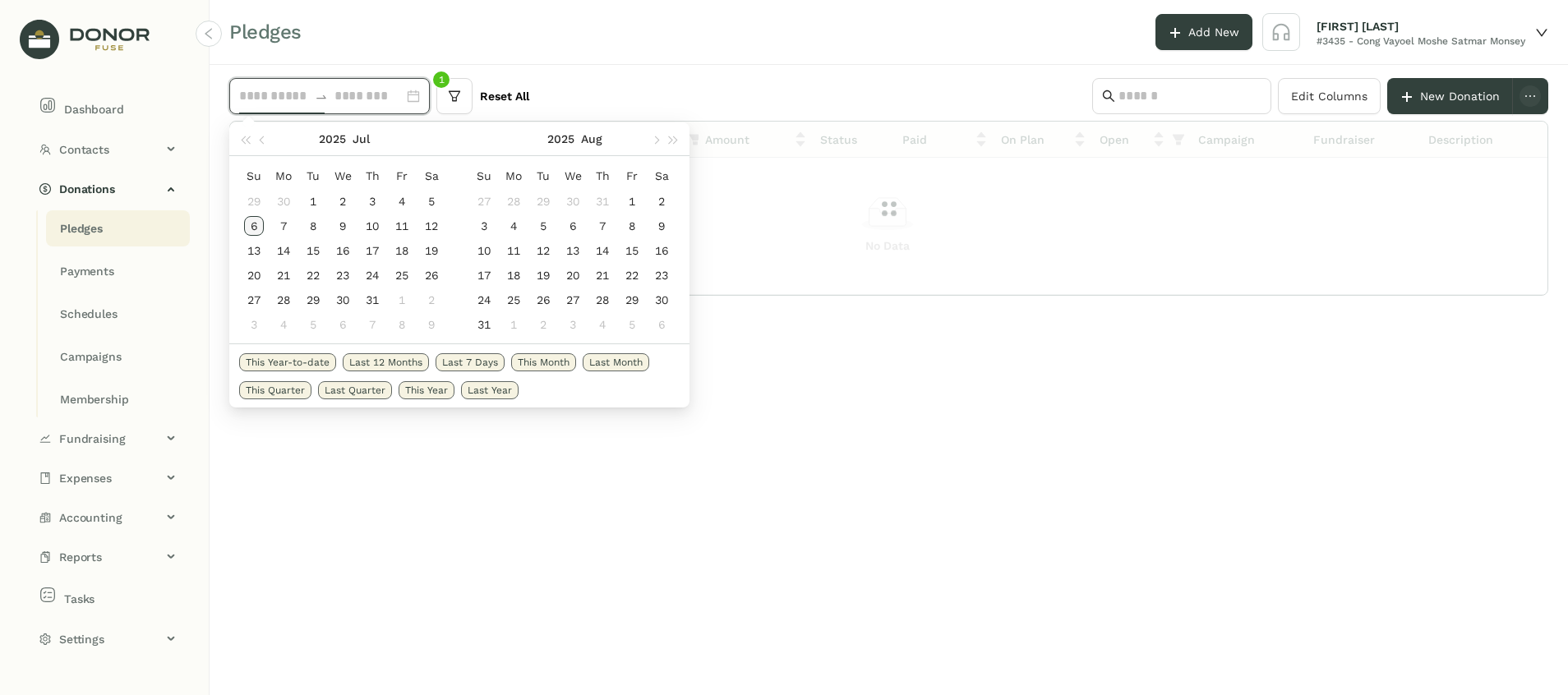 click on "6" at bounding box center (254, 226) 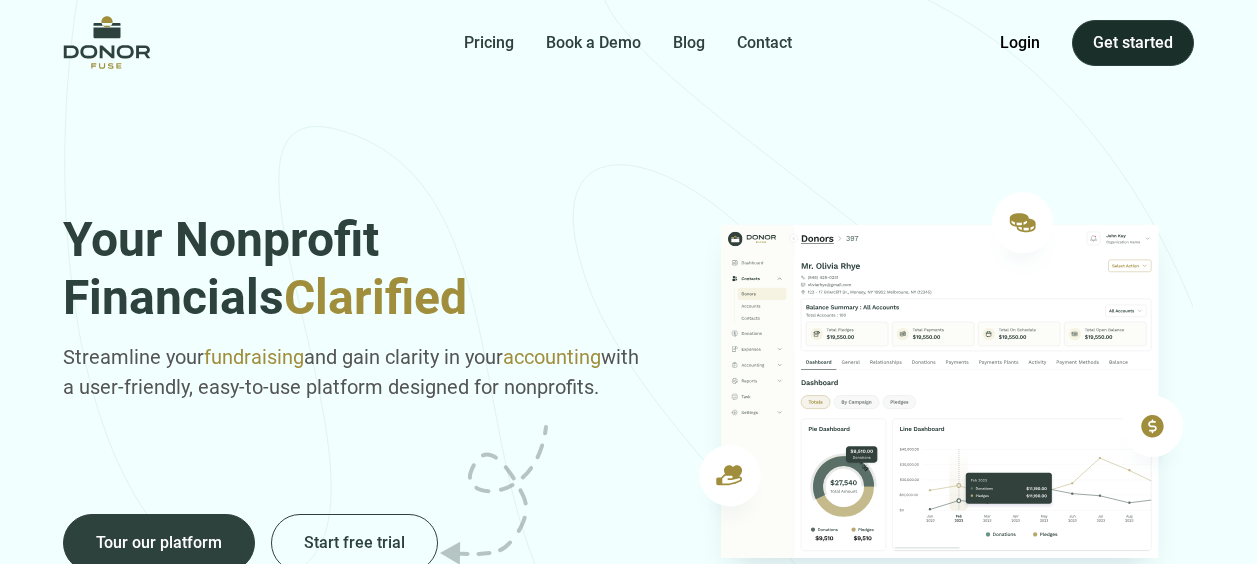 scroll, scrollTop: 0, scrollLeft: 0, axis: both 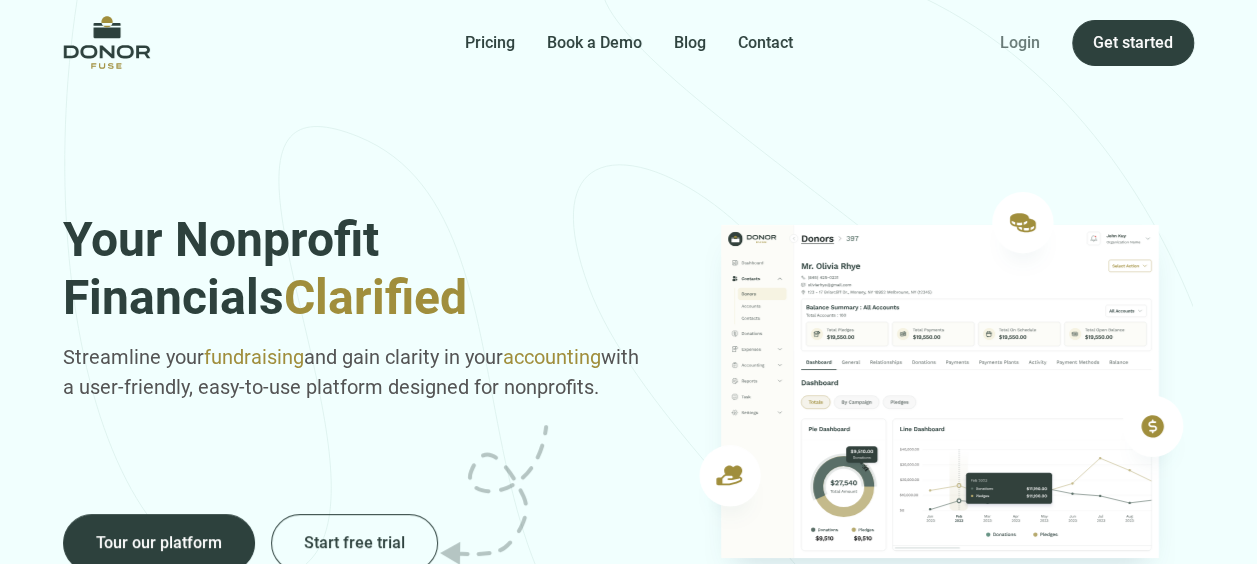 click on "Login" at bounding box center (1020, 43) 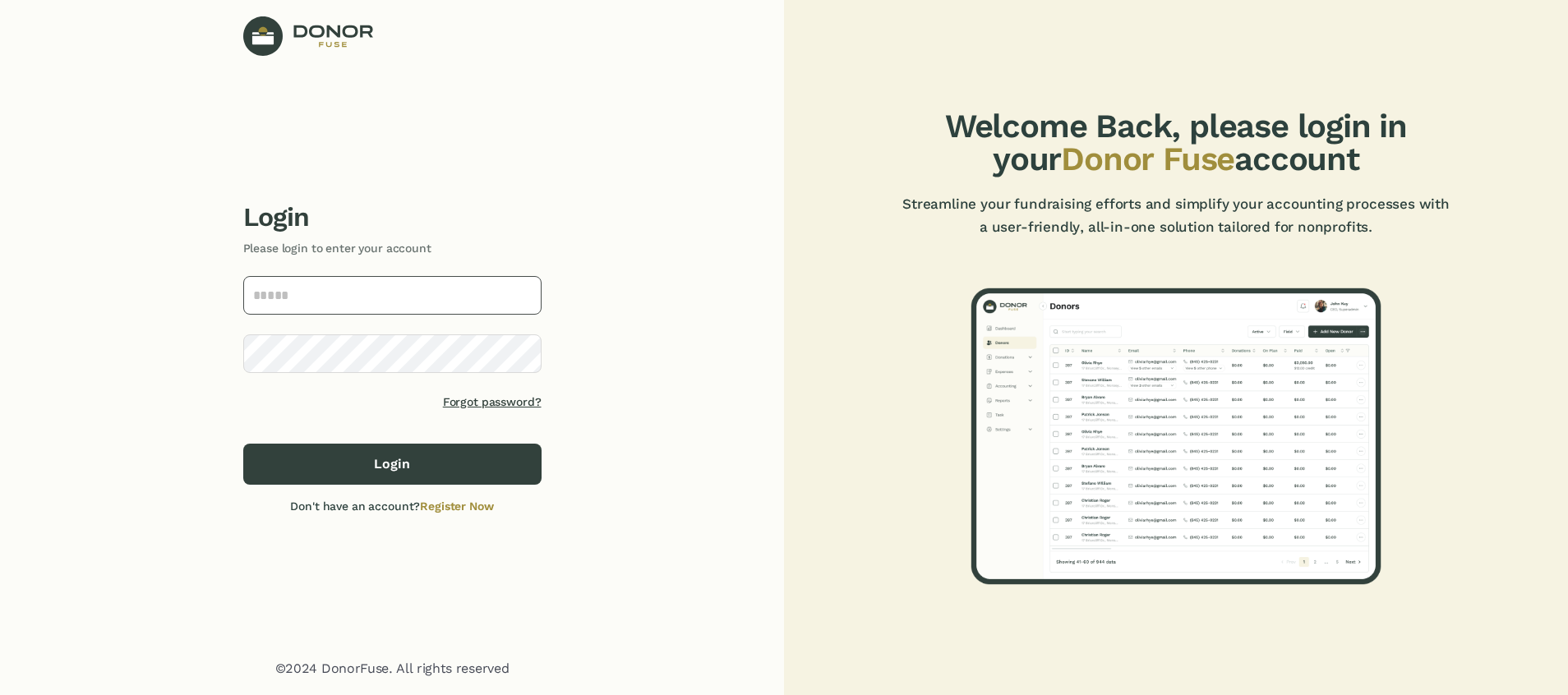 scroll, scrollTop: 0, scrollLeft: 0, axis: both 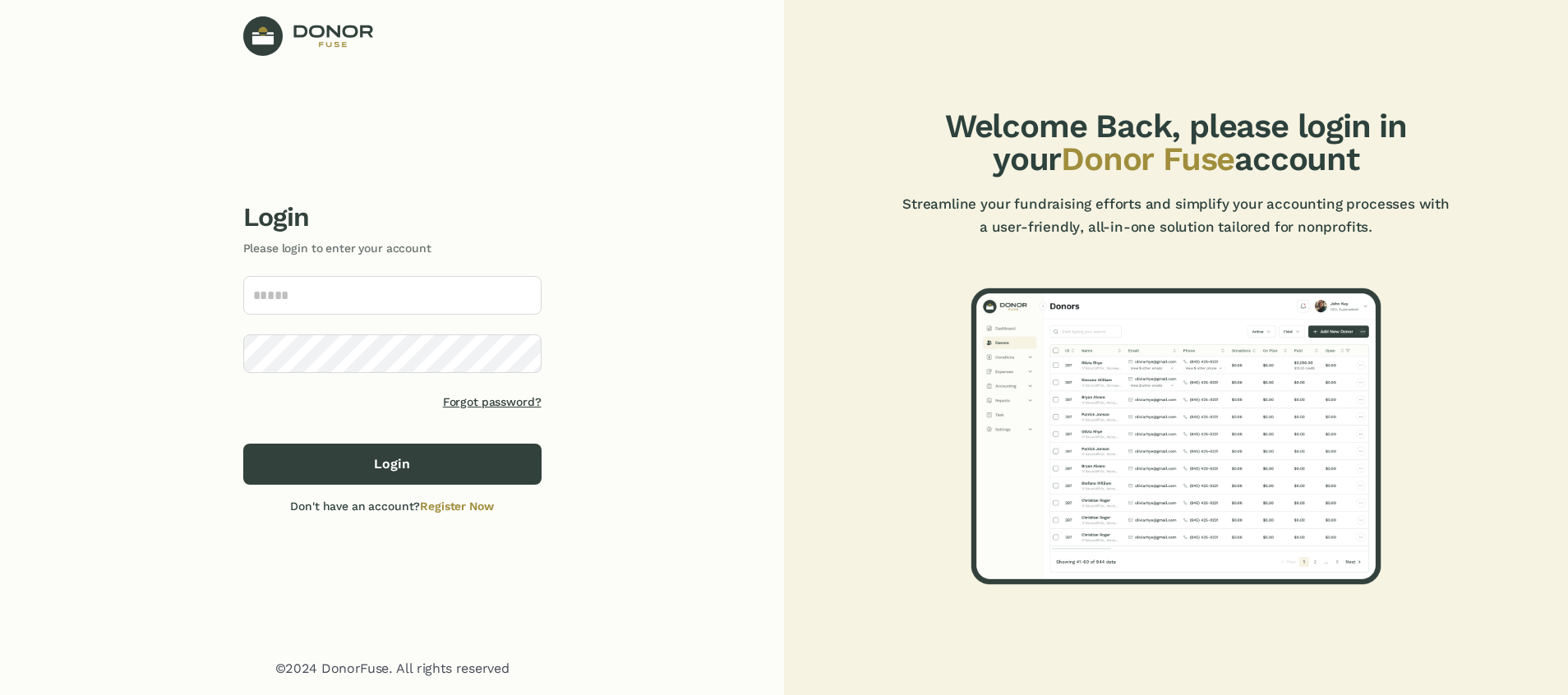 click at bounding box center (523, 295) 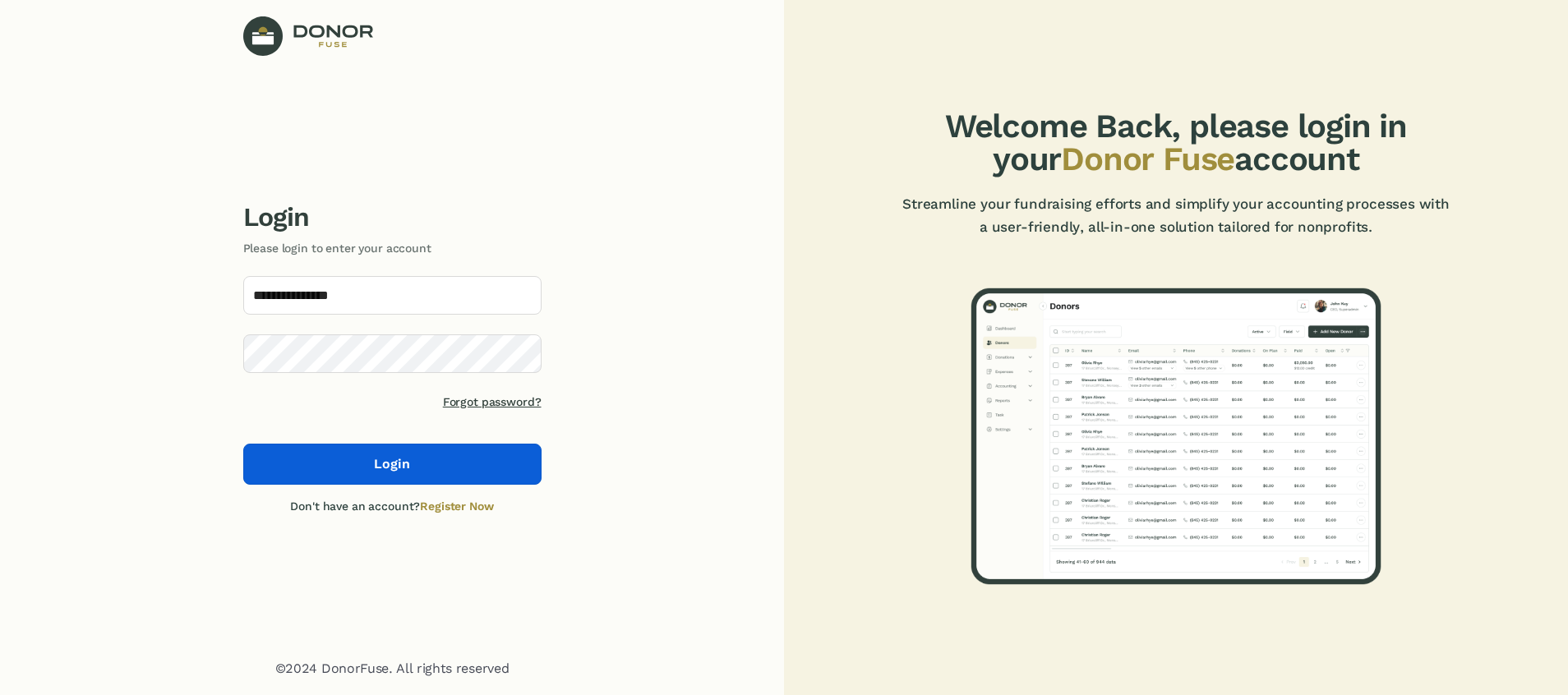 click on "Login" at bounding box center (392, 464) 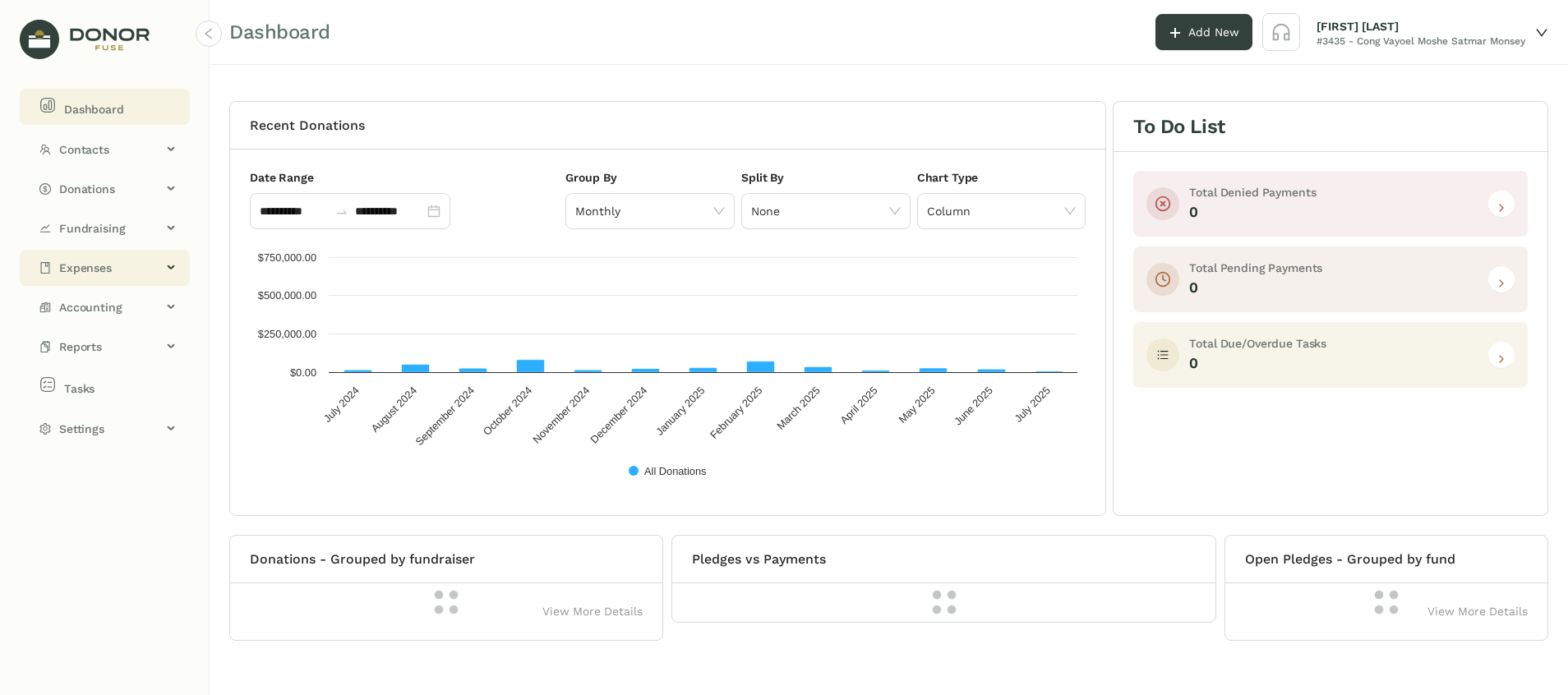 click on "Expenses" at bounding box center [104, 268] 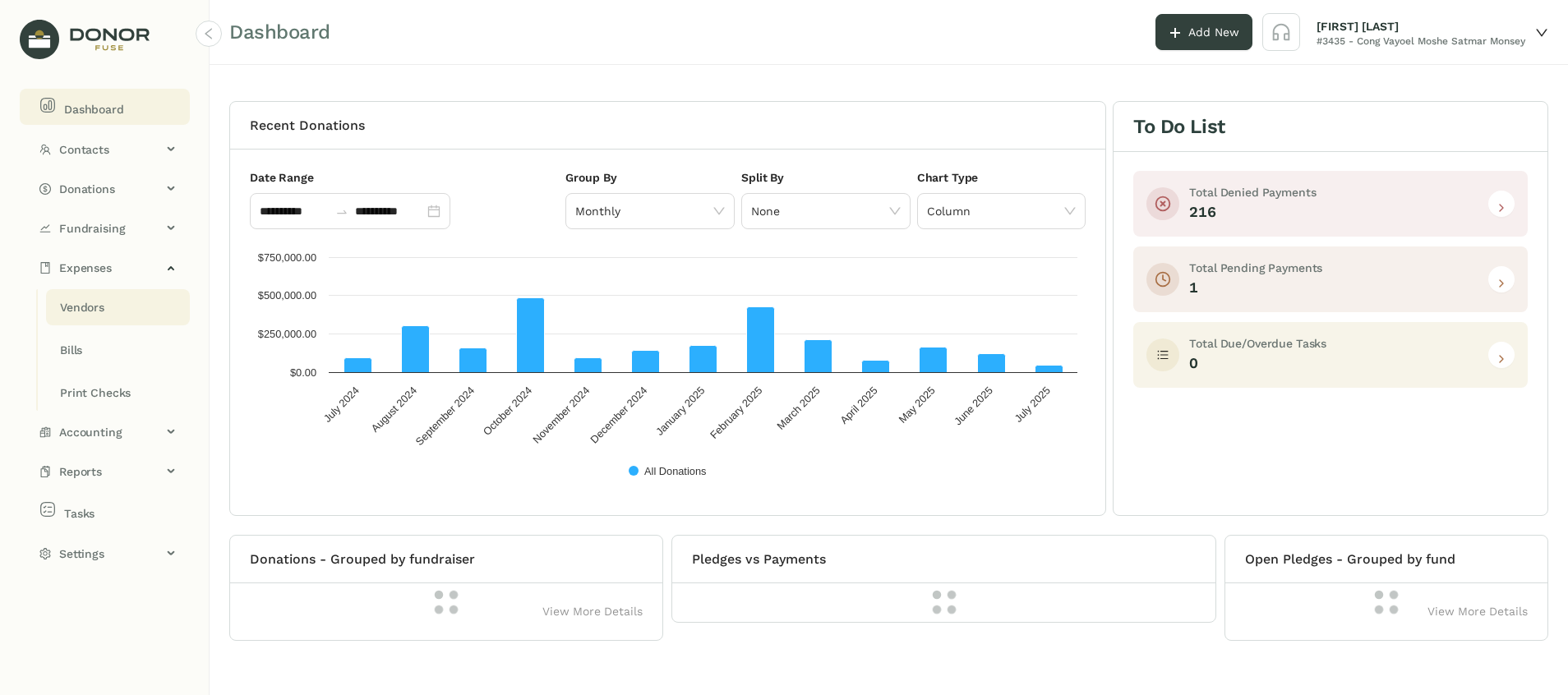 click on "Vendors" at bounding box center [82, 307] 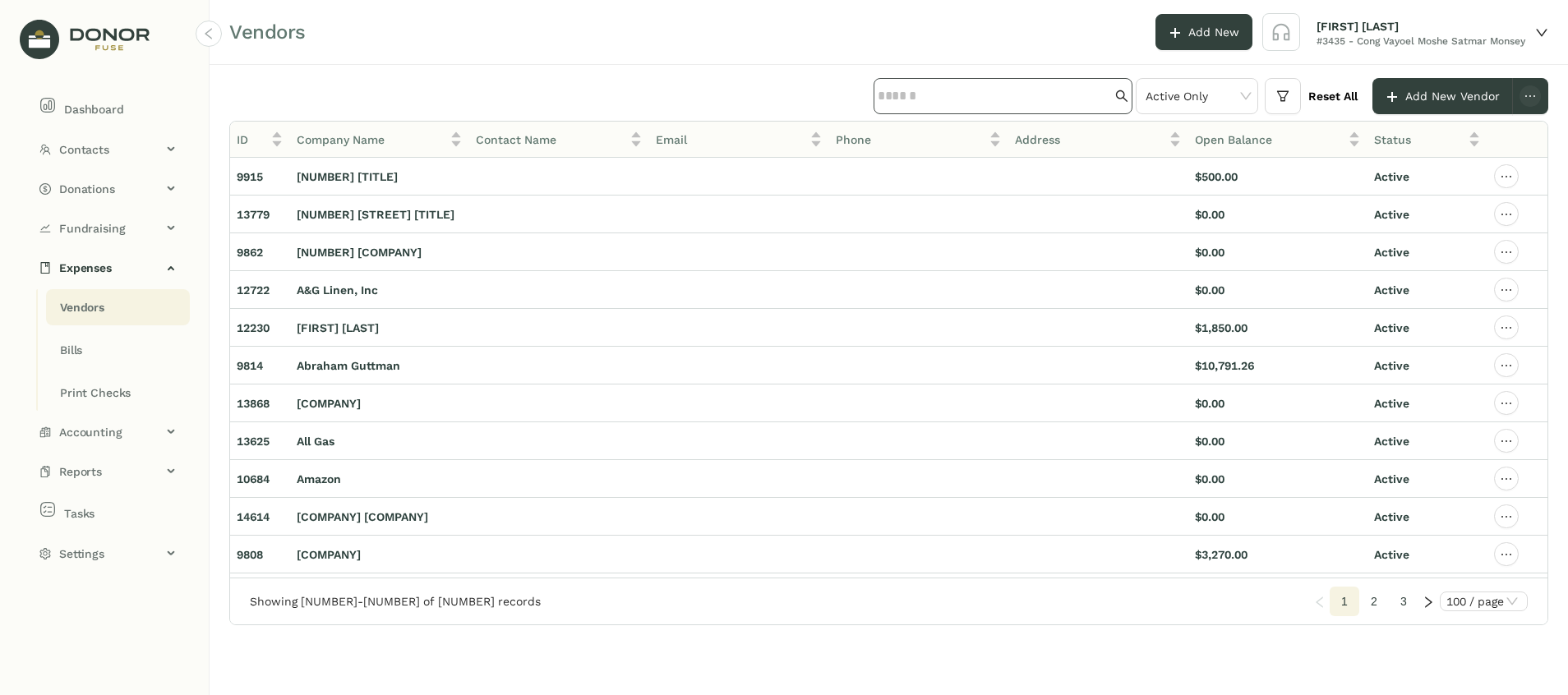 click at bounding box center (994, 96) 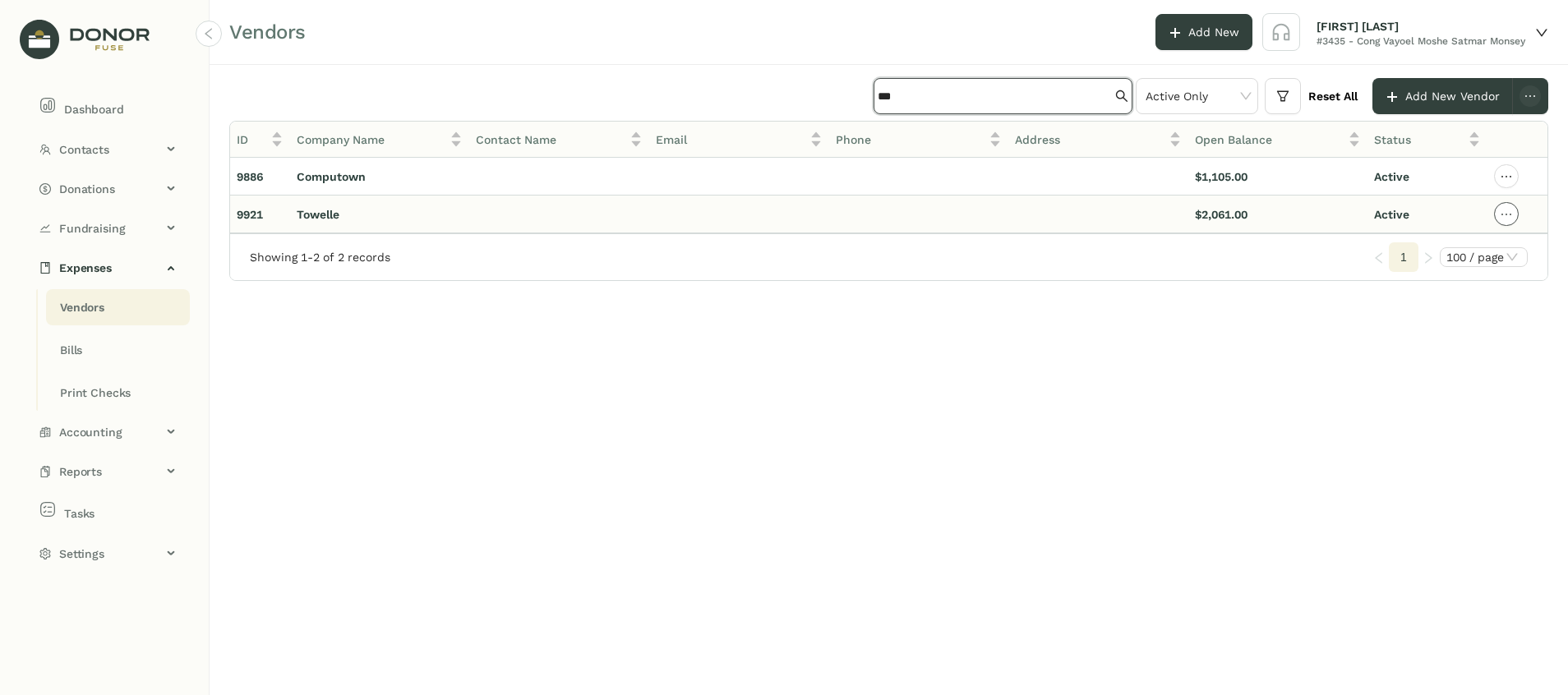 type on "***" 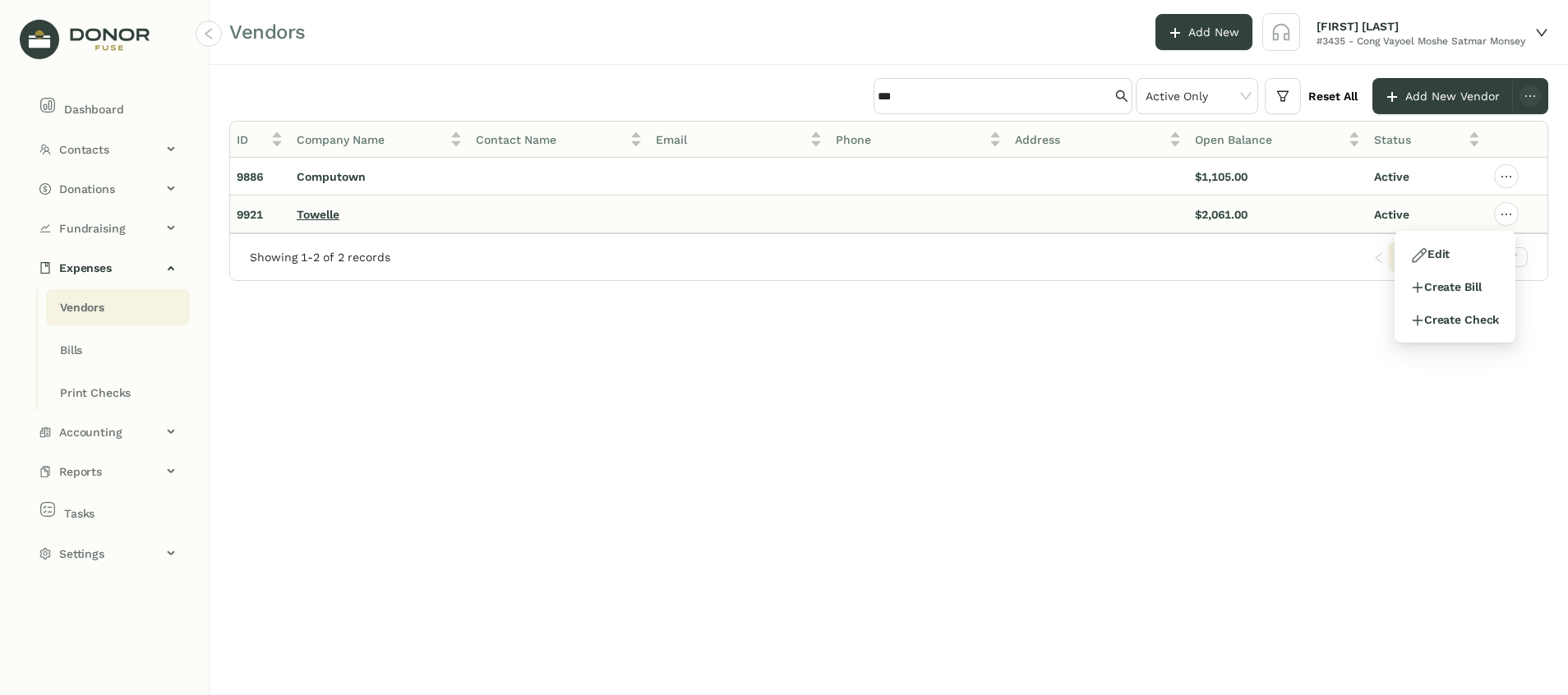 click on "Towelle" at bounding box center (318, 214) 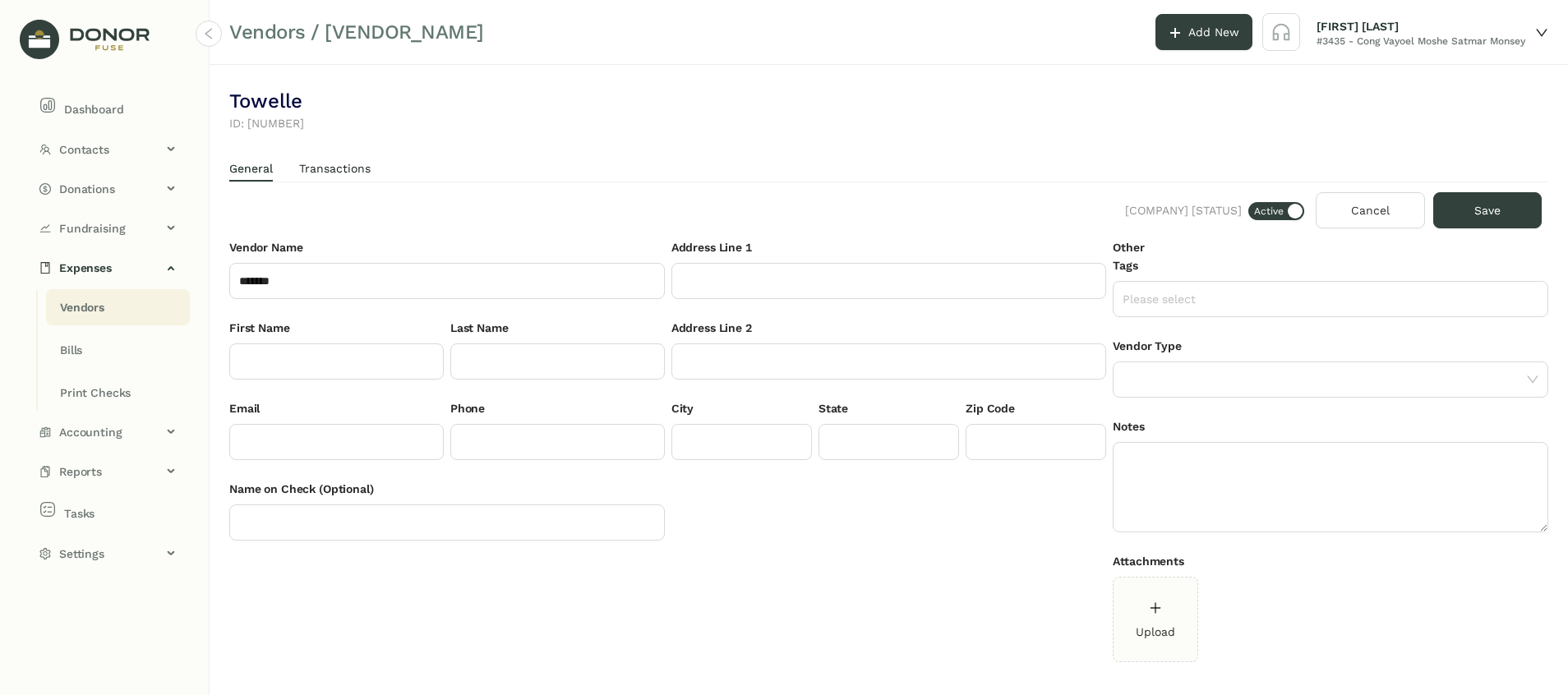 click on "Transactions" at bounding box center [334, 168] 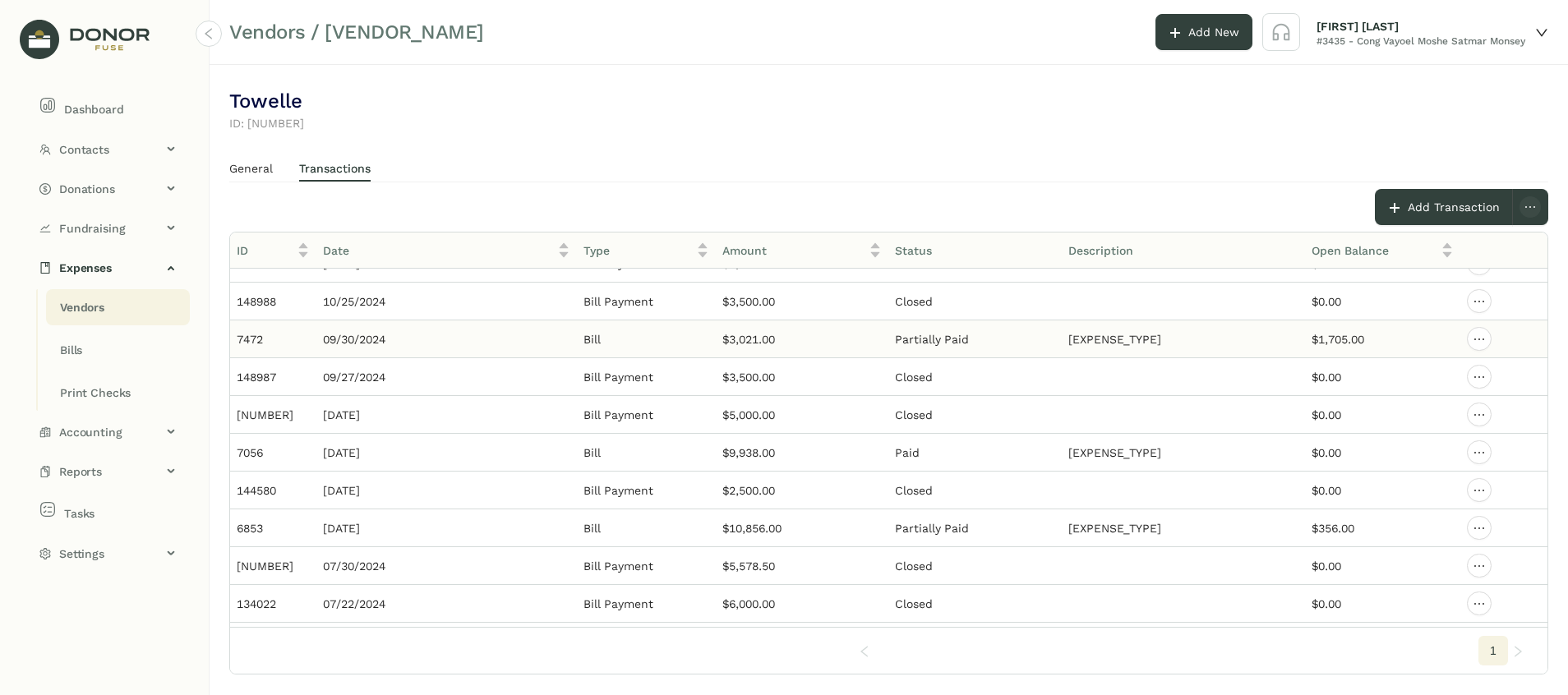 scroll, scrollTop: 95, scrollLeft: 0, axis: vertical 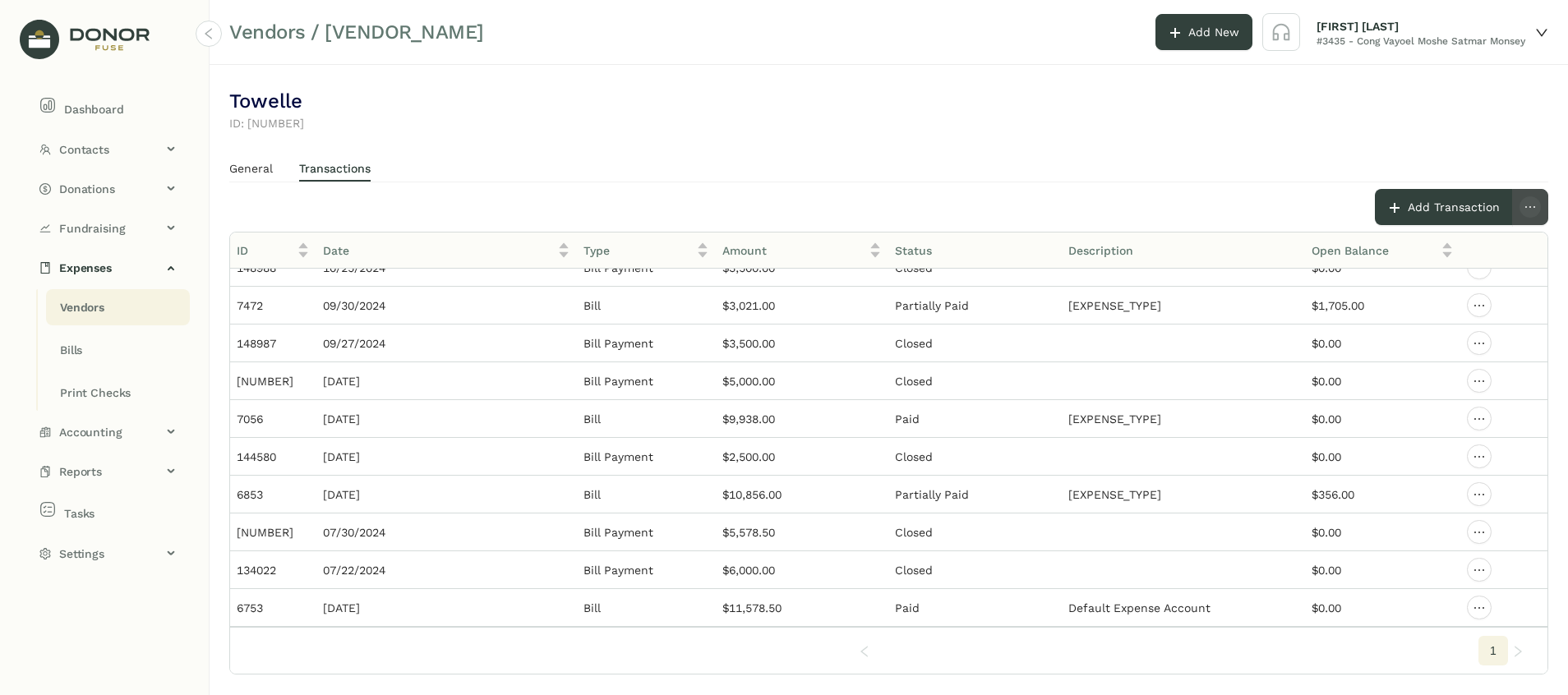 click at bounding box center (1530, 207) 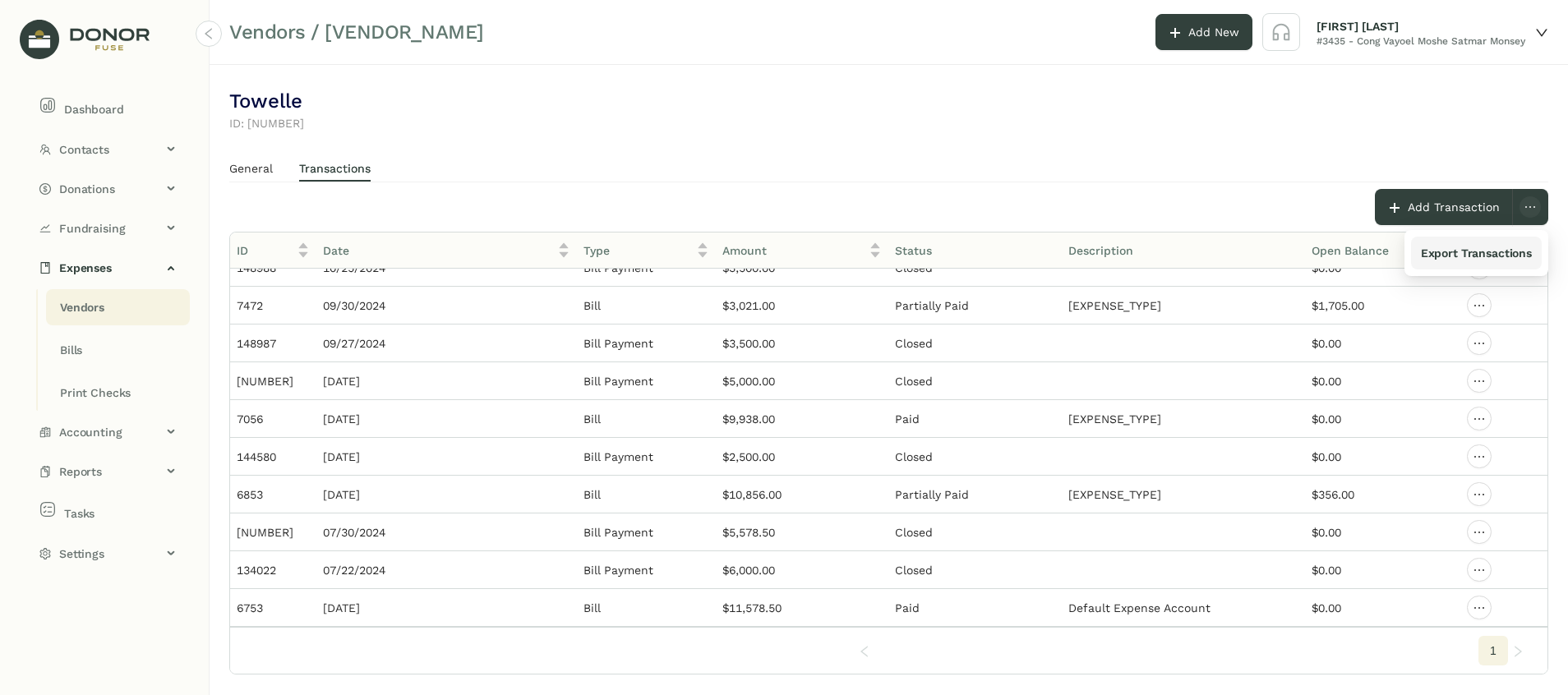 click on "Export Transactions" at bounding box center (1476, 253) 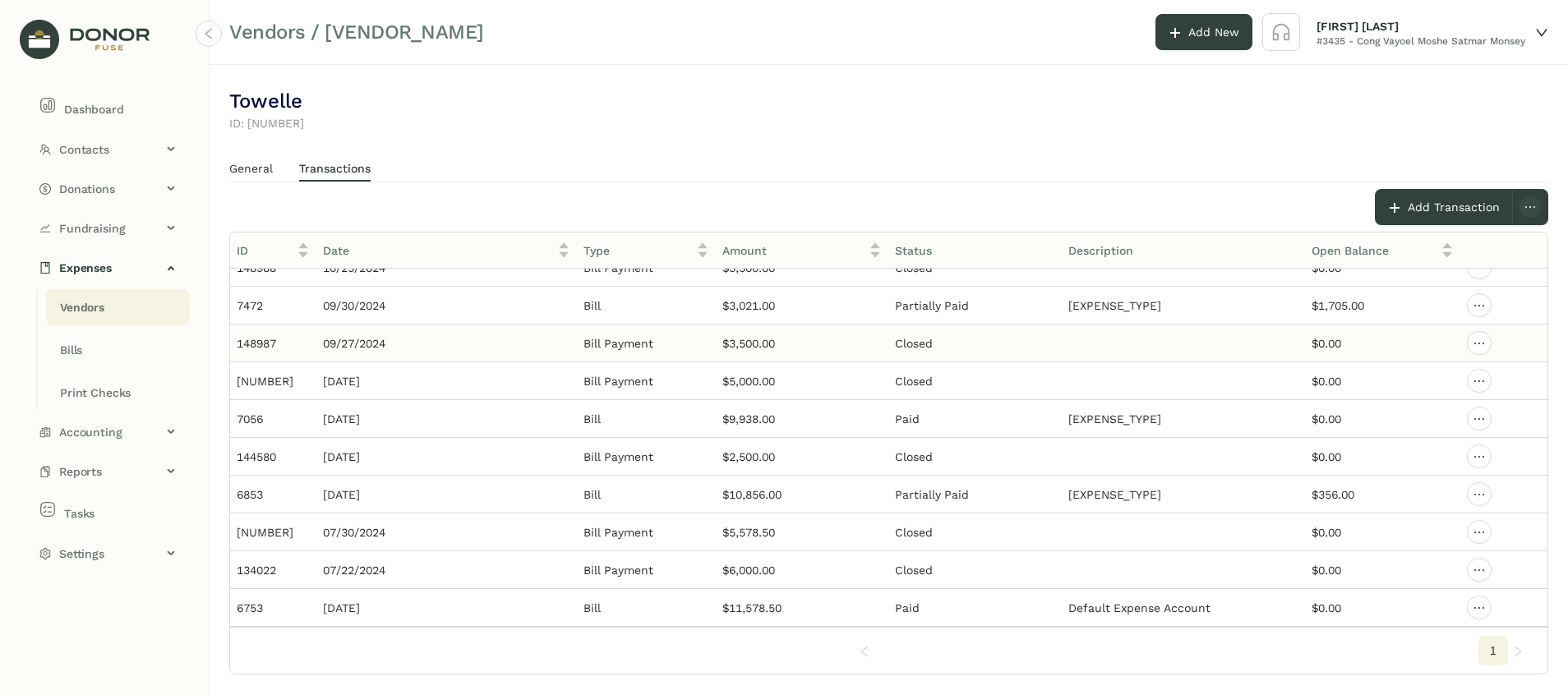 scroll, scrollTop: 0, scrollLeft: 0, axis: both 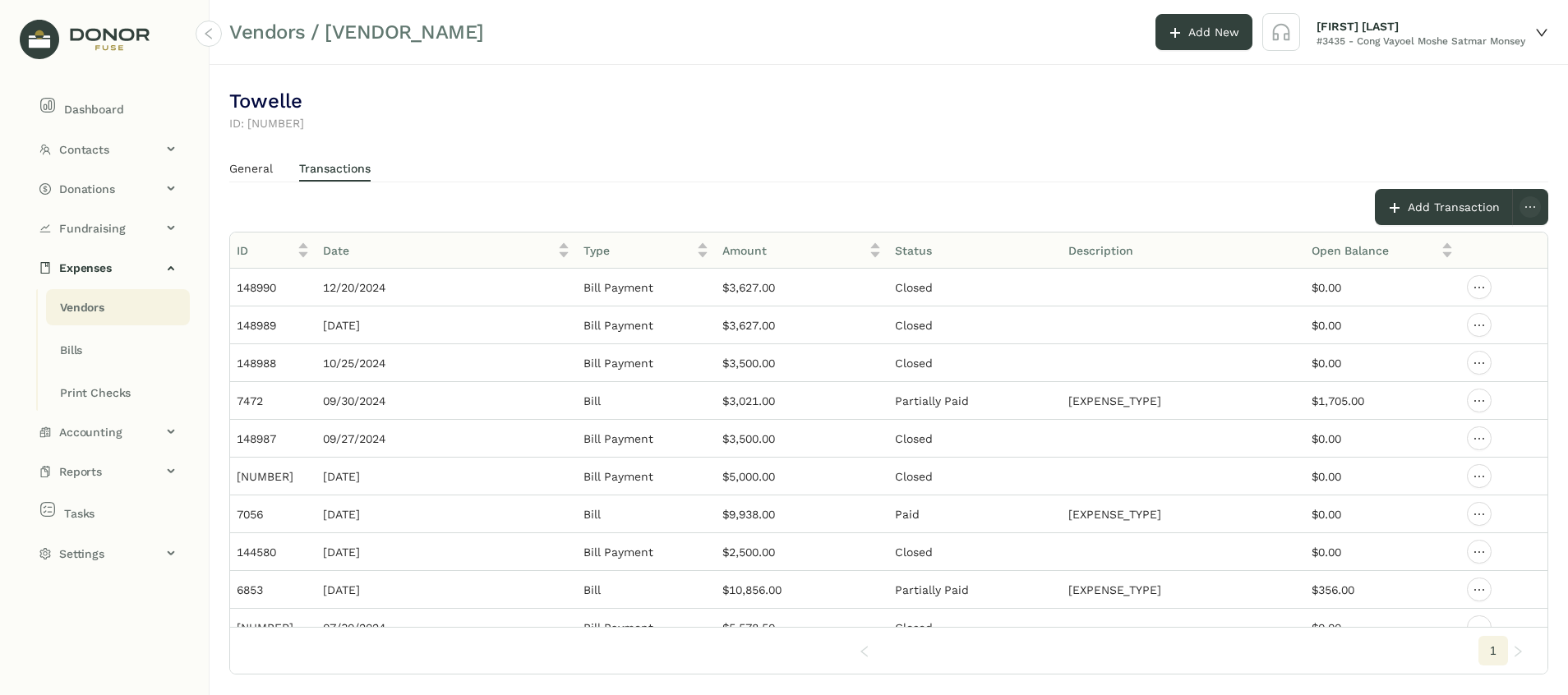 click on "Vendors" at bounding box center [82, 307] 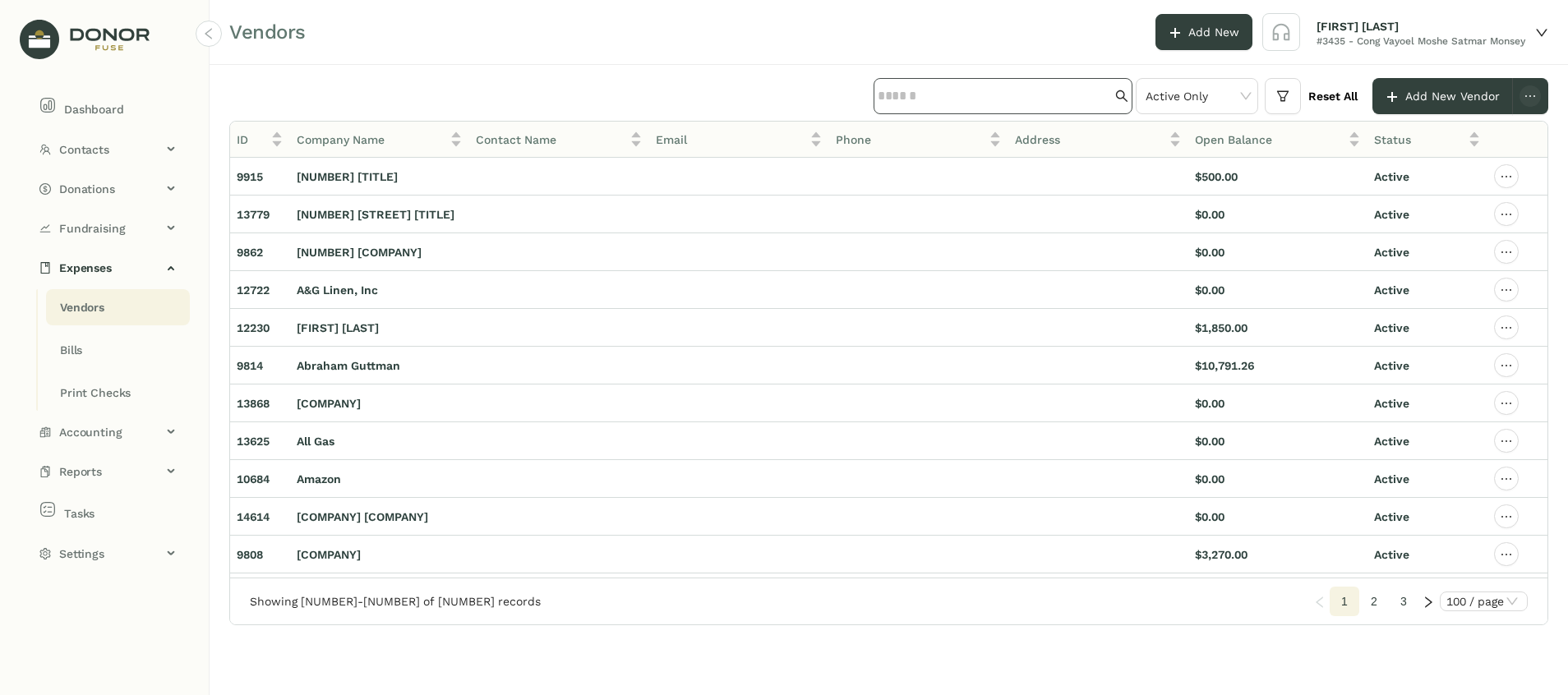 click at bounding box center [994, 96] 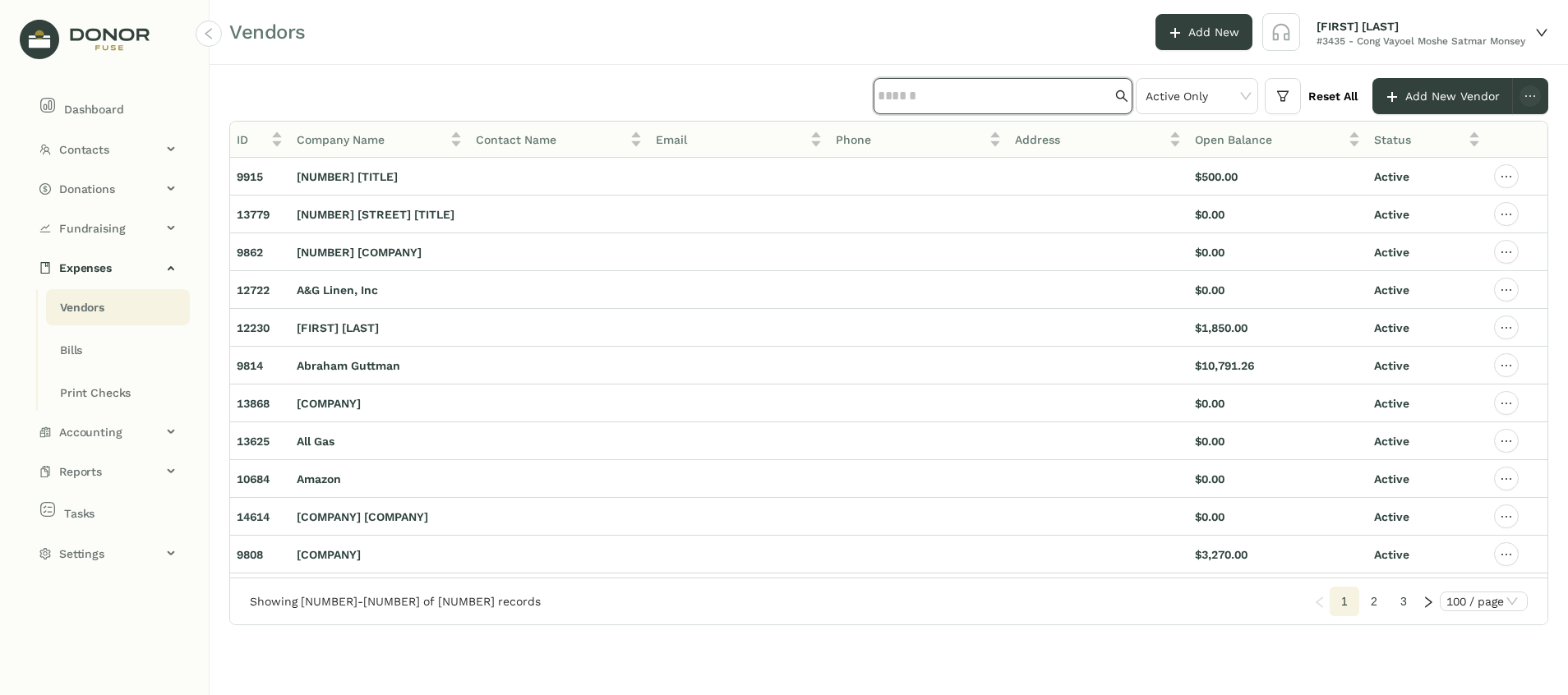 click at bounding box center [994, 96] 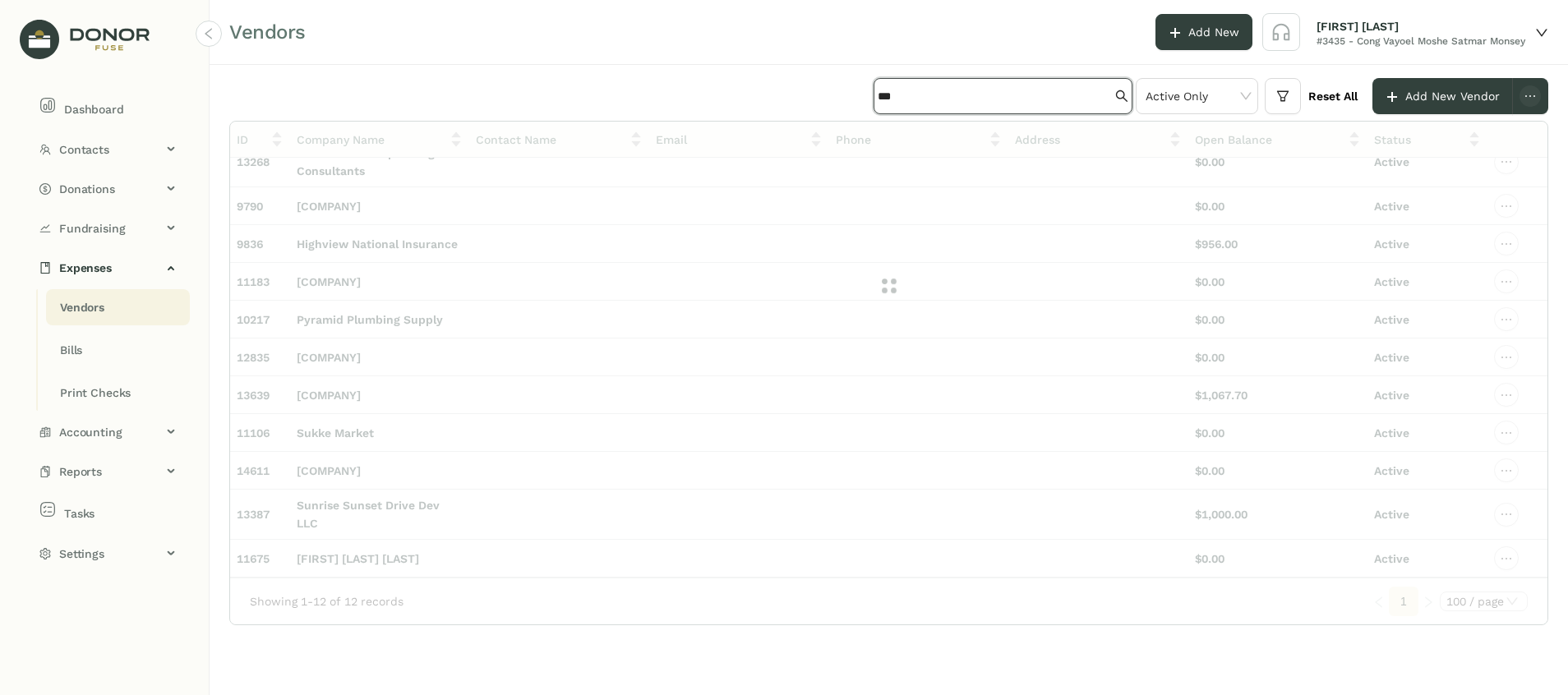 scroll, scrollTop: 0, scrollLeft: 0, axis: both 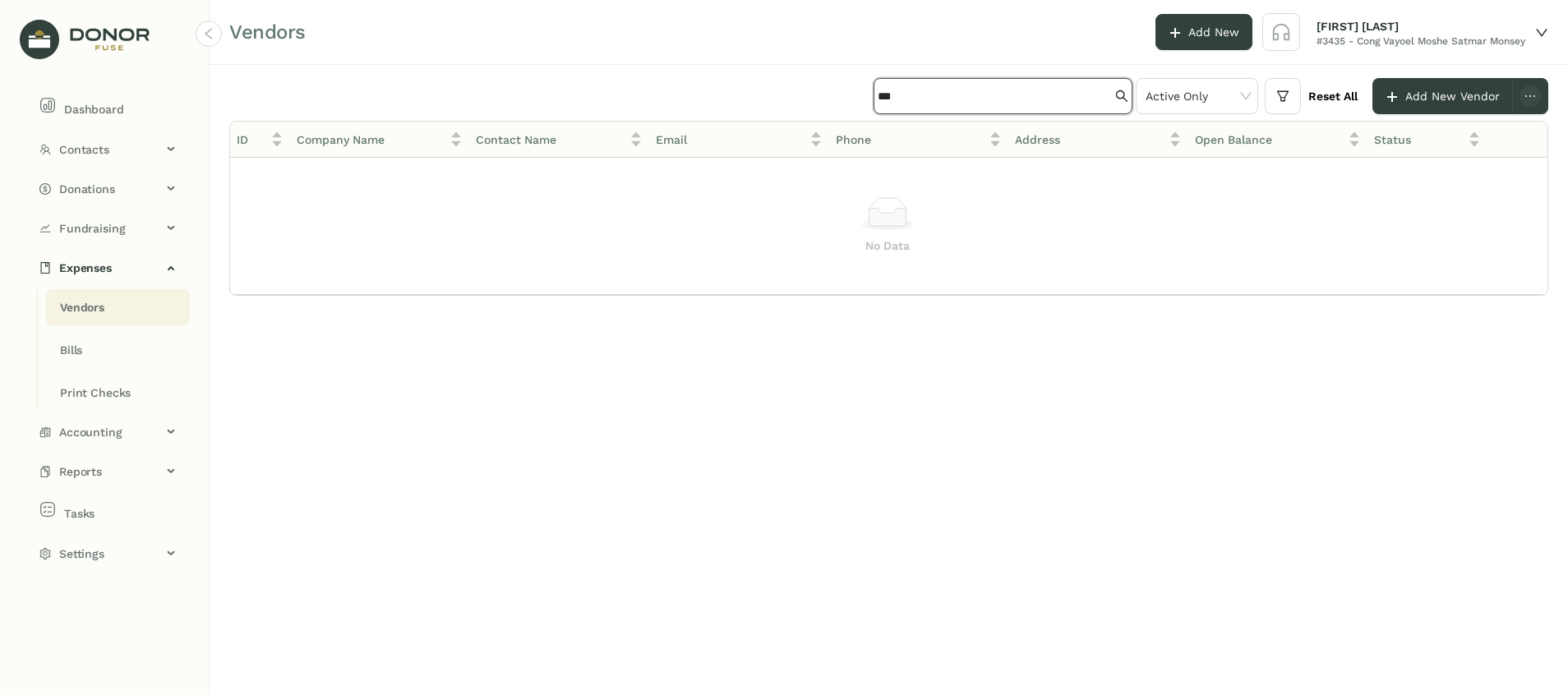 drag, startPoint x: 904, startPoint y: 91, endPoint x: 748, endPoint y: 81, distance: 156.32018 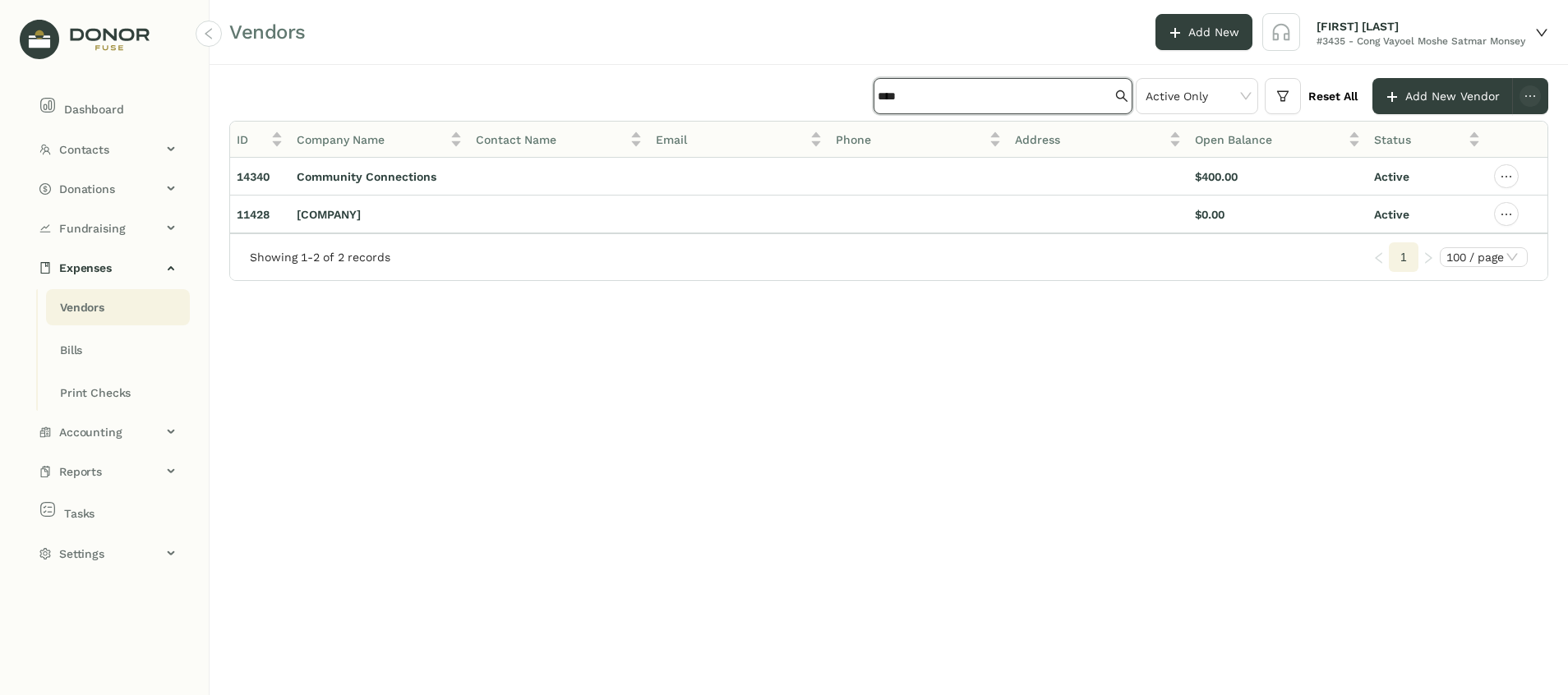 type on "****" 